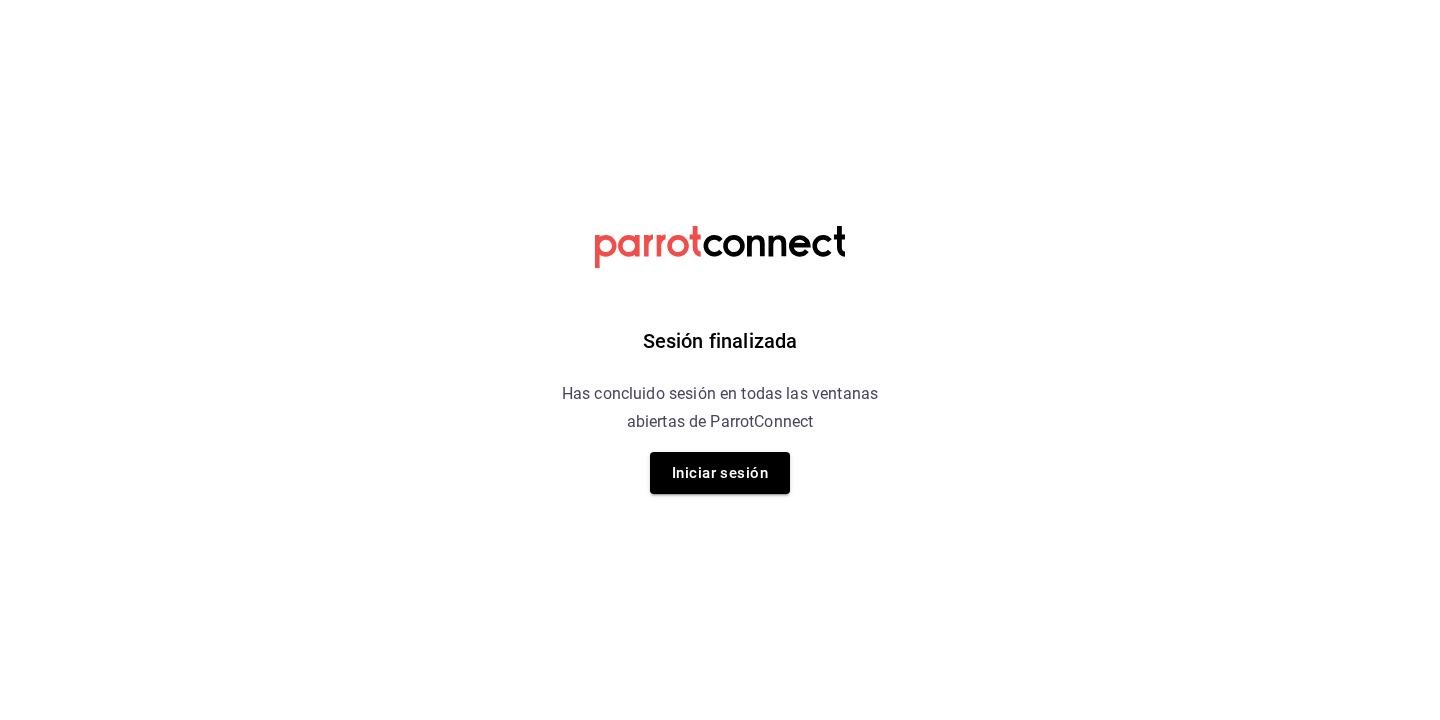 scroll, scrollTop: 0, scrollLeft: 0, axis: both 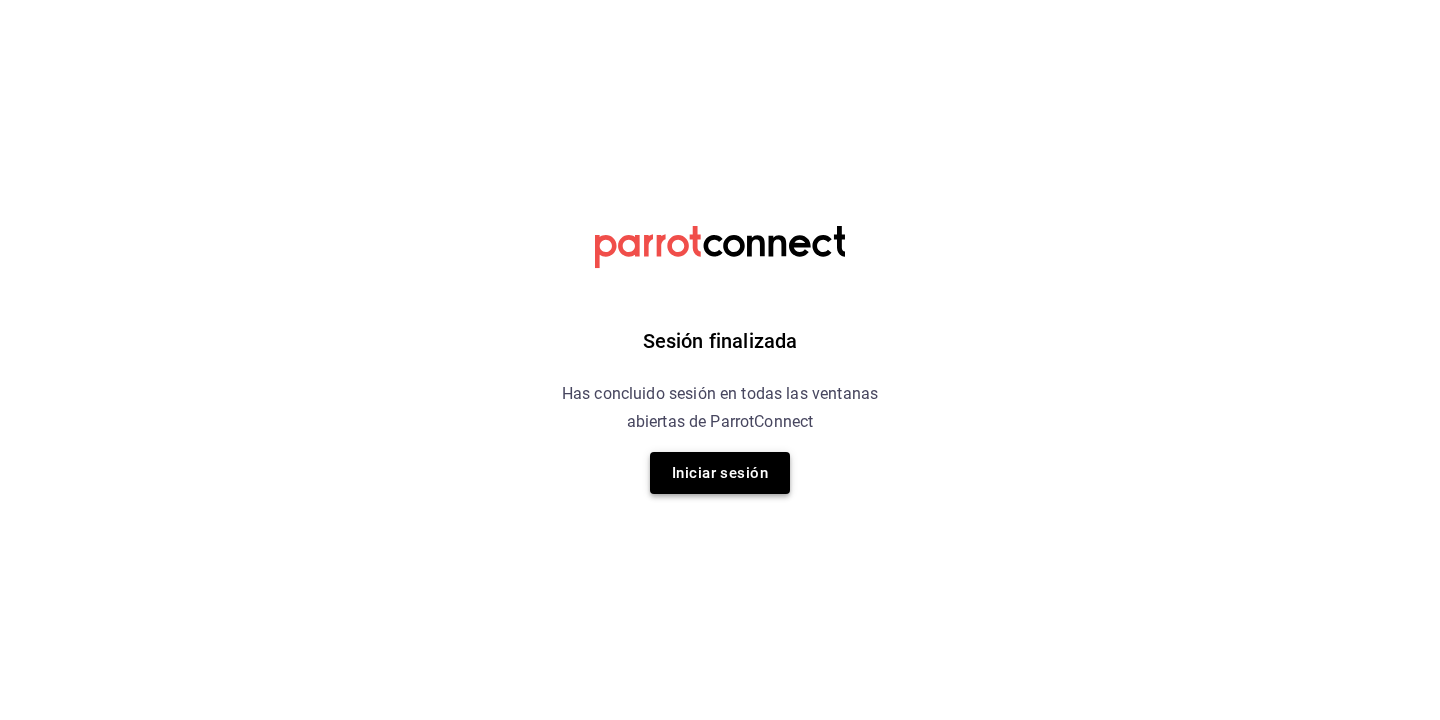click on "Iniciar sesión" at bounding box center (720, 473) 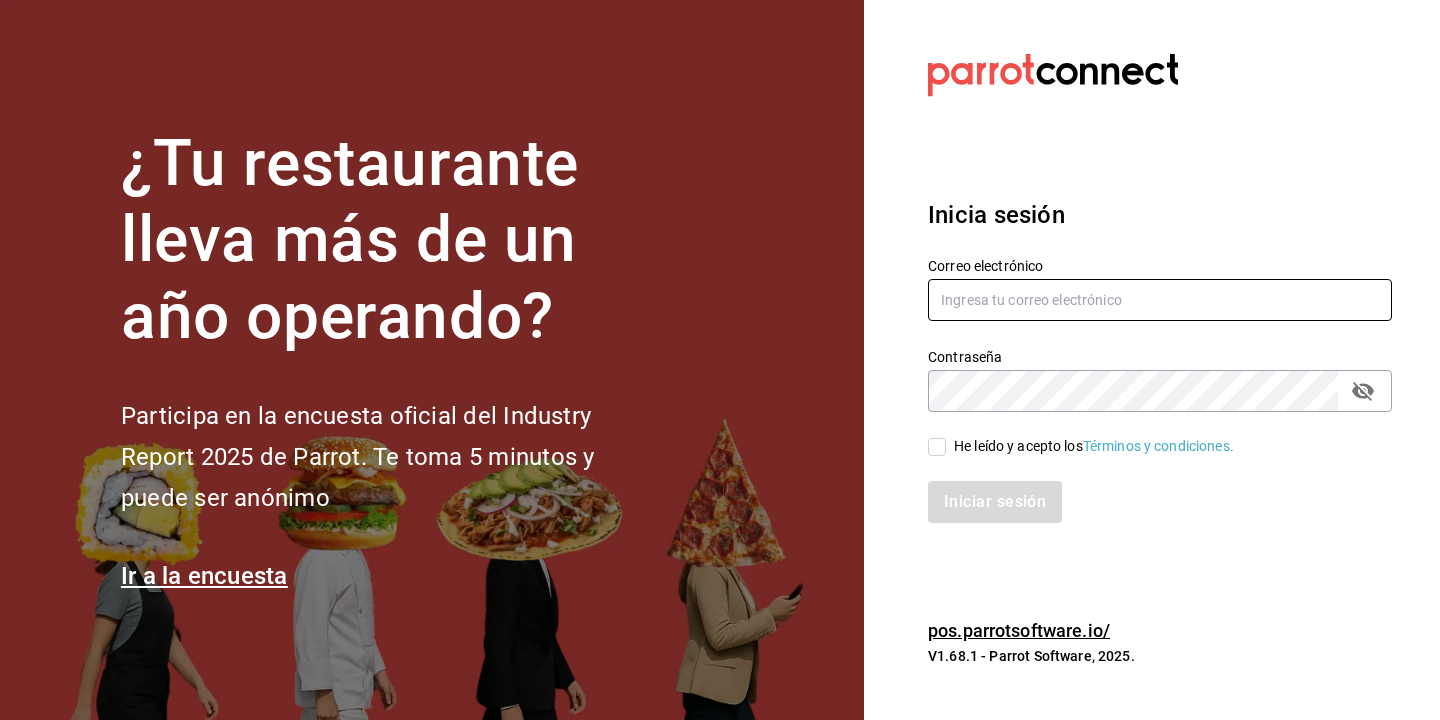 type on "[EMAIL]" 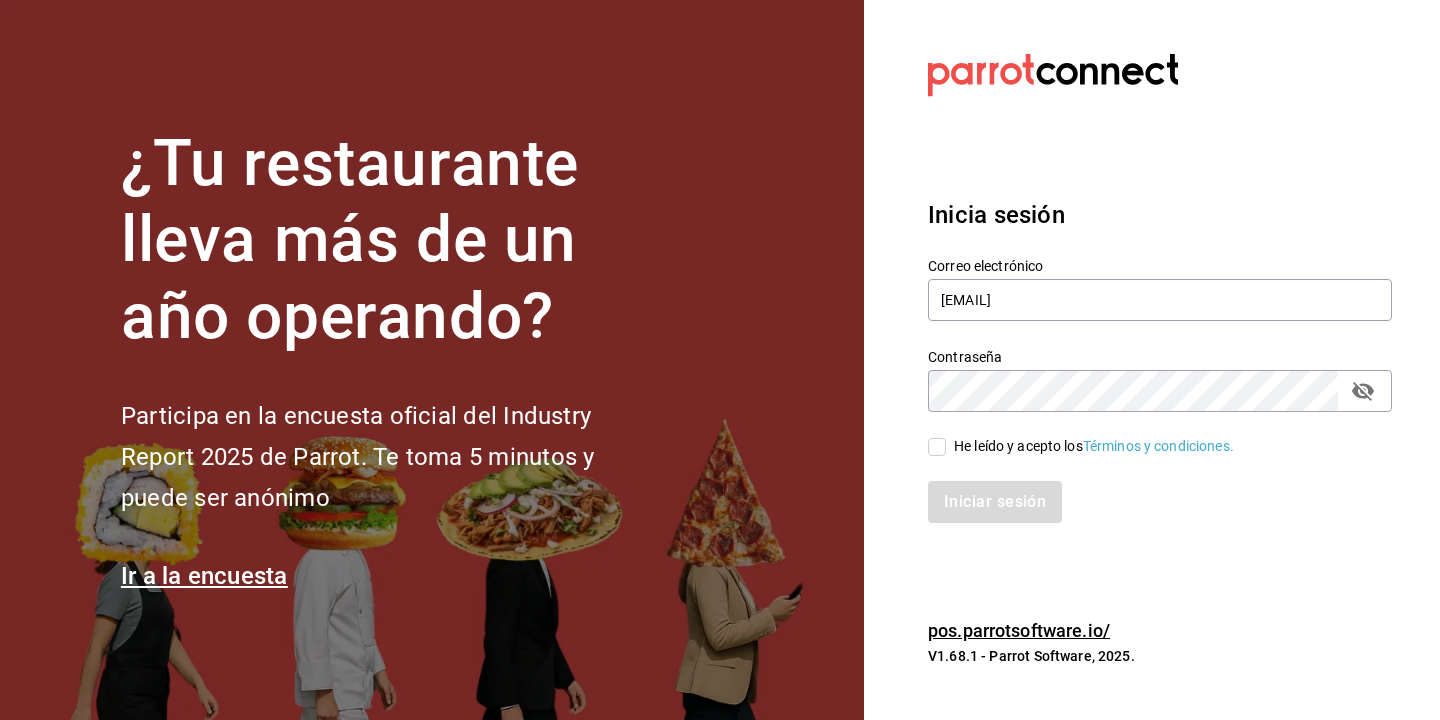 click on "He leído y acepto los  Términos y condiciones." at bounding box center [1094, 446] 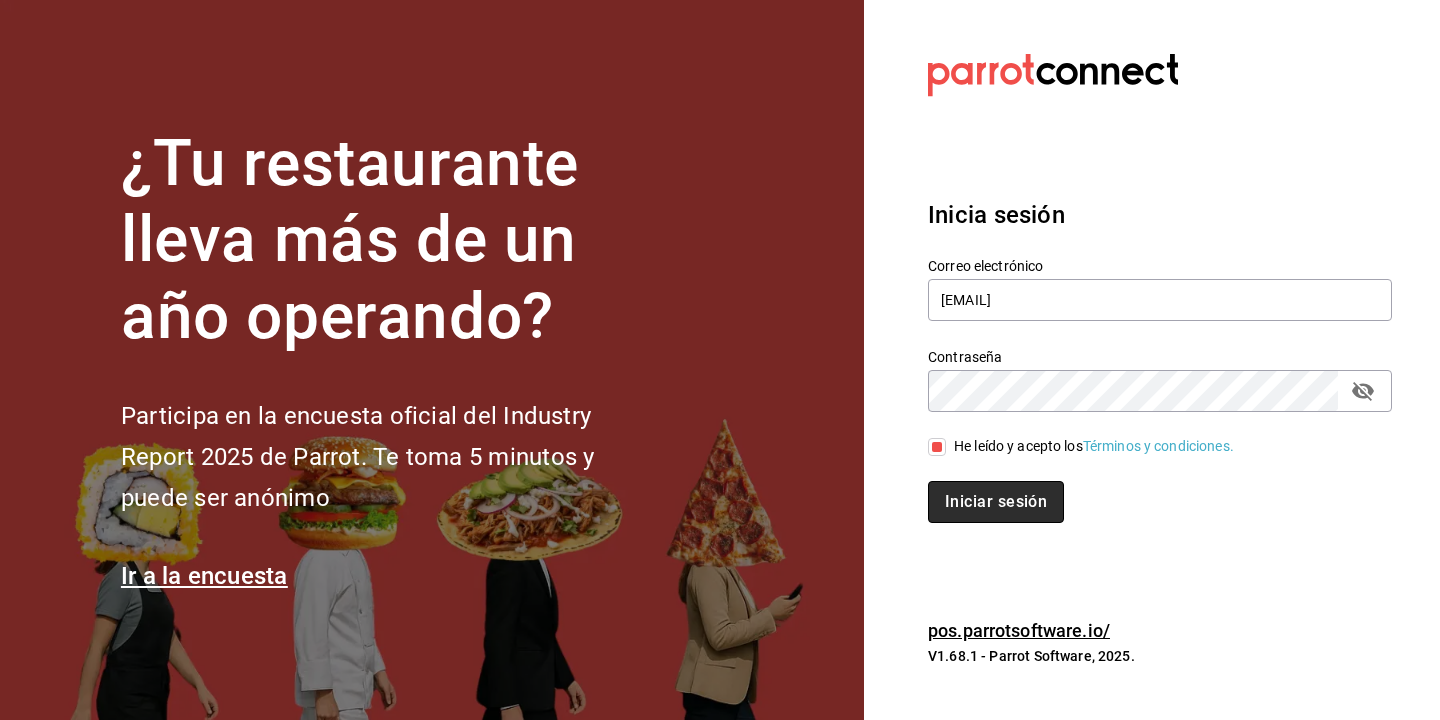 click on "Iniciar sesión" at bounding box center [996, 502] 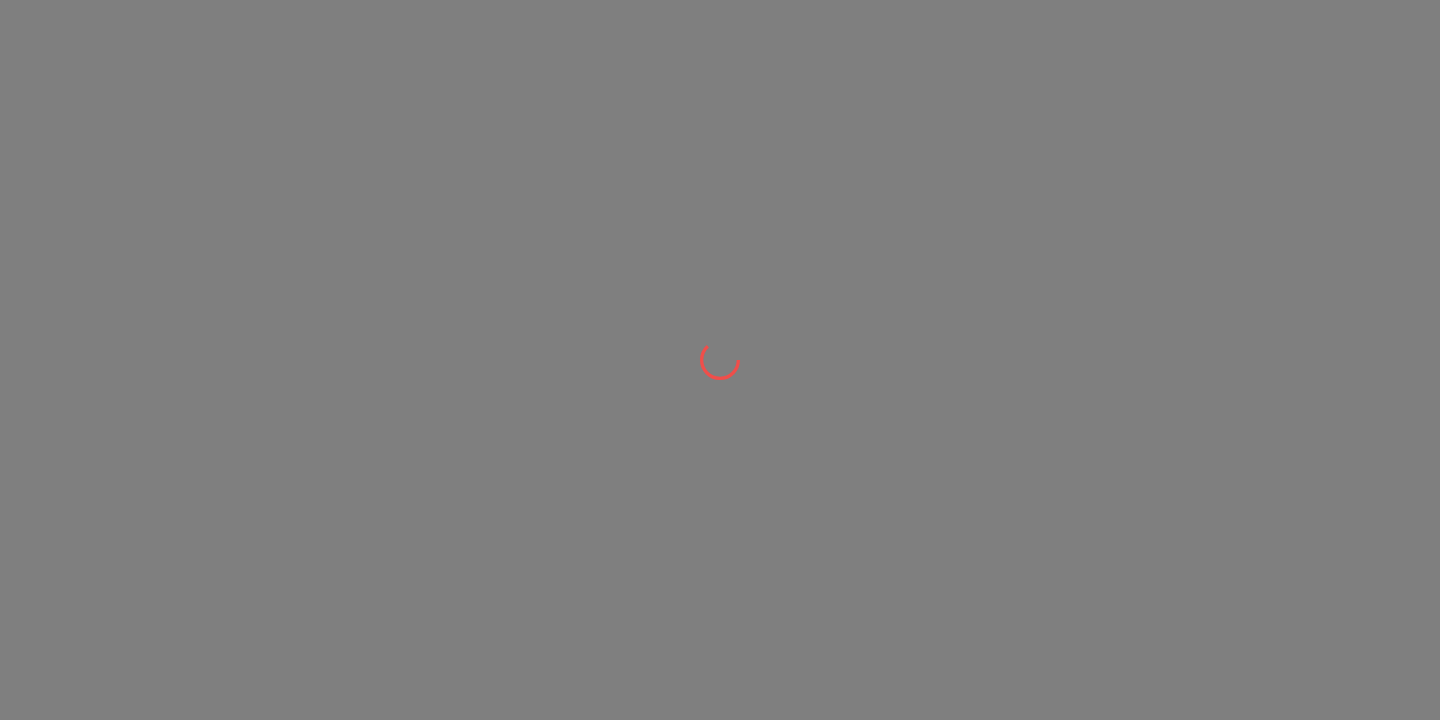 scroll, scrollTop: 0, scrollLeft: 0, axis: both 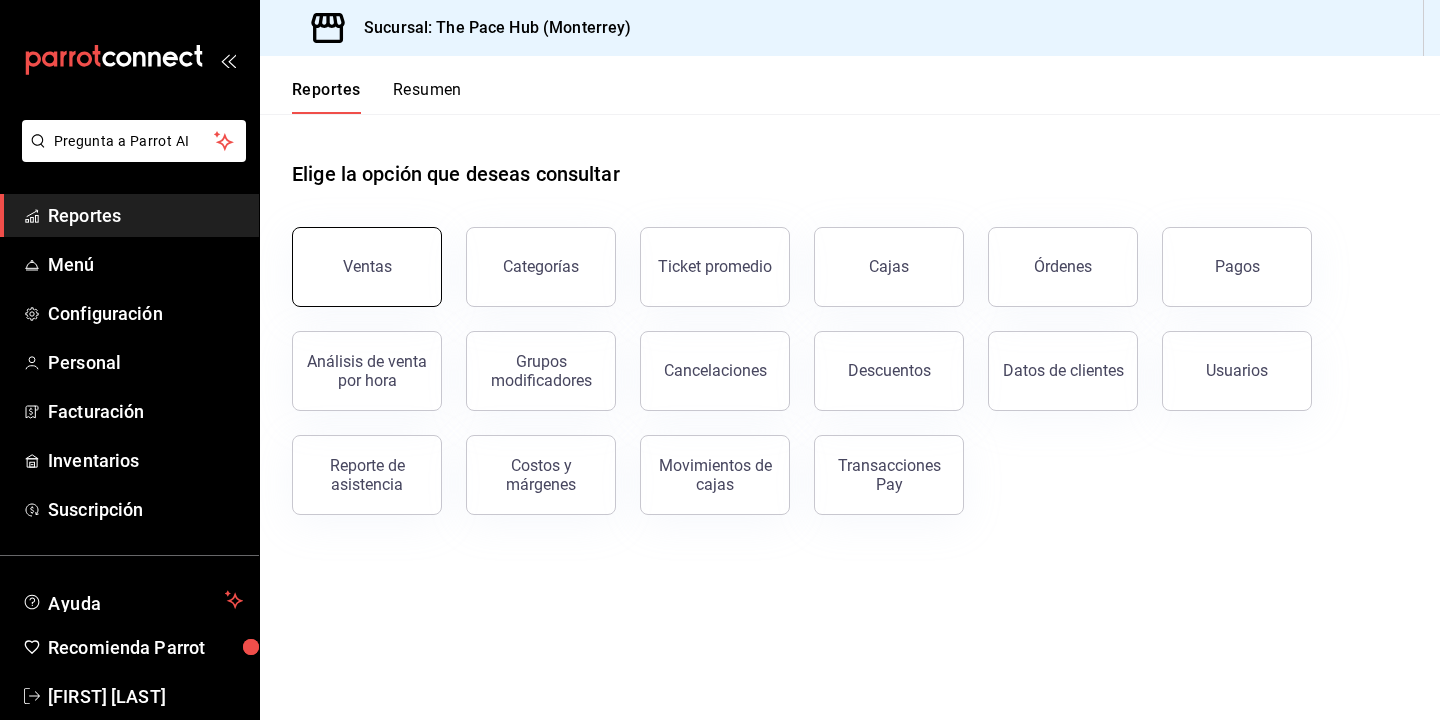 click on "Ventas" at bounding box center [367, 267] 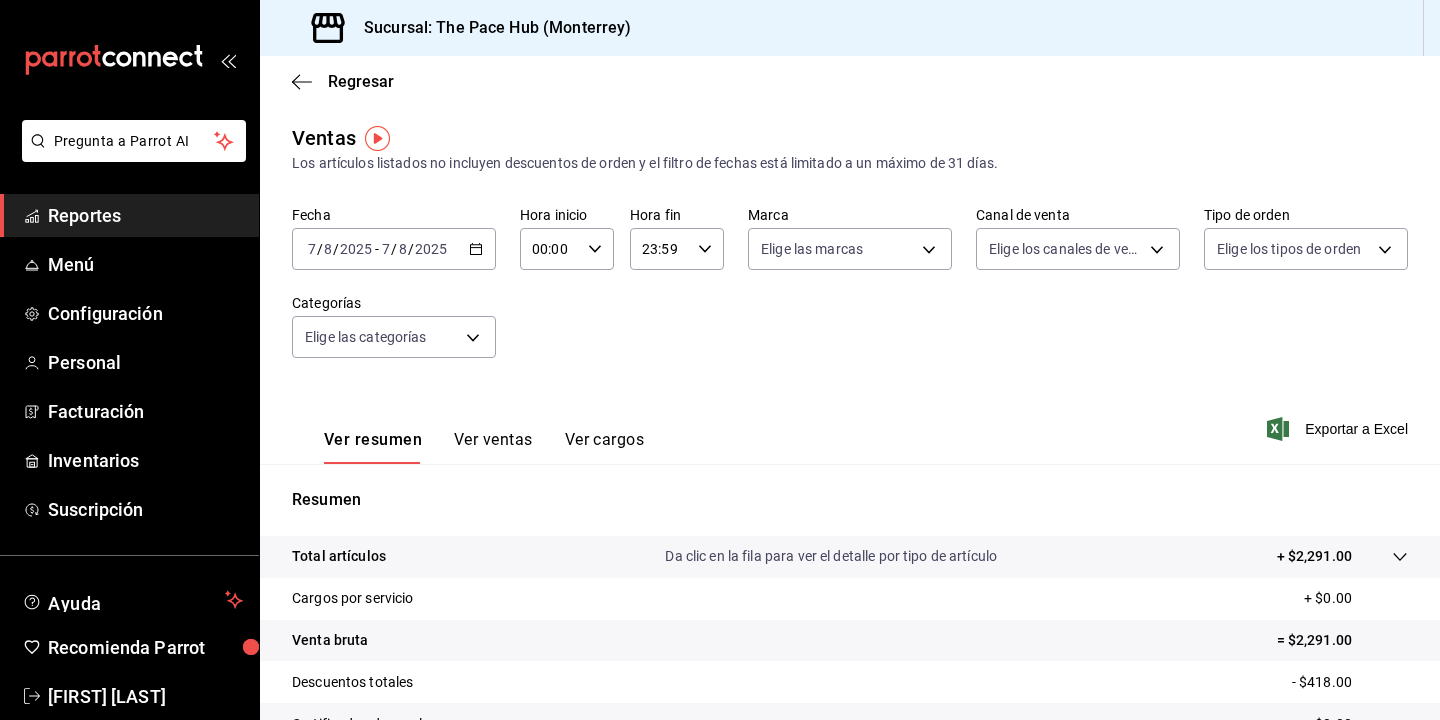 click 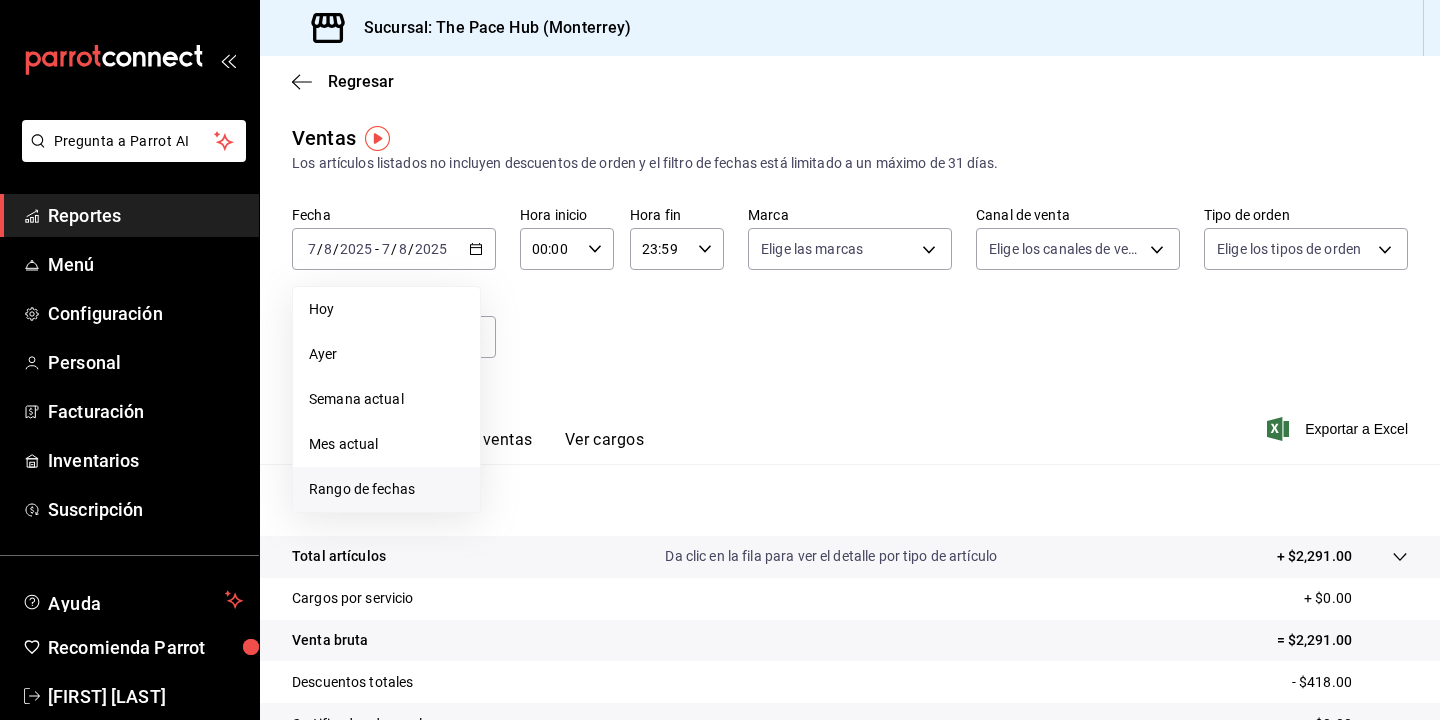 click on "Rango de fechas" at bounding box center (386, 489) 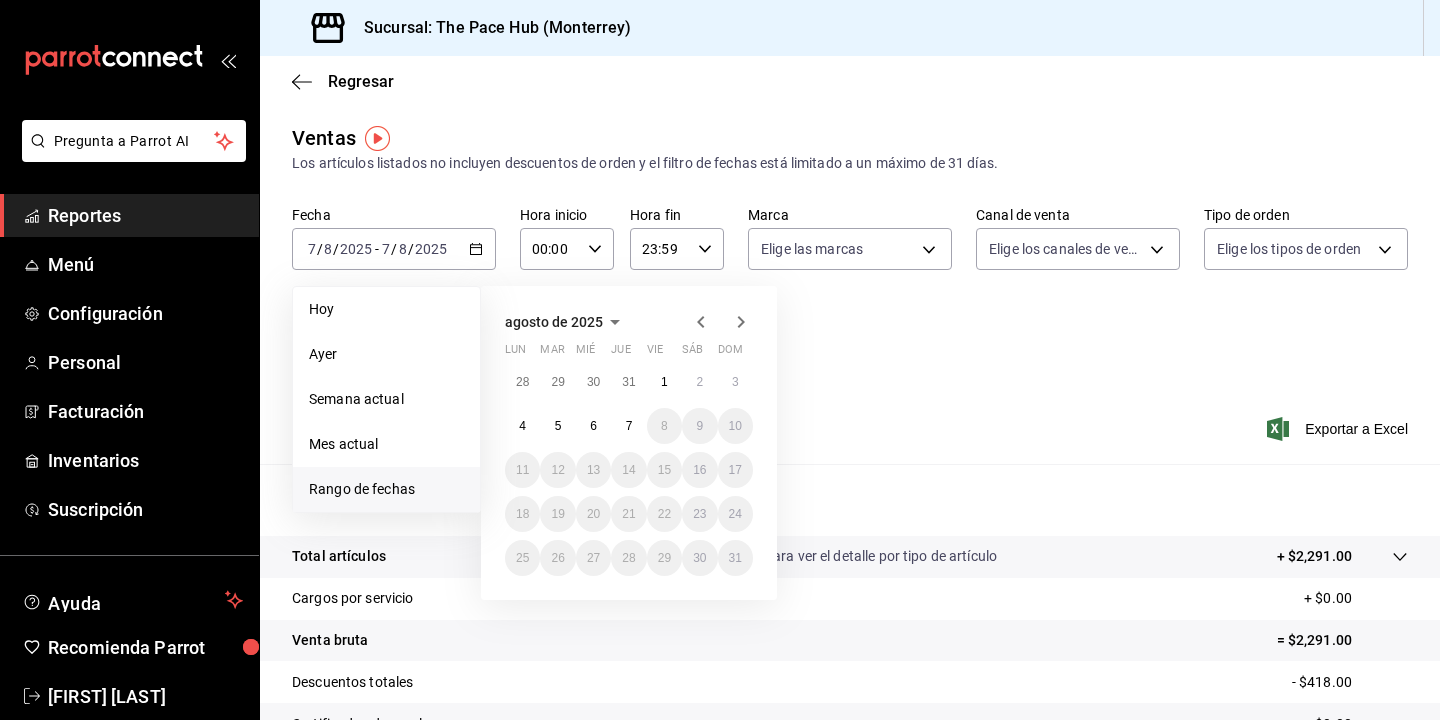 click 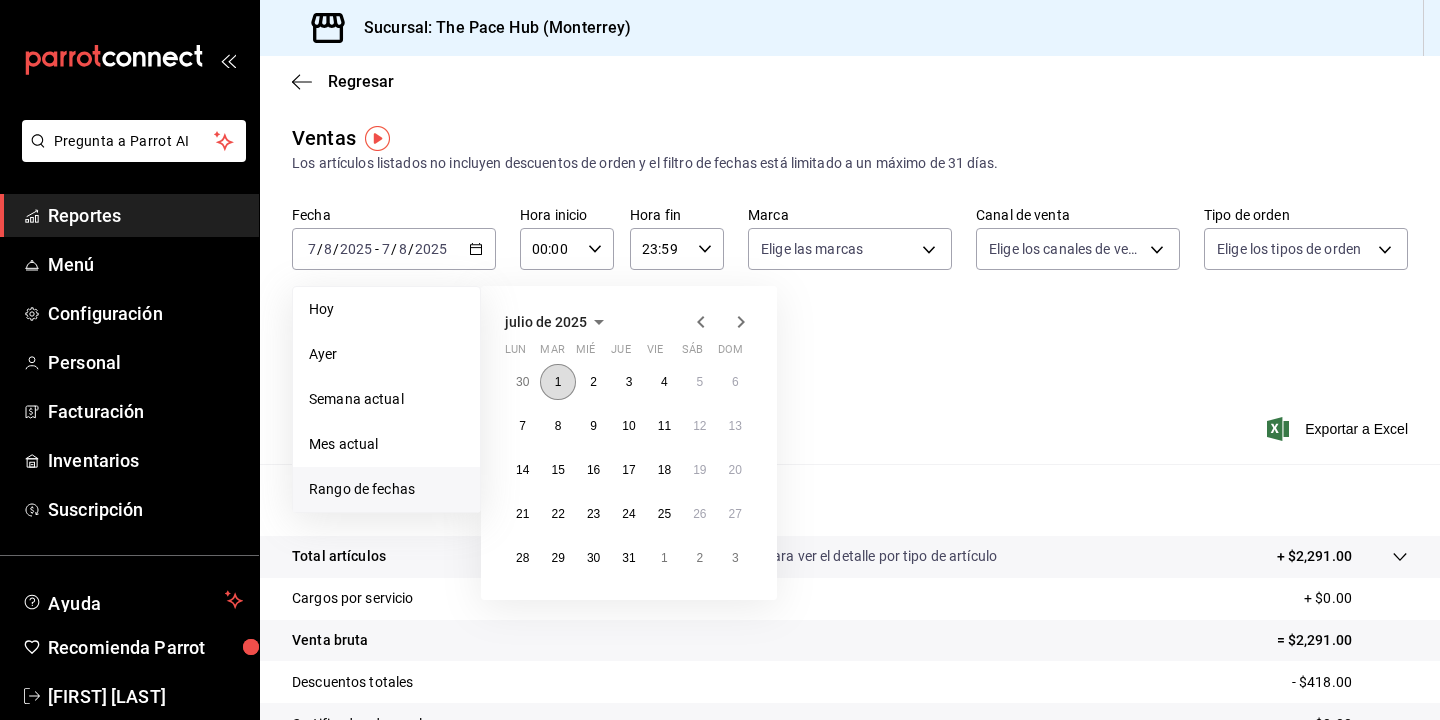 click on "1" at bounding box center (557, 382) 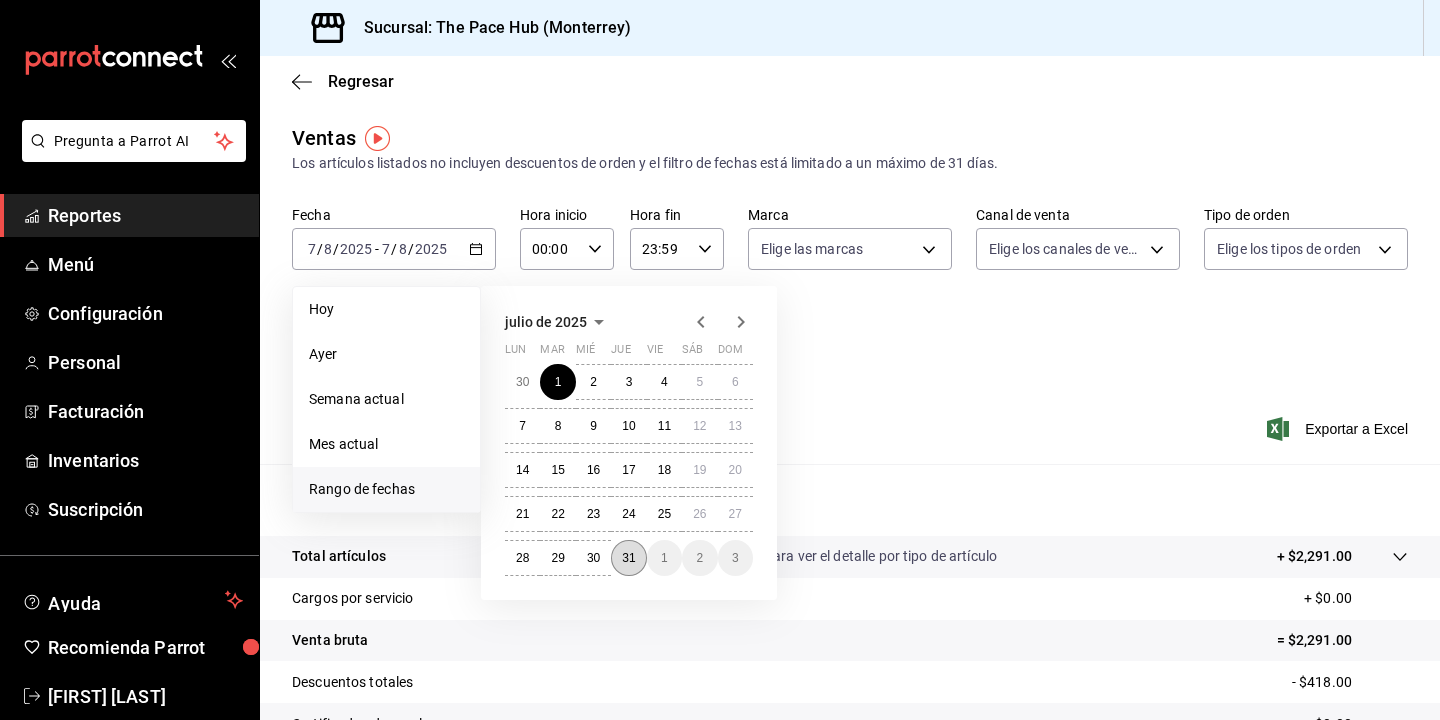 click on "31" at bounding box center (628, 558) 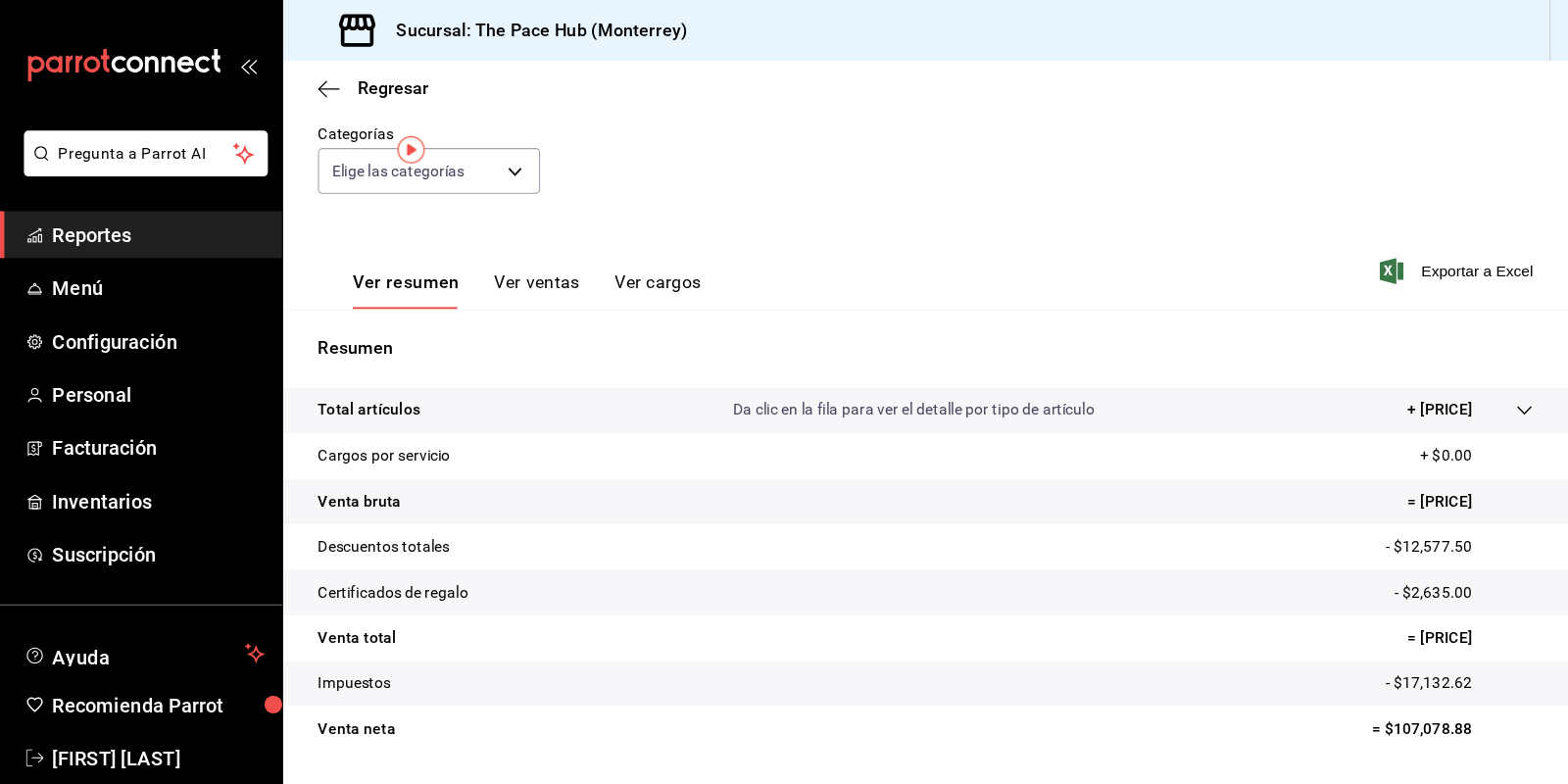 scroll, scrollTop: 233, scrollLeft: 0, axis: vertical 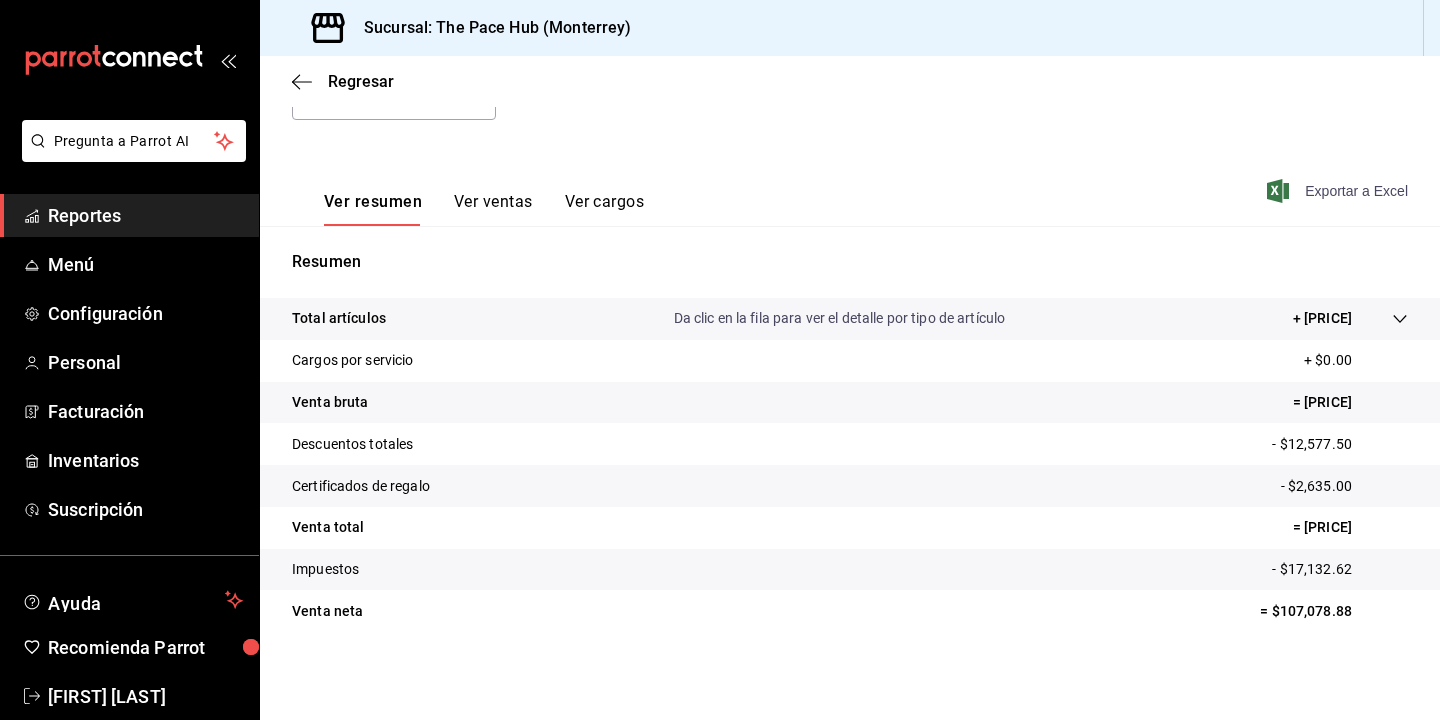 click on "Exportar a Excel" at bounding box center (1339, 191) 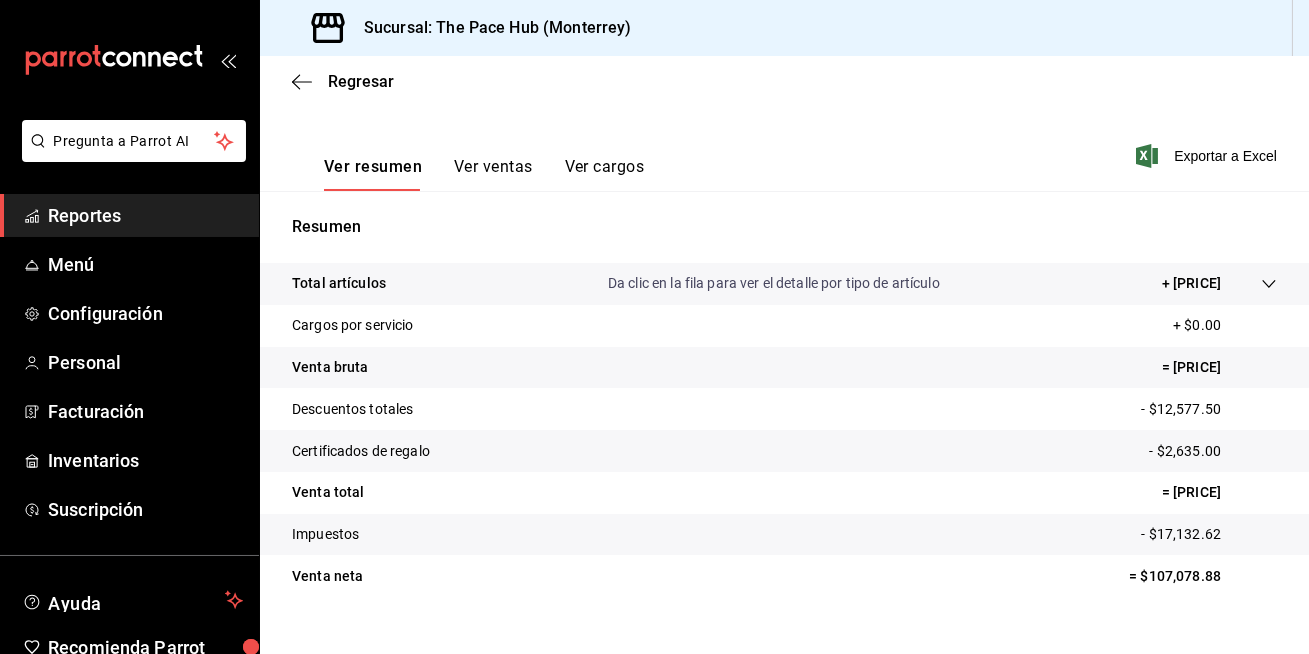 scroll, scrollTop: 303, scrollLeft: 0, axis: vertical 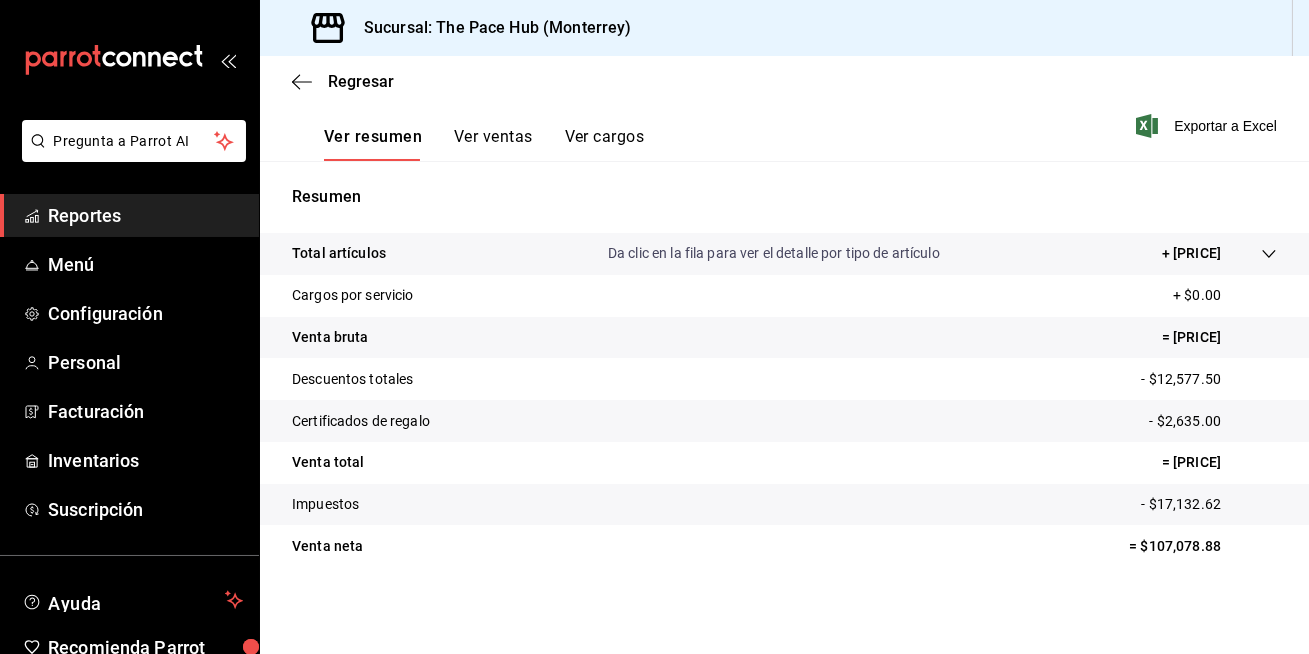 click on "Ver ventas" at bounding box center [493, 144] 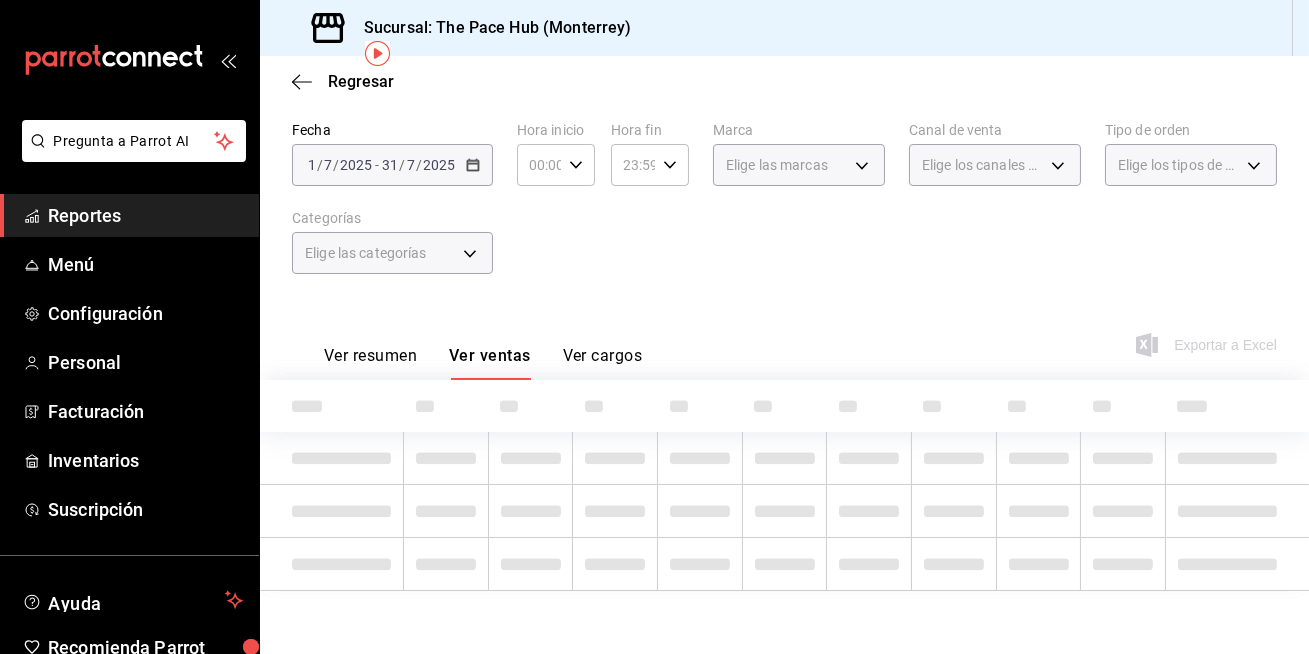scroll, scrollTop: 303, scrollLeft: 0, axis: vertical 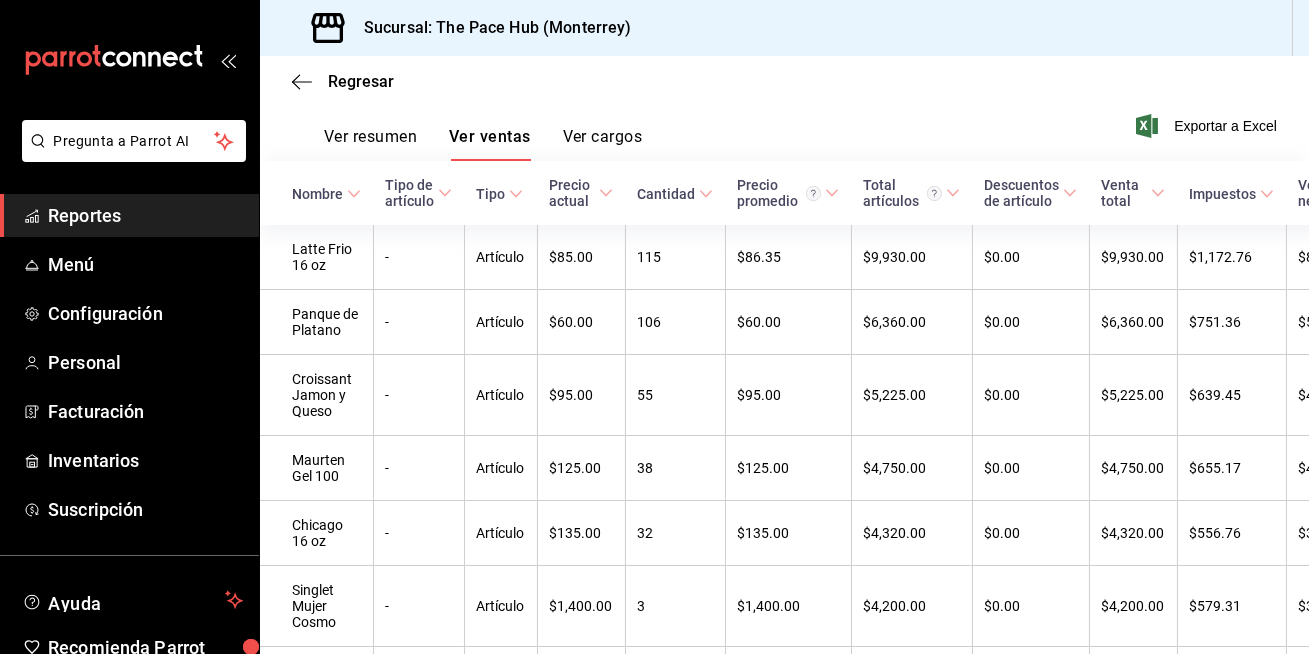 click on "Ver resumen" at bounding box center (370, 144) 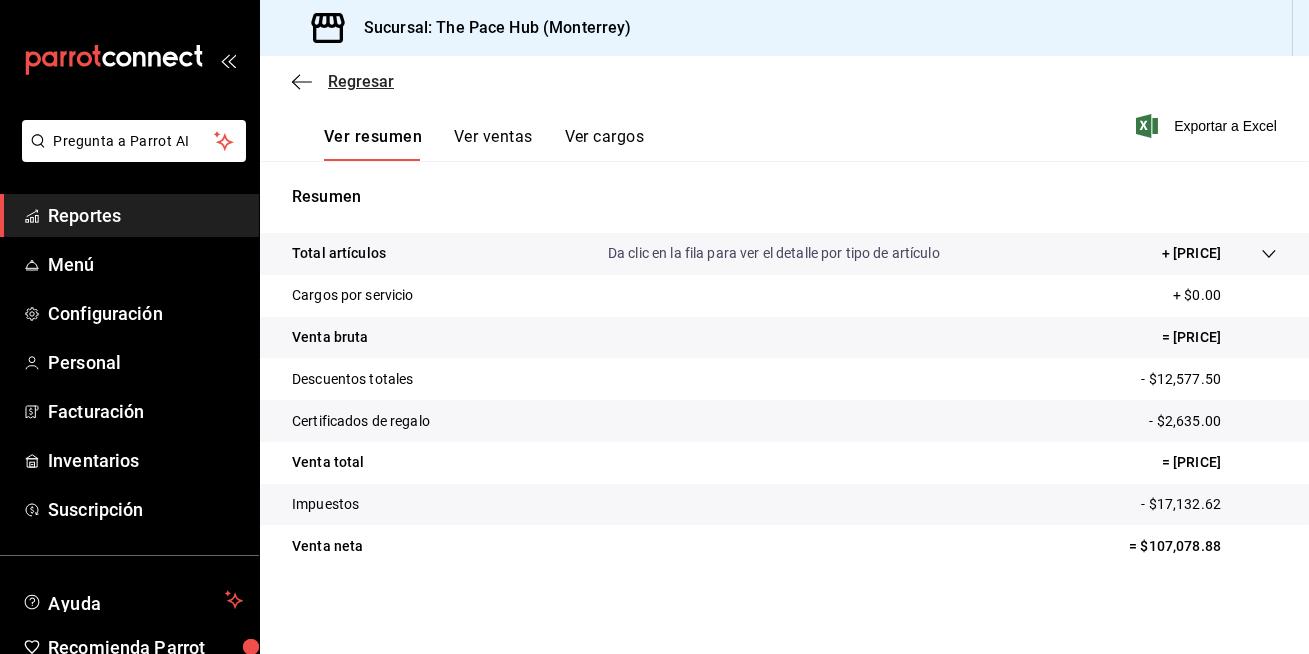click 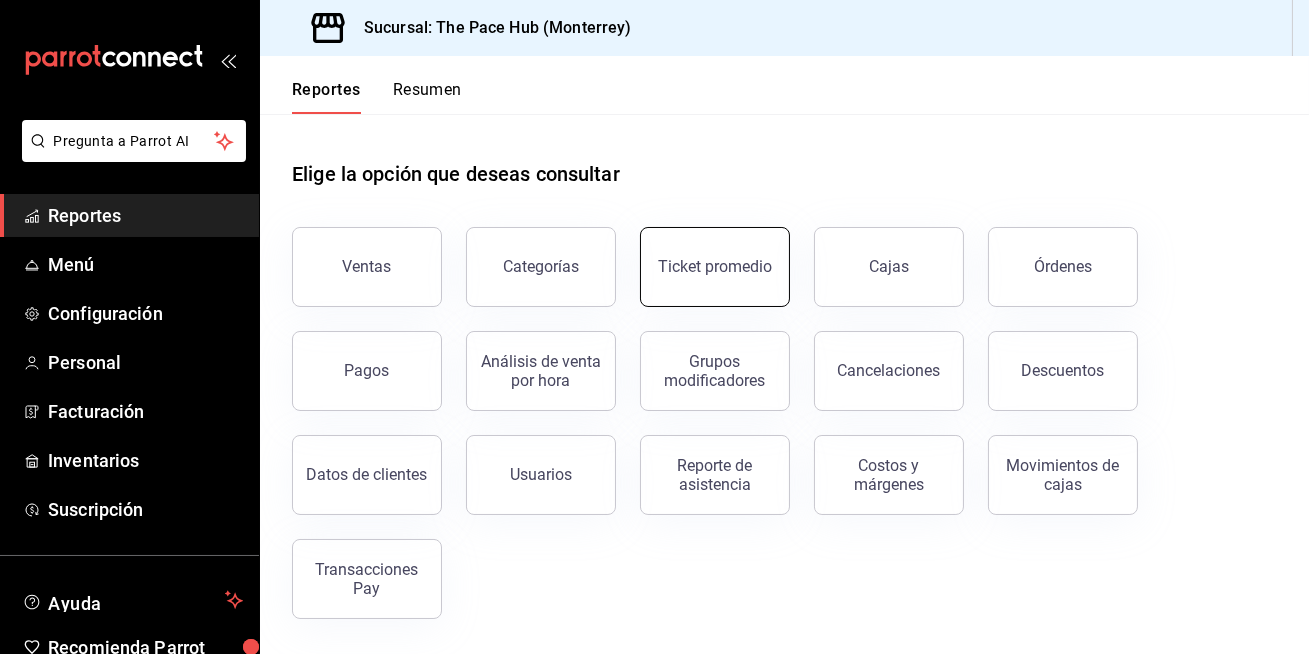 click on "Ticket promedio" at bounding box center (715, 266) 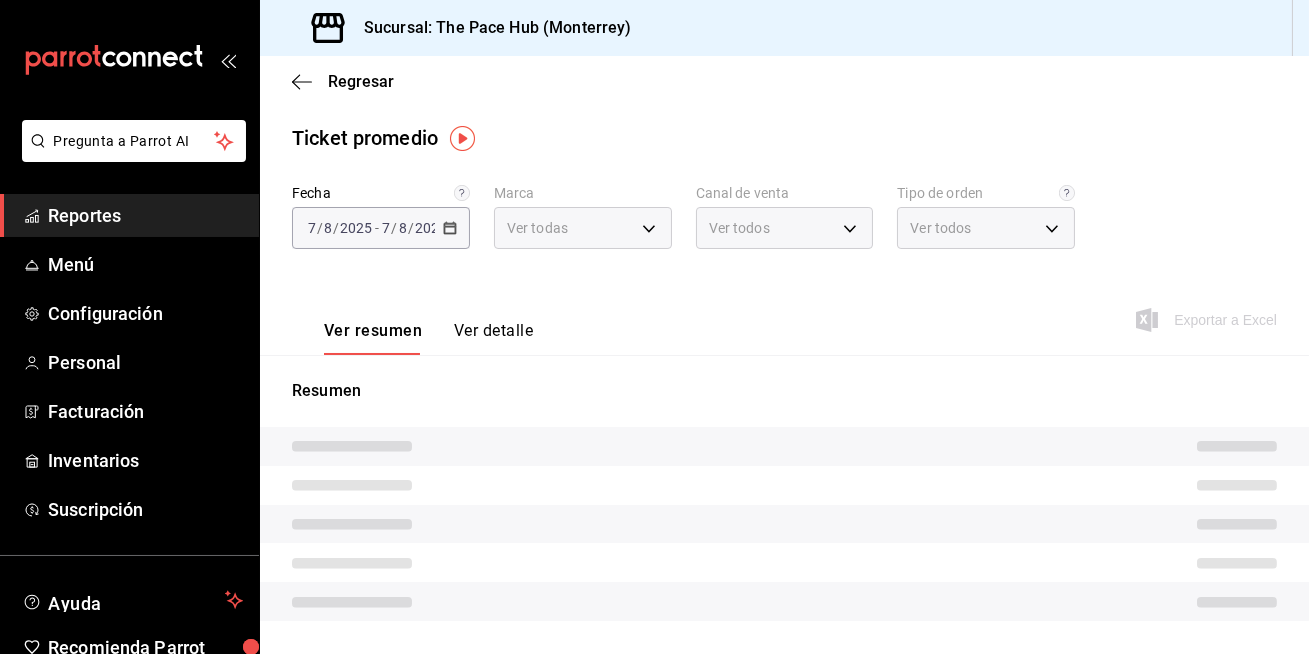 type on "6e7b30a6-09fd-47a0-883a-b7f701214784" 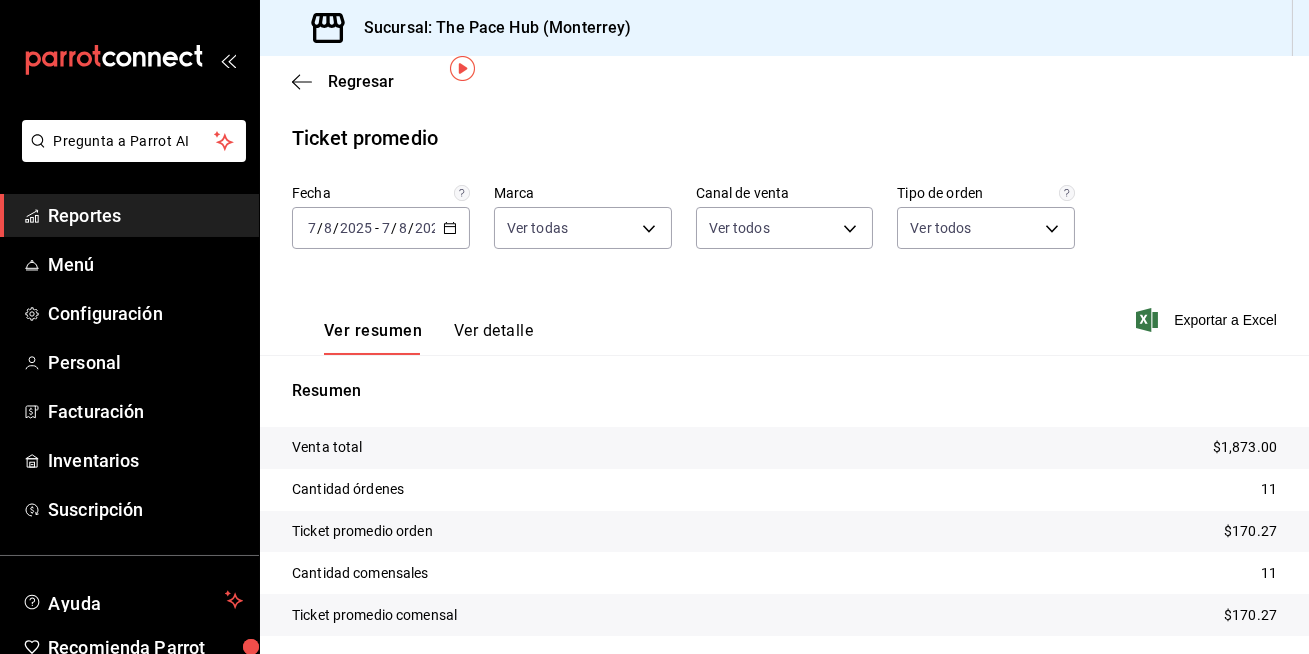 scroll, scrollTop: 69, scrollLeft: 0, axis: vertical 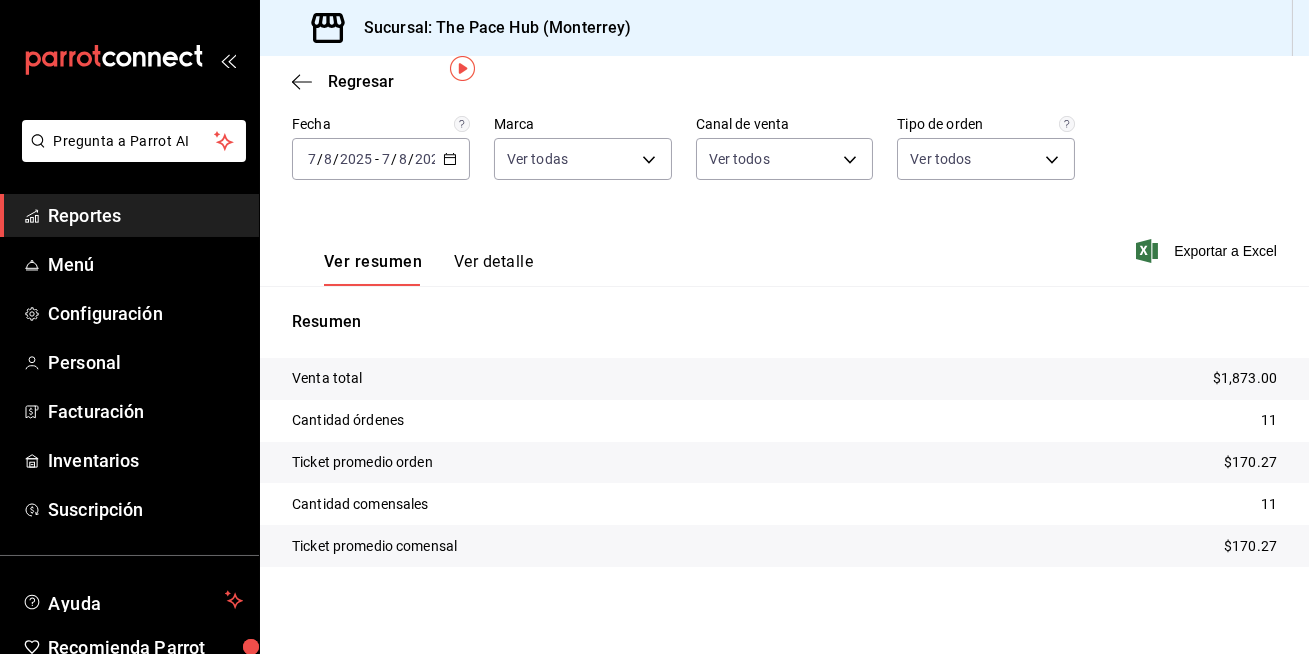 click on "Ver detalle" at bounding box center (493, 269) 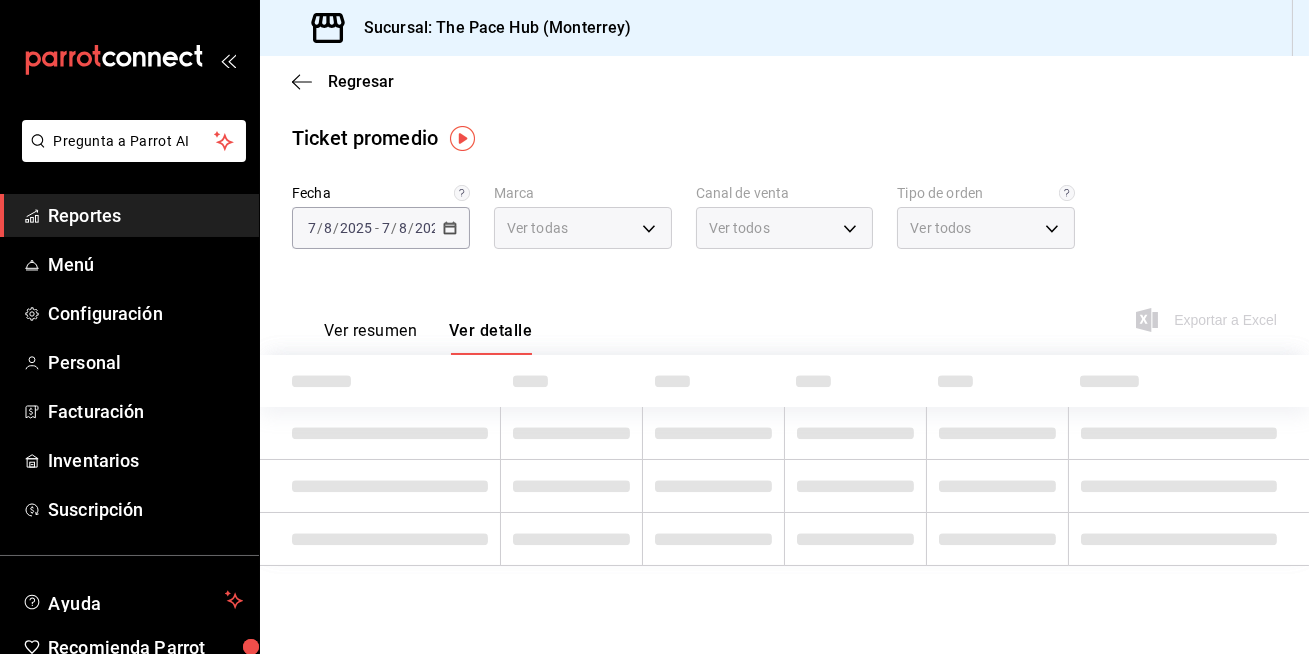 scroll, scrollTop: 0, scrollLeft: 0, axis: both 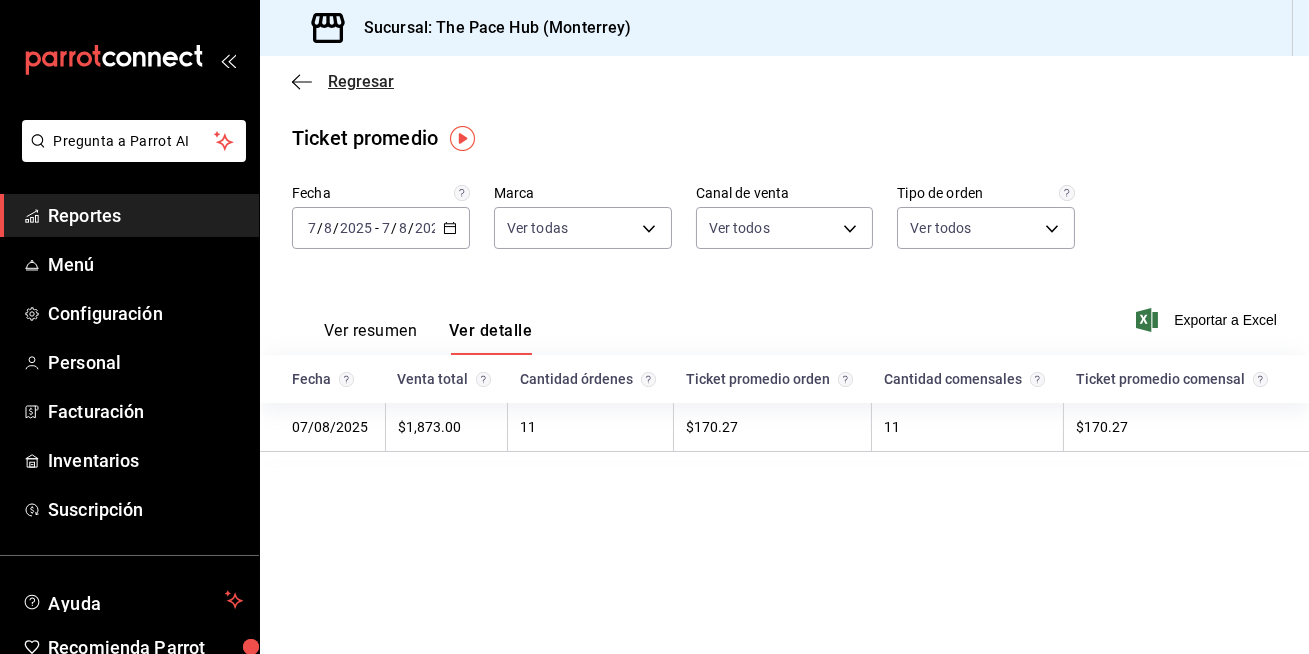 click 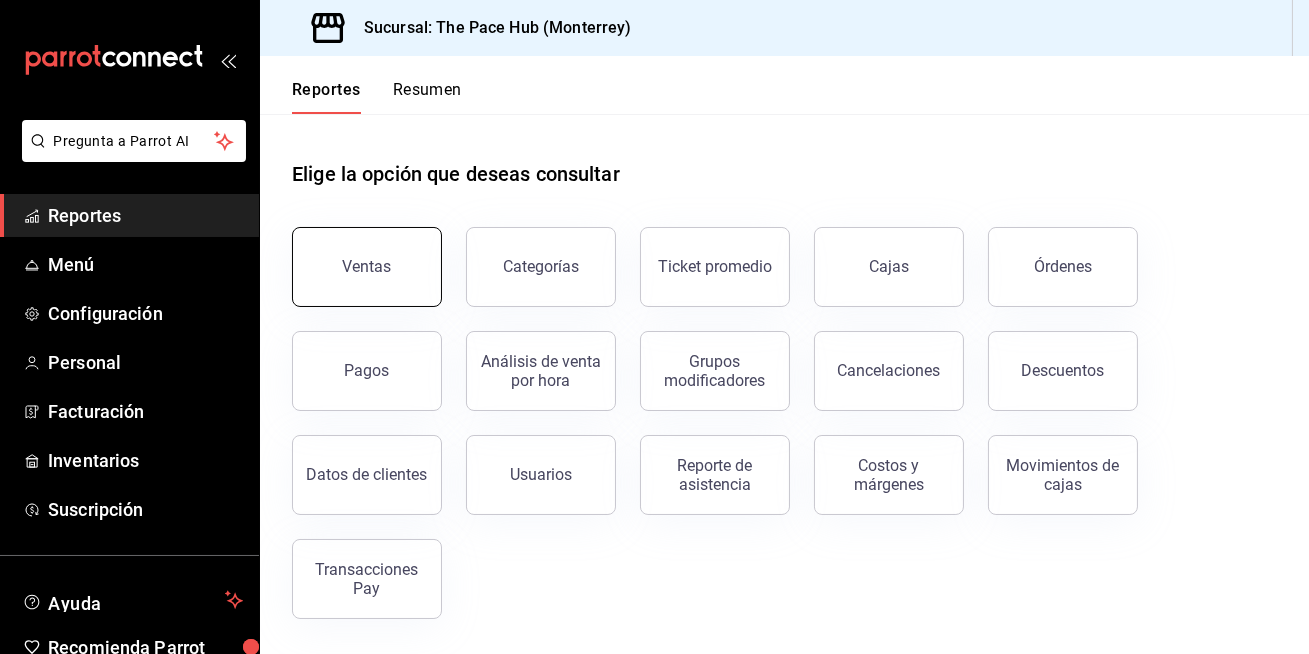 click on "Ventas" at bounding box center (367, 266) 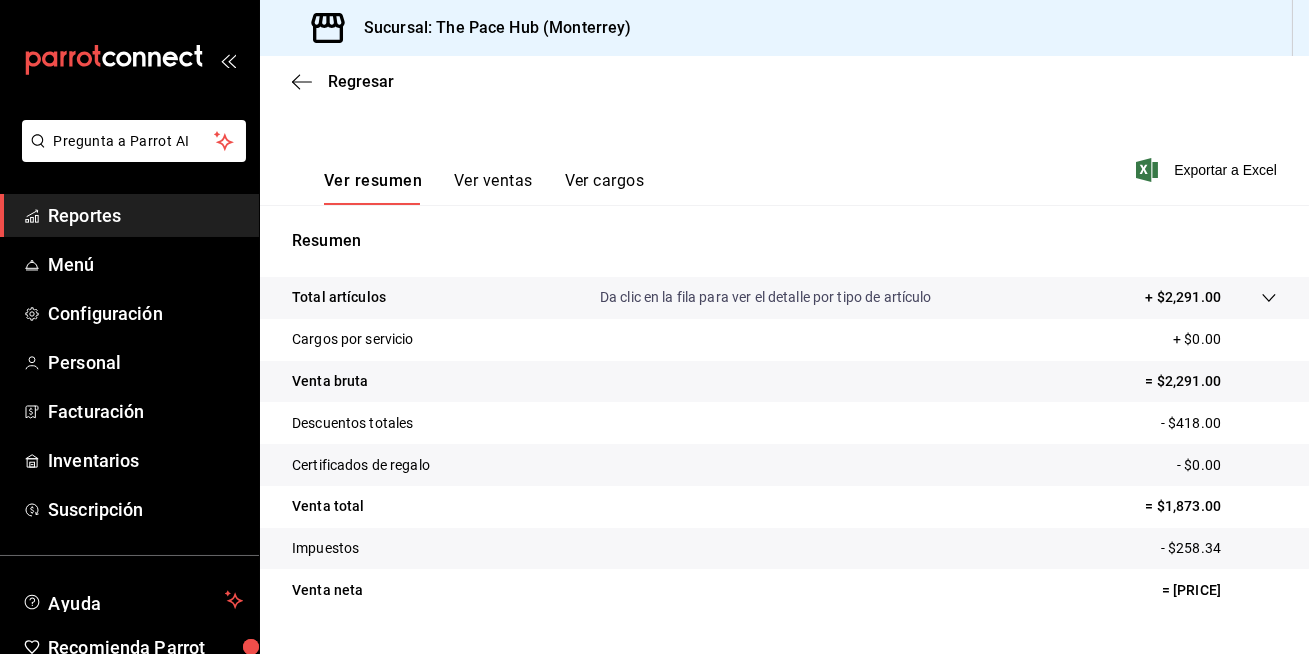 scroll, scrollTop: 303, scrollLeft: 0, axis: vertical 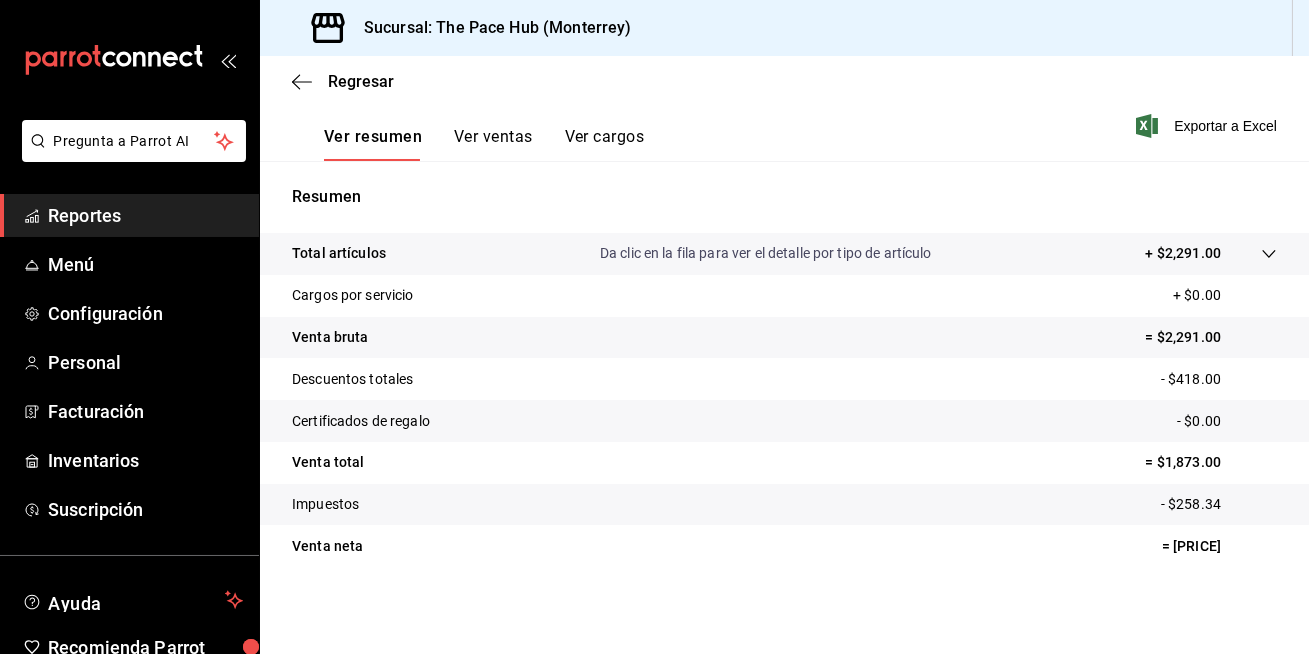 click on "Ver ventas" at bounding box center [493, 144] 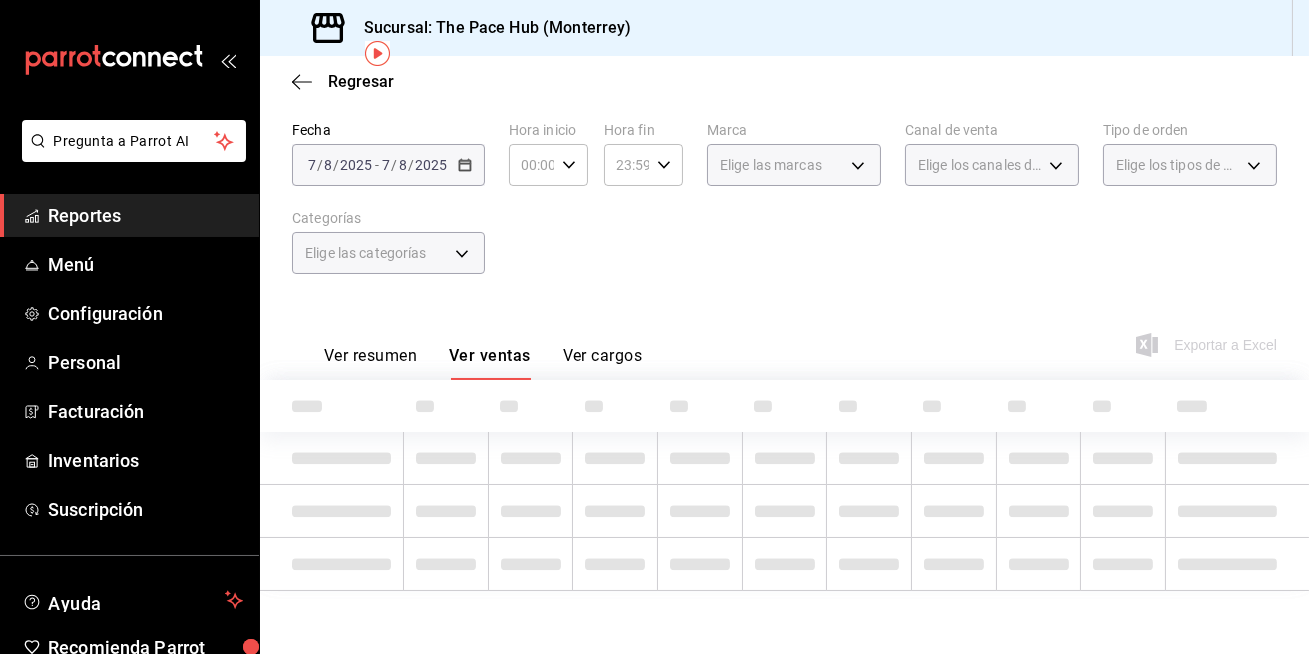 scroll, scrollTop: 303, scrollLeft: 0, axis: vertical 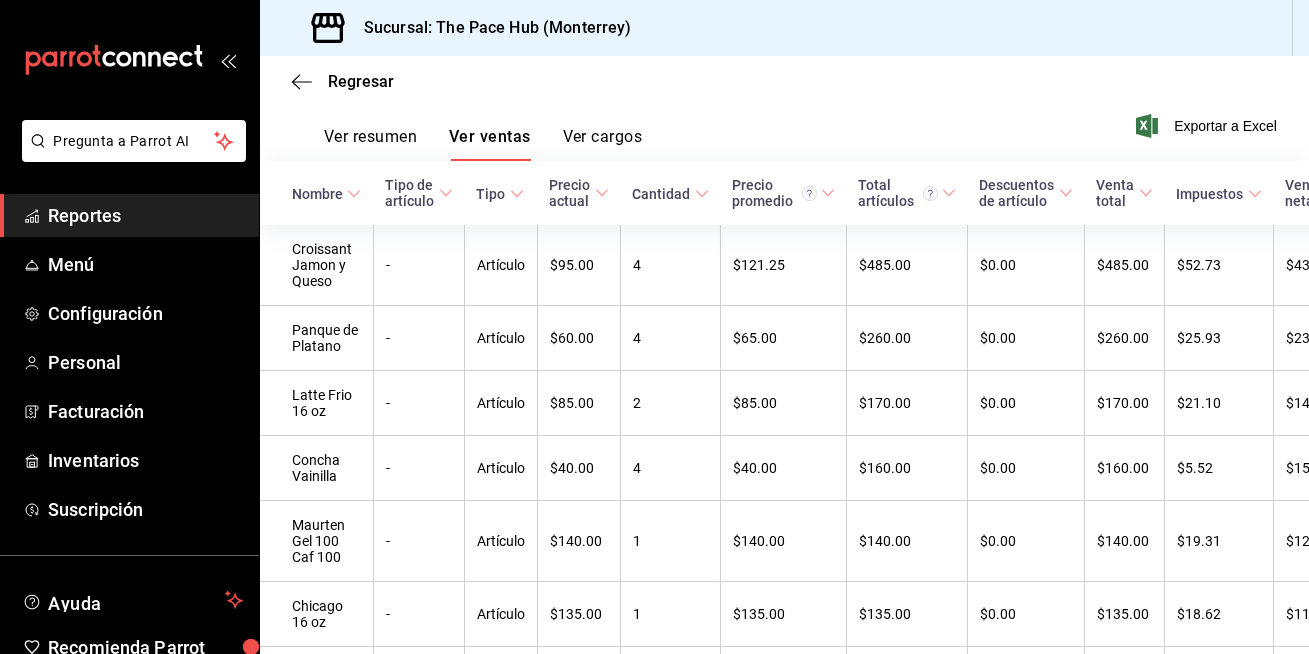 click on "Ver cargos" at bounding box center (603, 144) 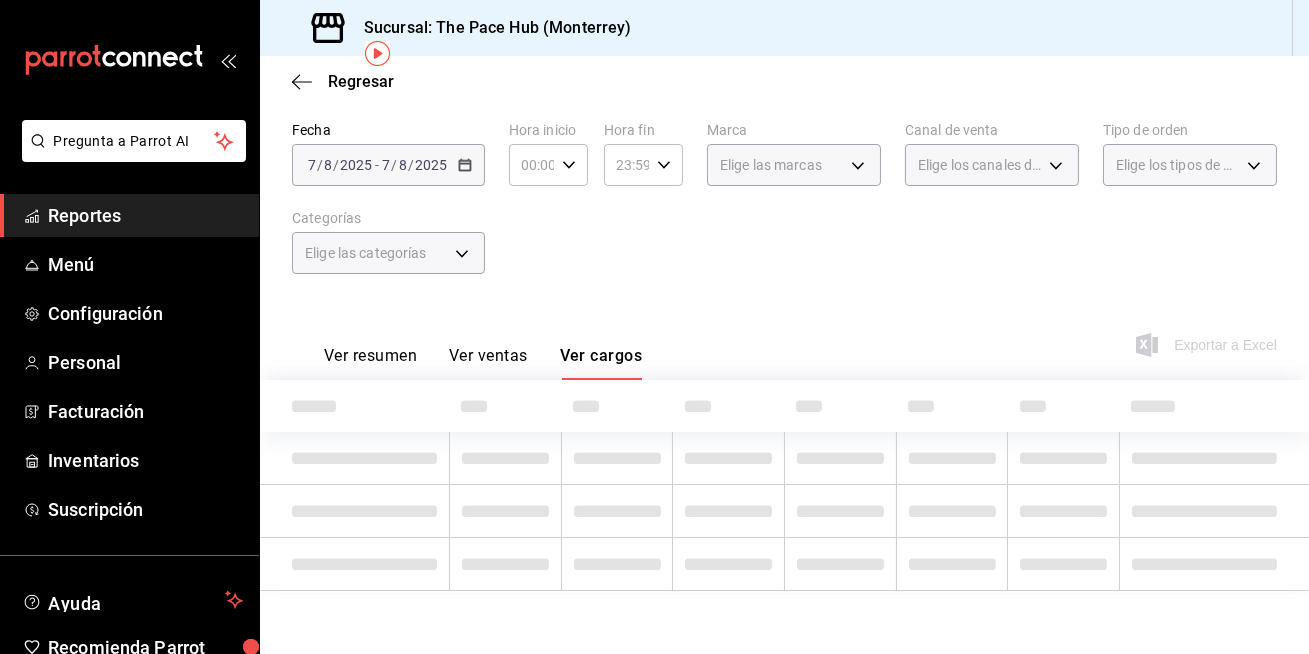 scroll, scrollTop: 164, scrollLeft: 0, axis: vertical 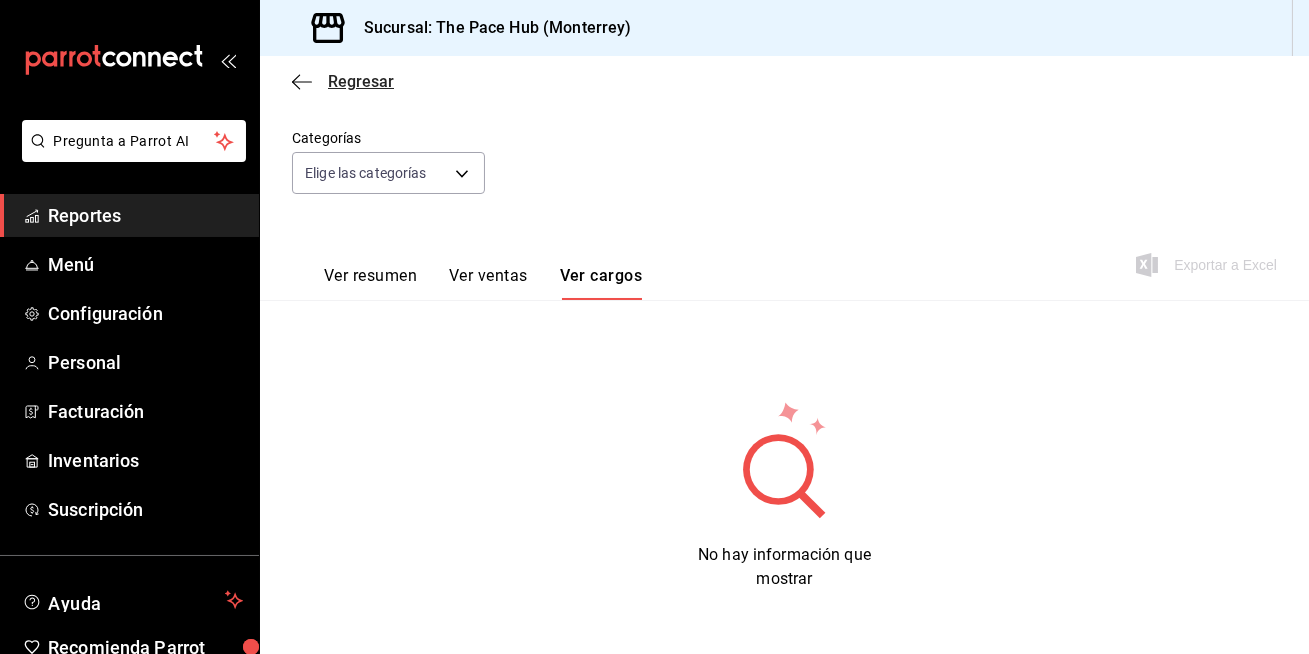 click 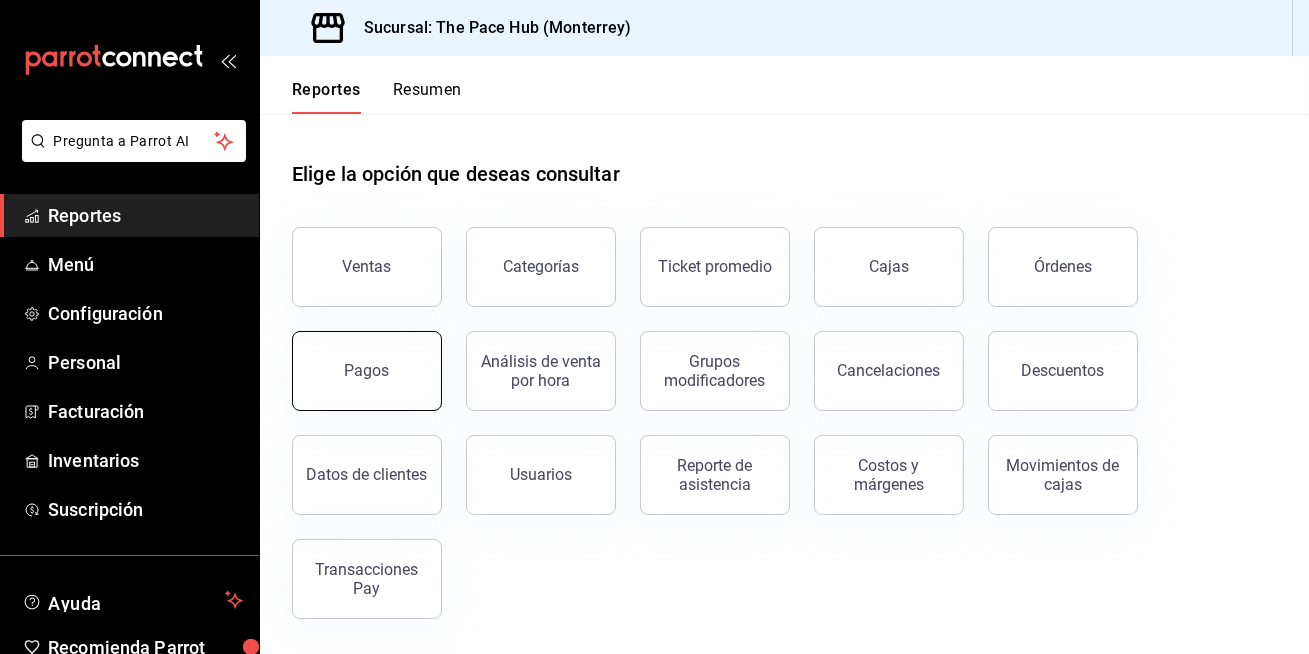 click on "Pagos" at bounding box center (367, 371) 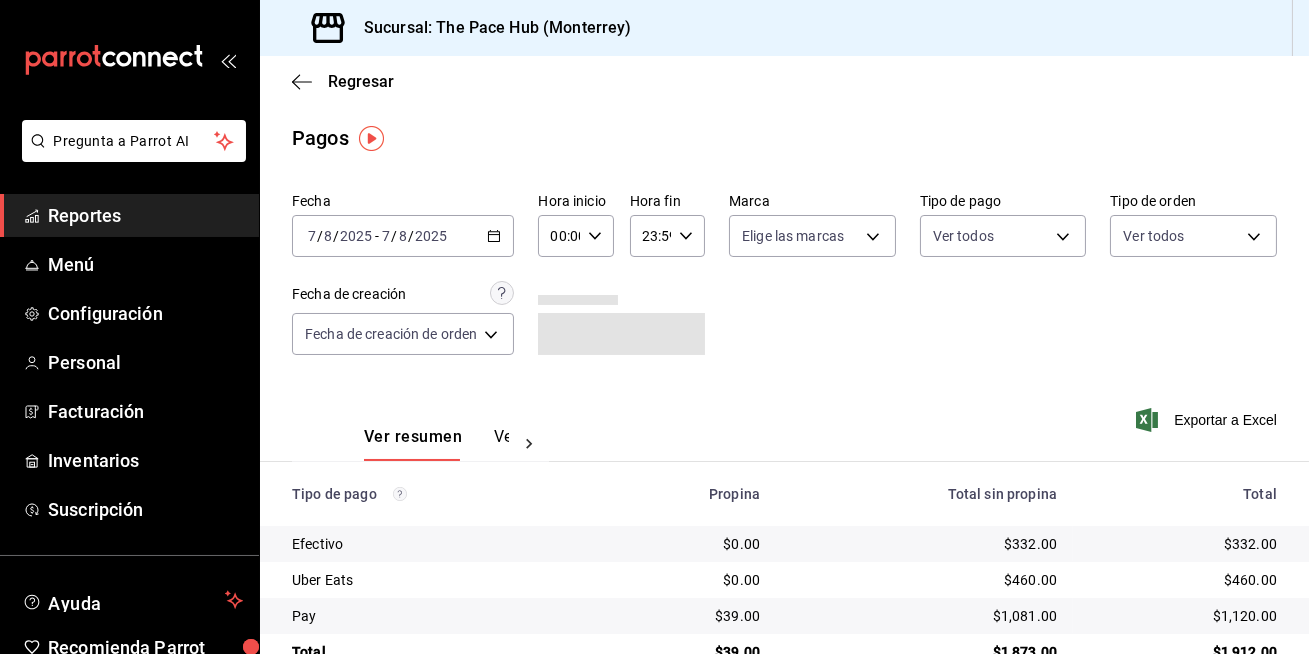scroll, scrollTop: 48, scrollLeft: 0, axis: vertical 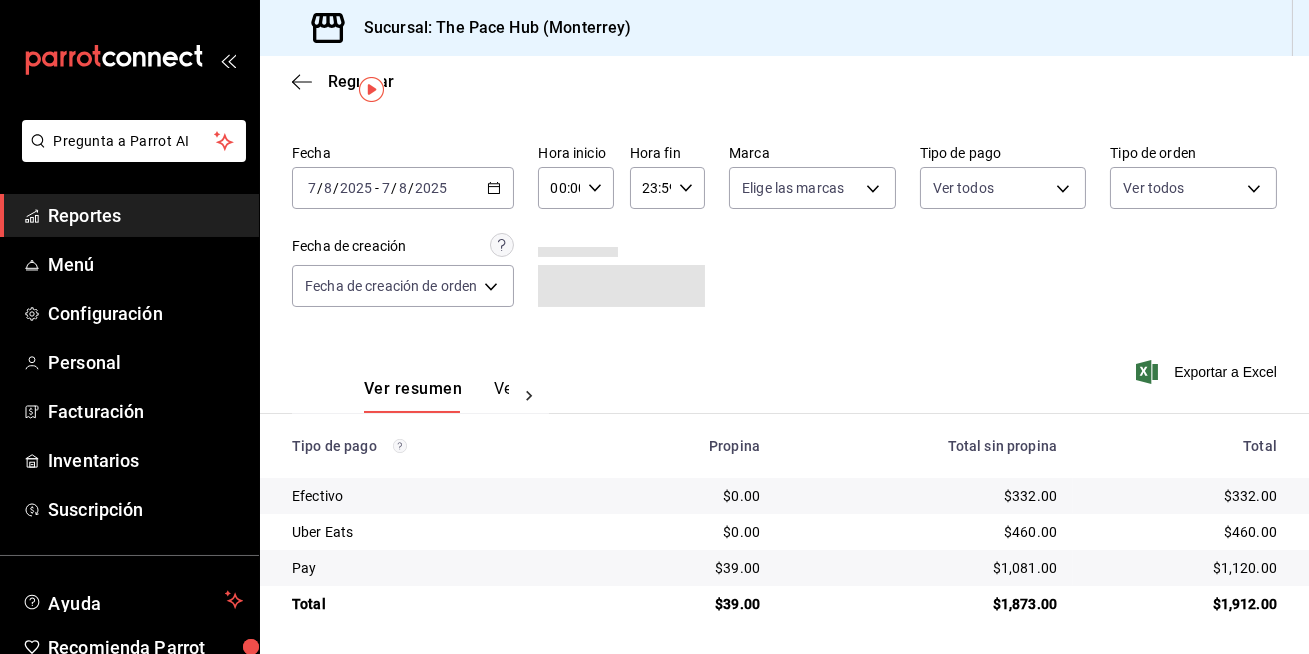 click 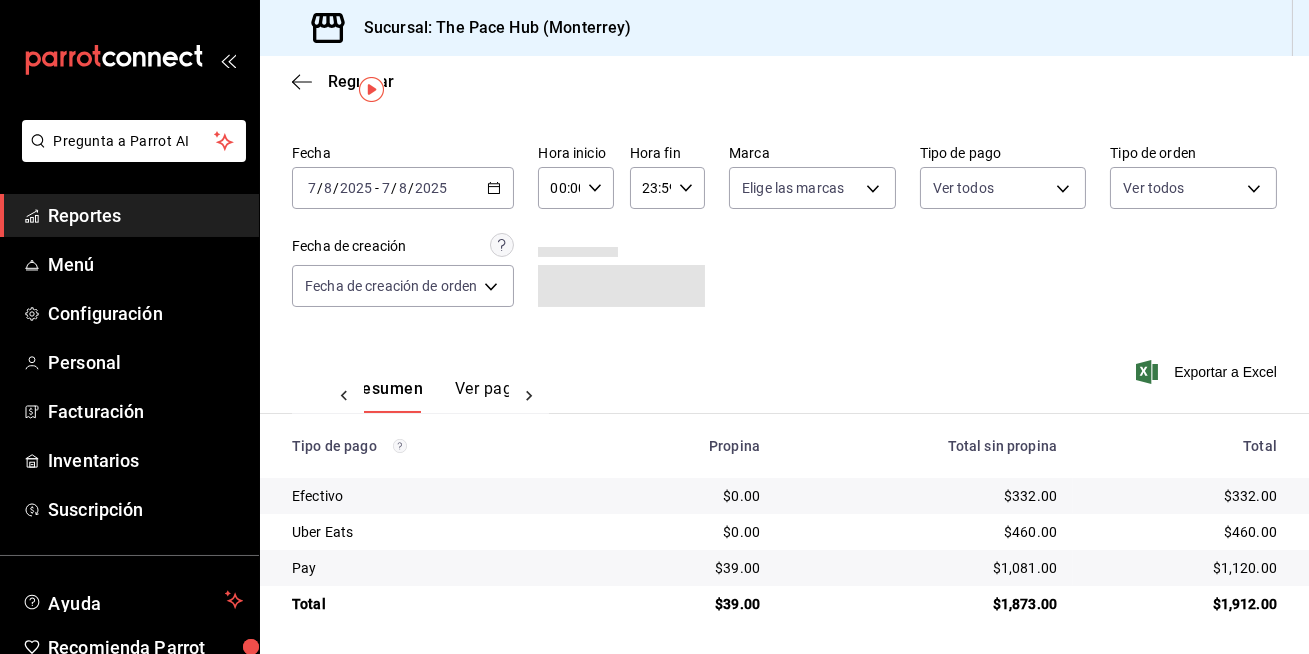 scroll, scrollTop: 0, scrollLeft: 59, axis: horizontal 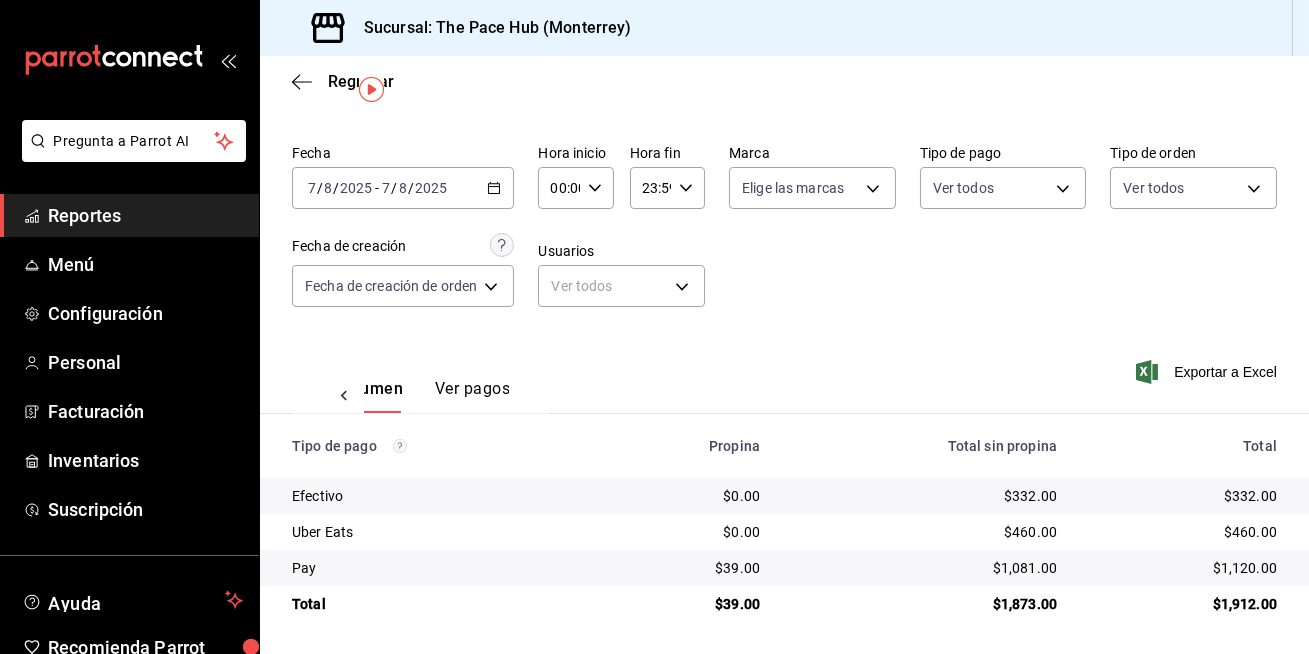click on "Ver pagos" at bounding box center [472, 396] 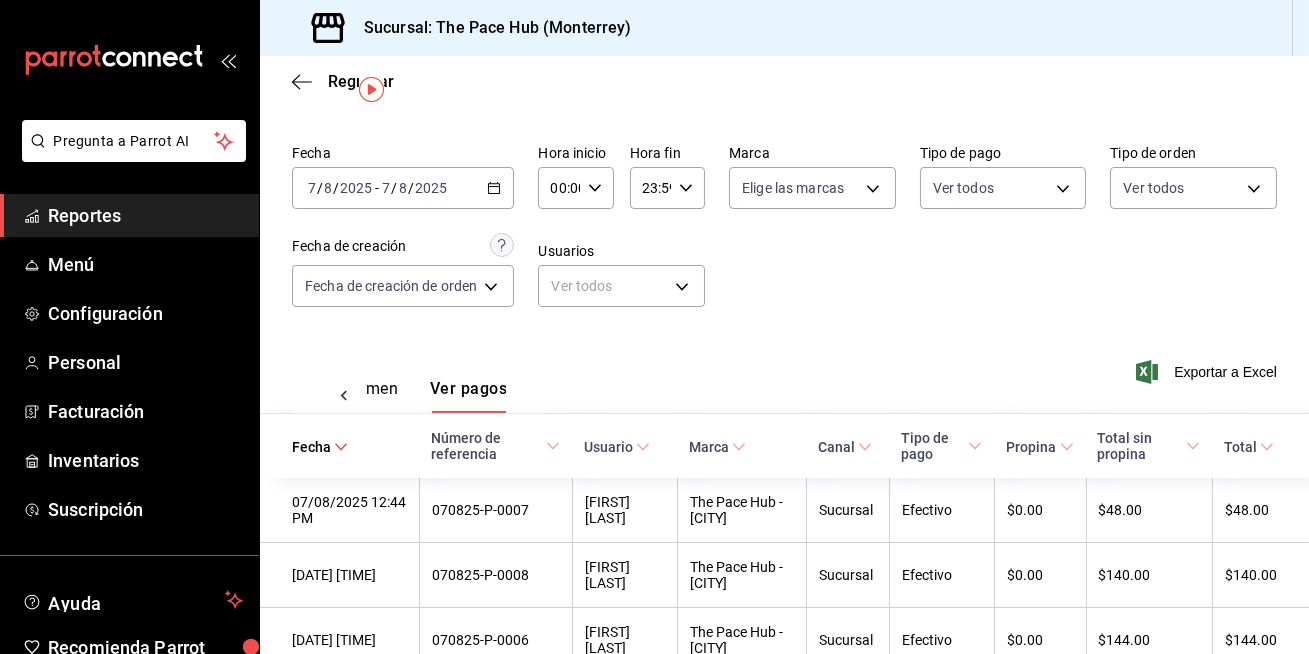 click on "Ver resumen" at bounding box center [351, 396] 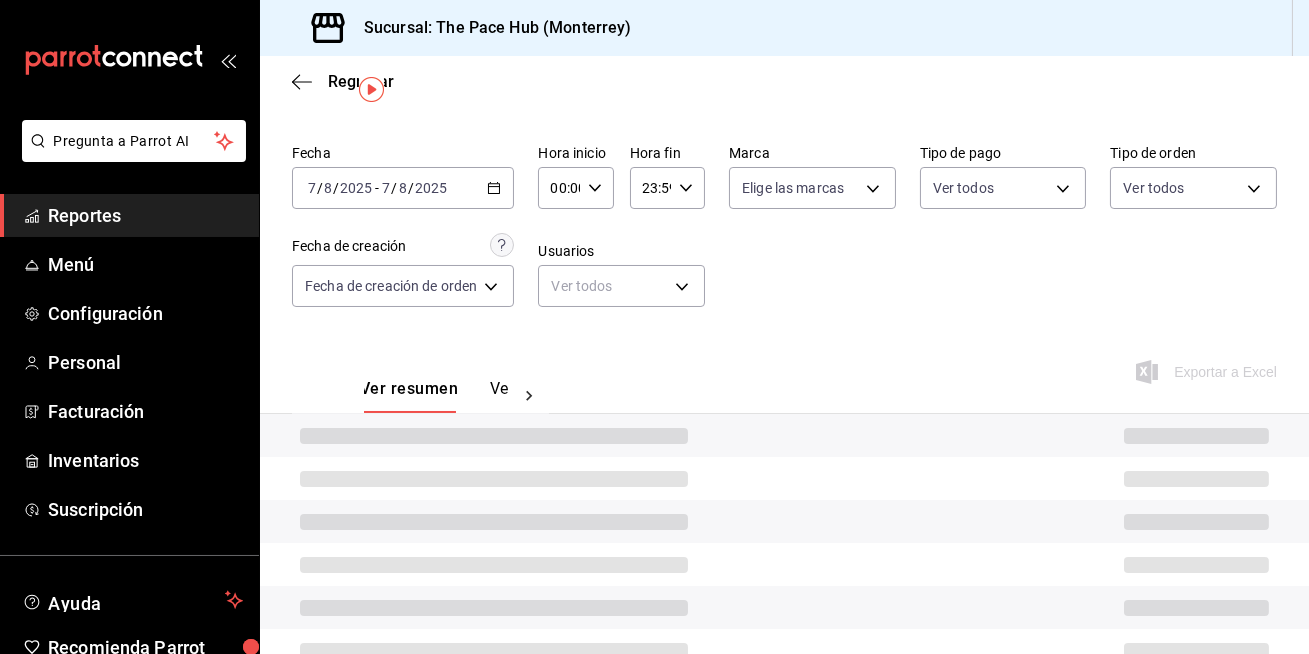 scroll, scrollTop: 0, scrollLeft: 0, axis: both 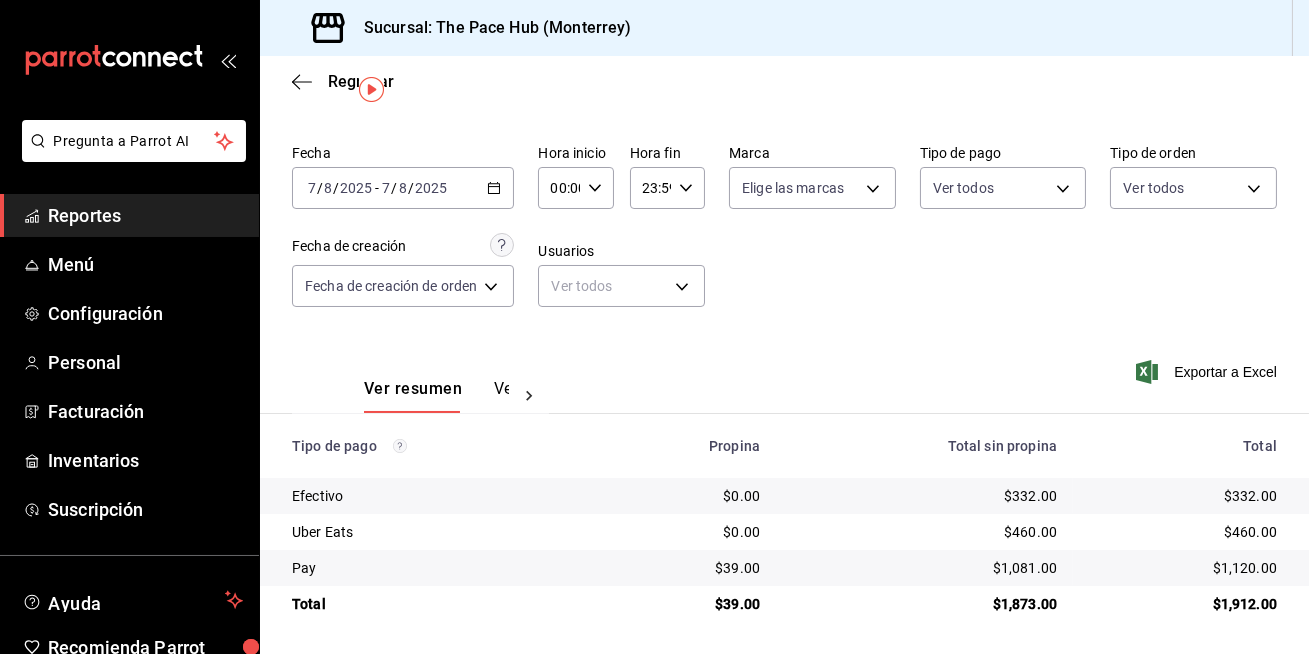 click on "Reportes" at bounding box center (129, 215) 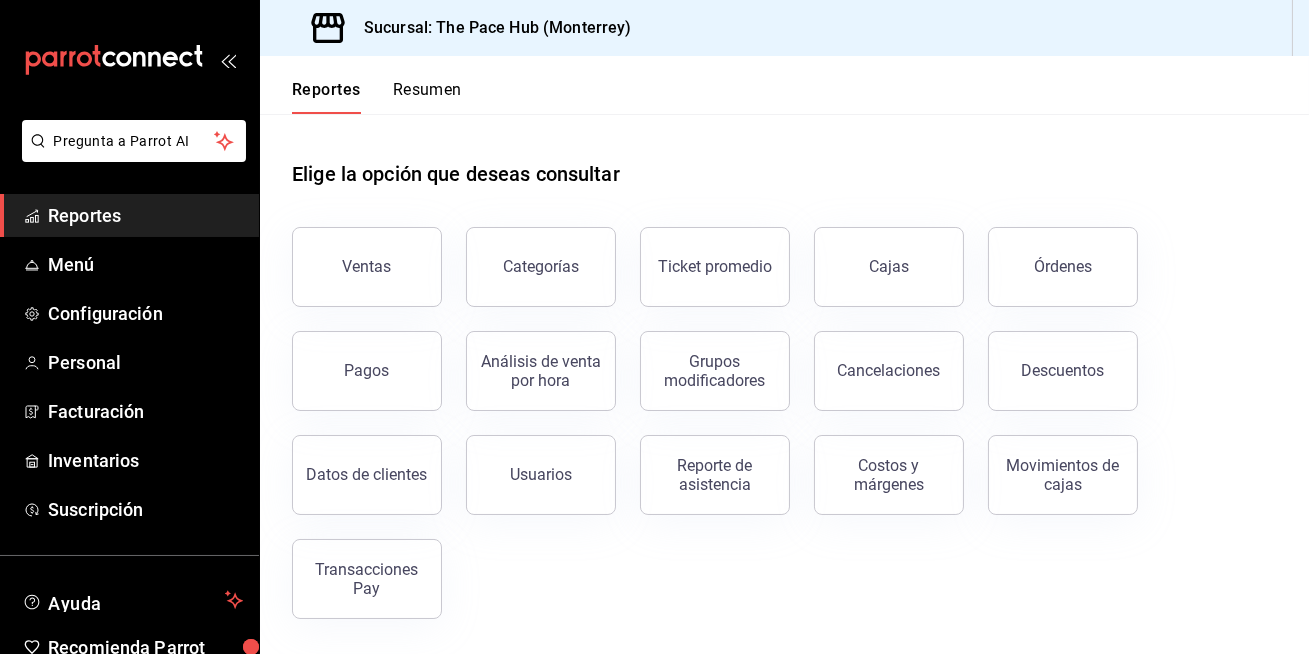 click on "Resumen" at bounding box center [427, 97] 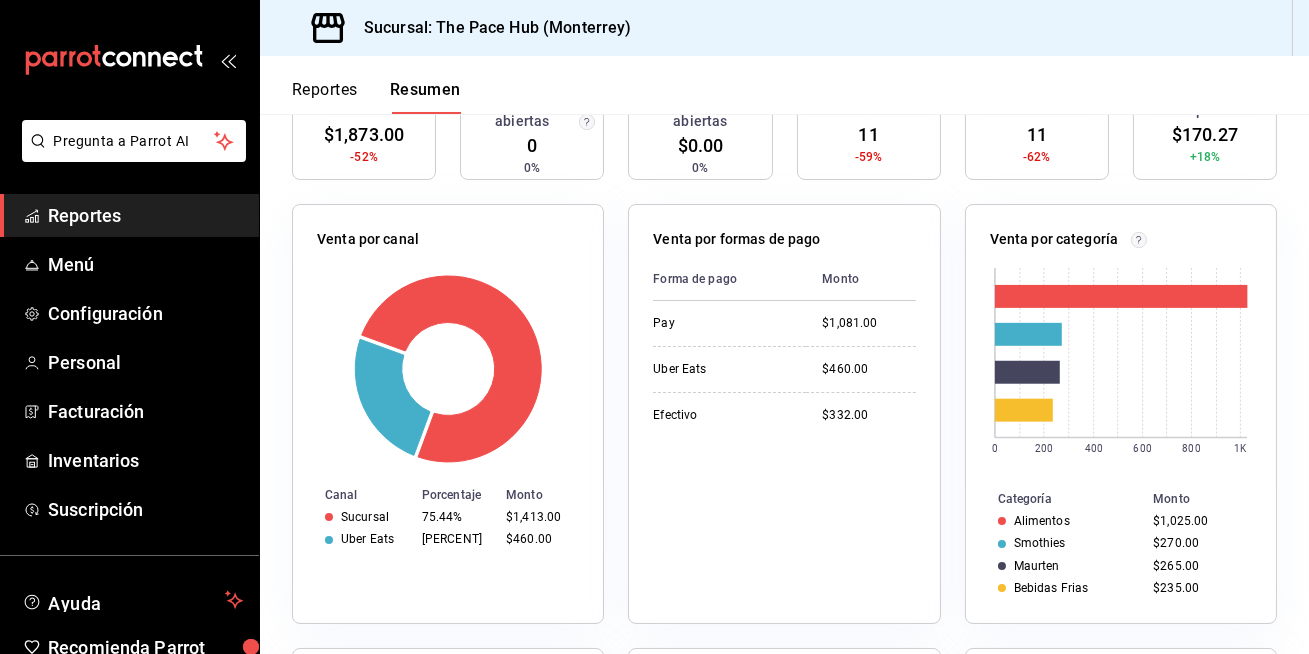 scroll, scrollTop: 0, scrollLeft: 0, axis: both 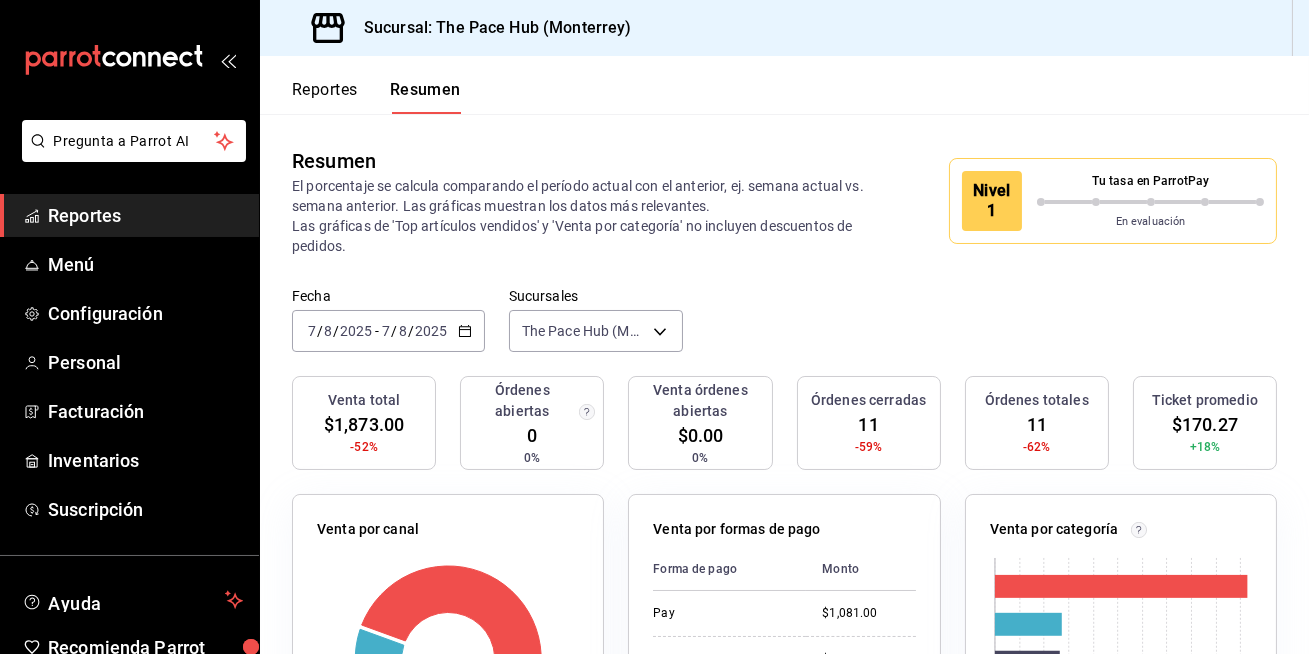 click 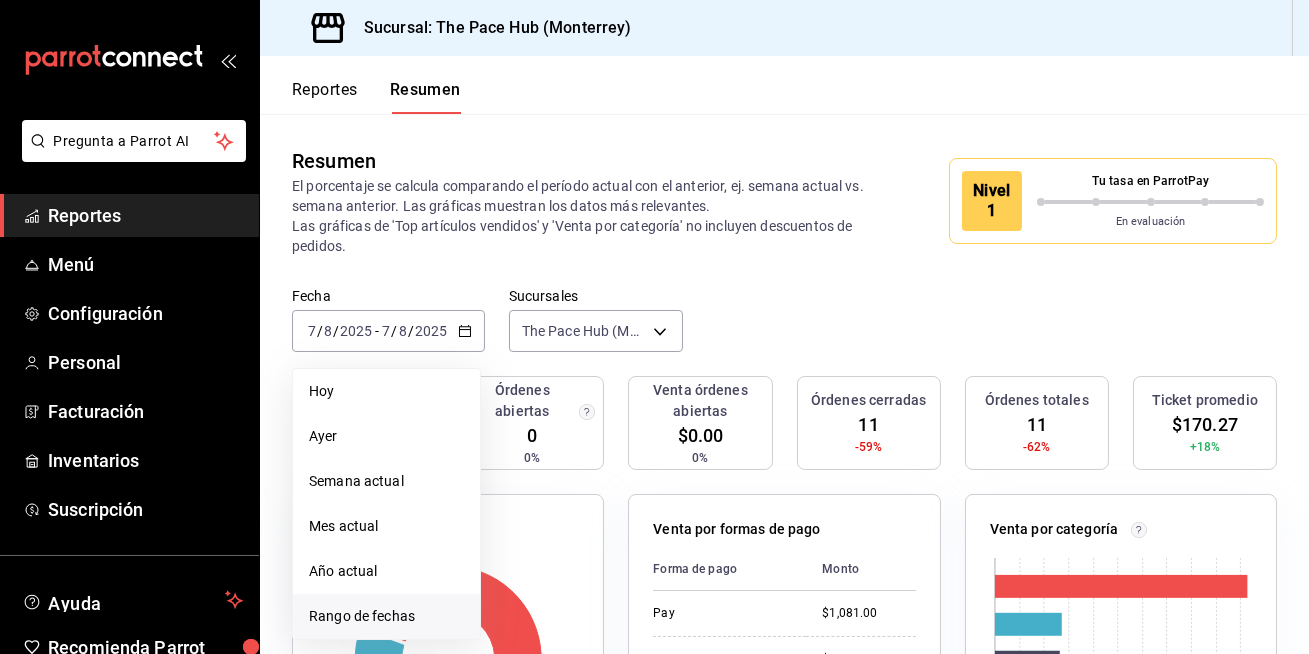 click on "Rango de fechas" at bounding box center (386, 616) 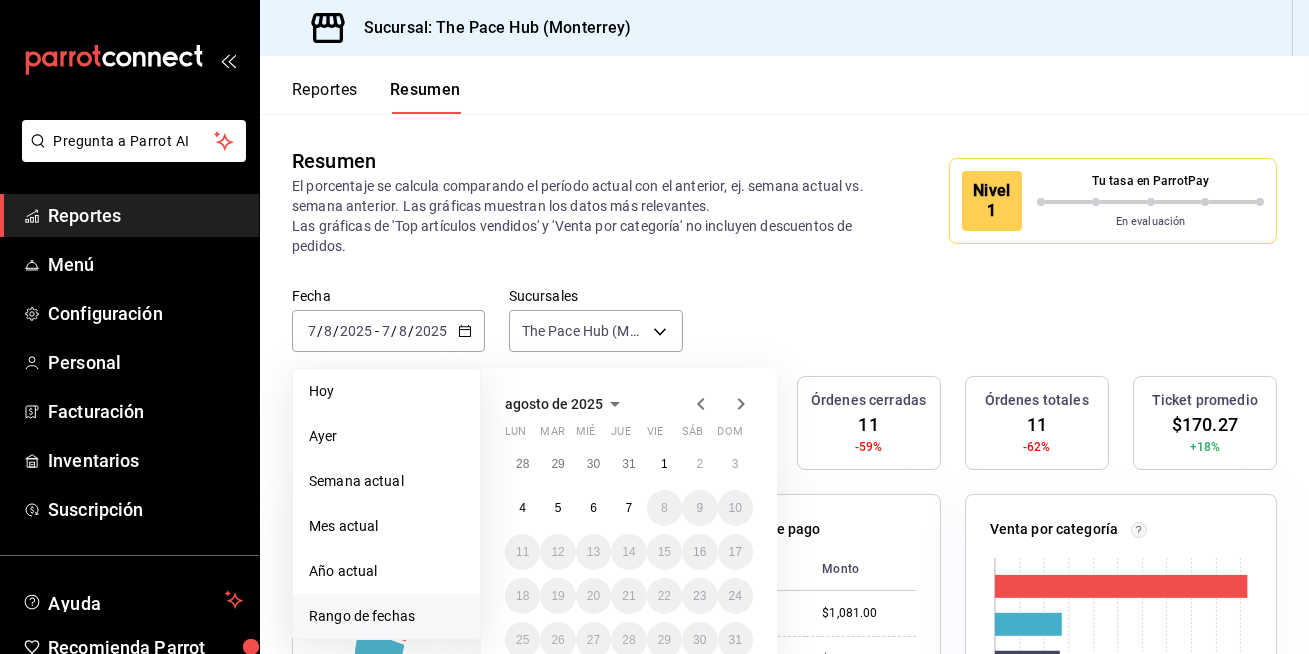 click 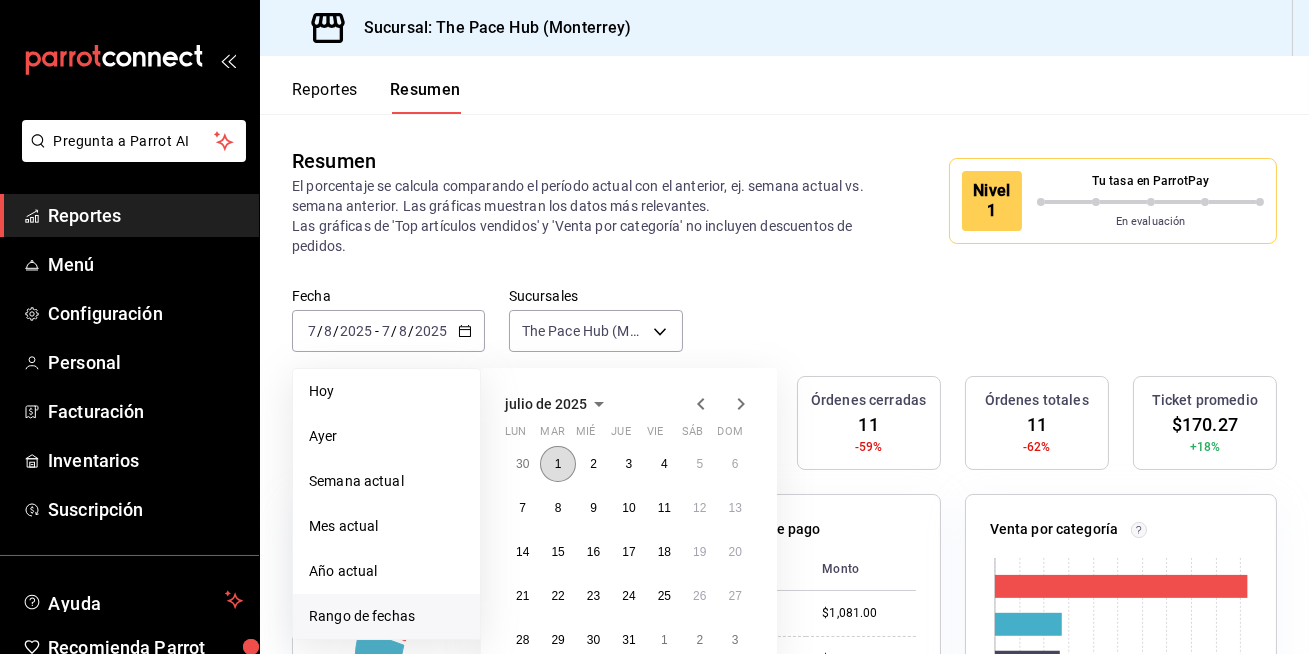 click on "1" at bounding box center [558, 464] 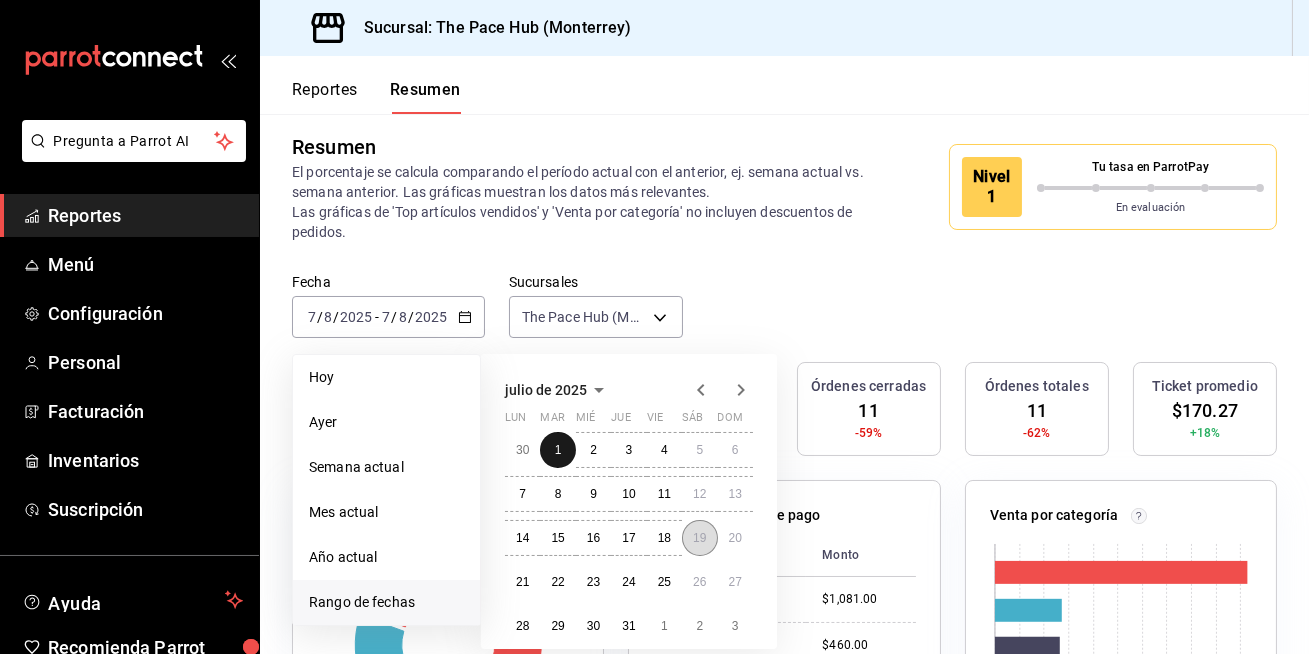 scroll, scrollTop: 16, scrollLeft: 0, axis: vertical 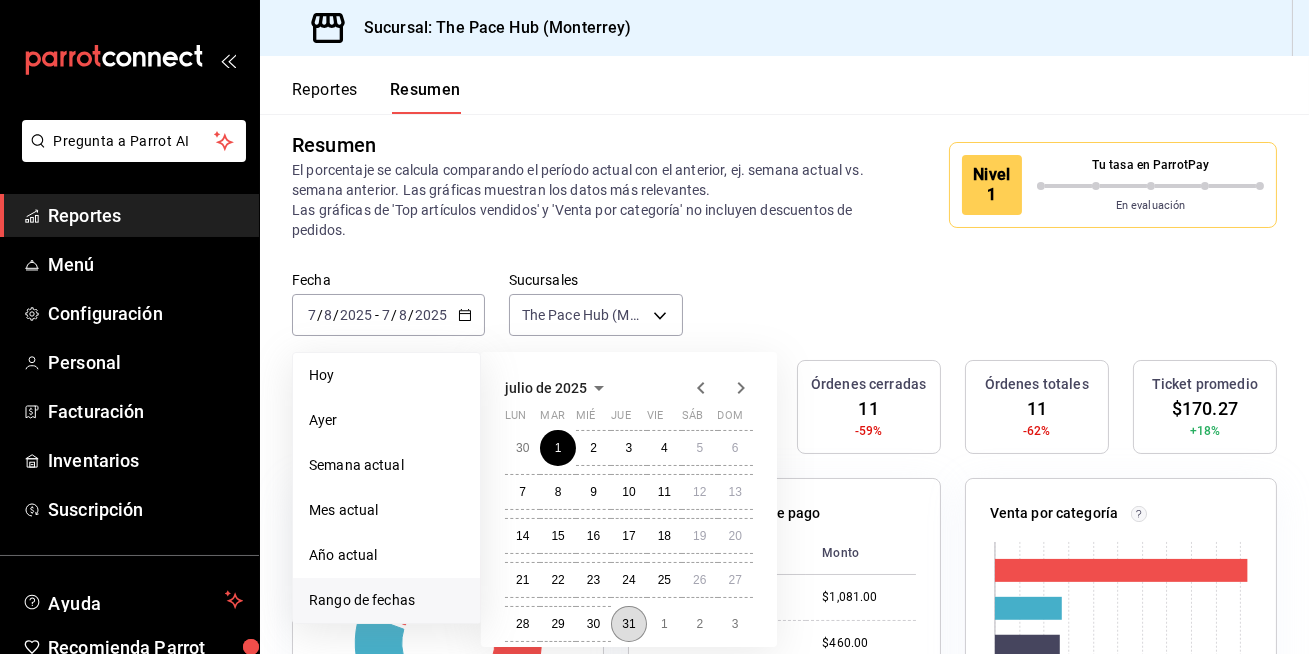 click on "31" at bounding box center (628, 624) 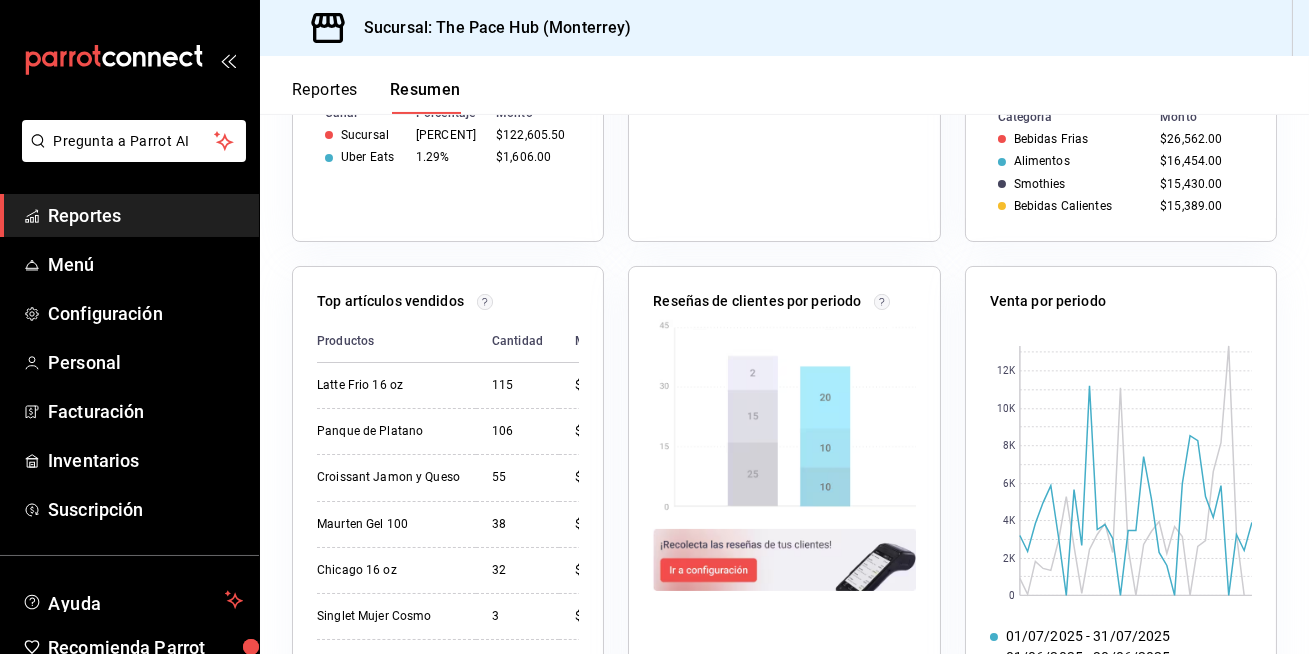 scroll, scrollTop: 675, scrollLeft: 0, axis: vertical 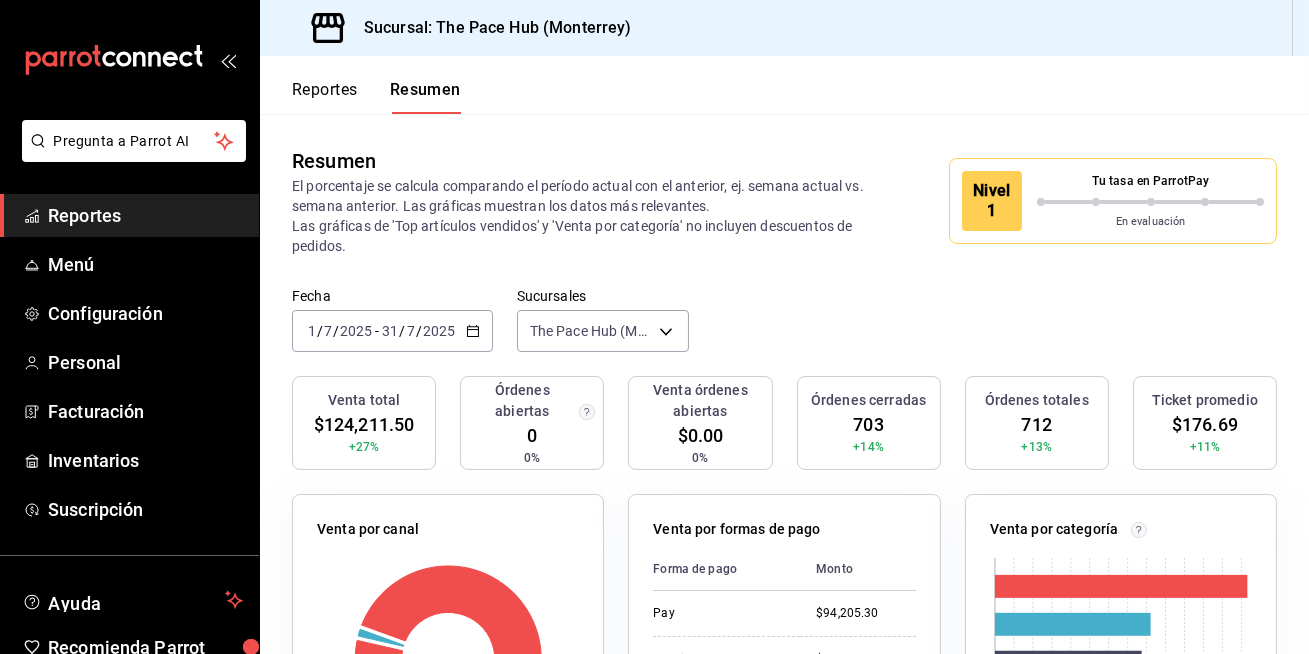click on "Reportes" at bounding box center (325, 97) 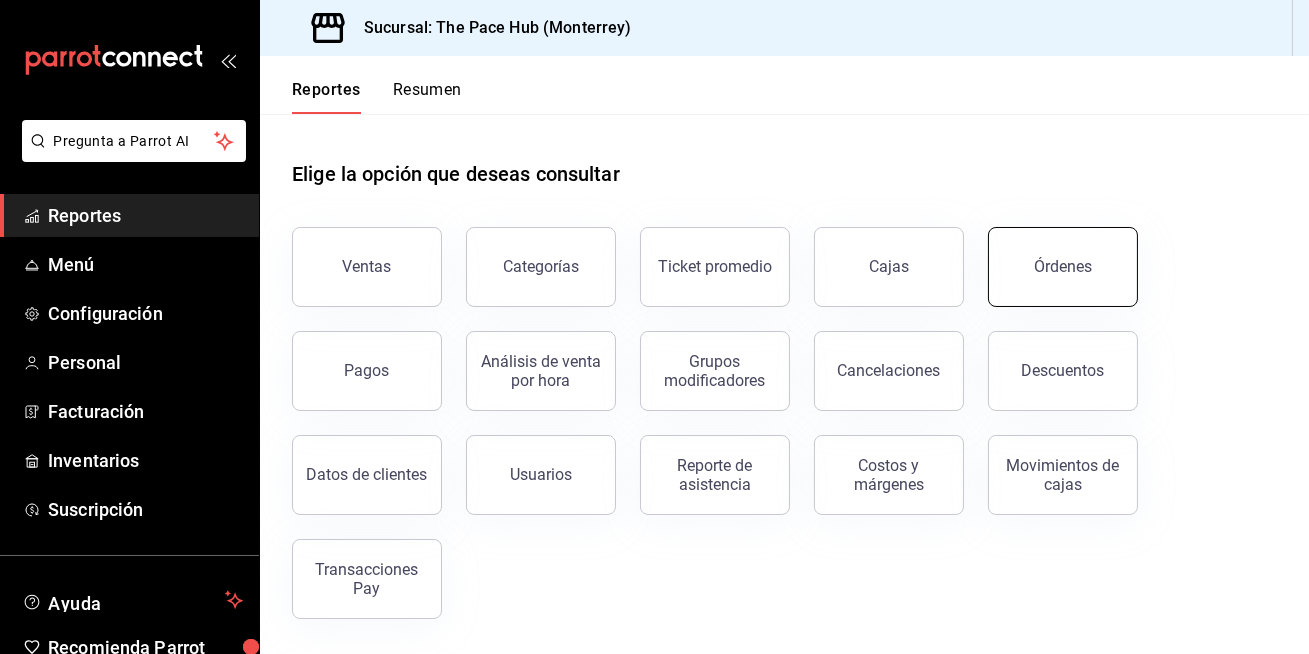 click on "Órdenes" at bounding box center (1063, 267) 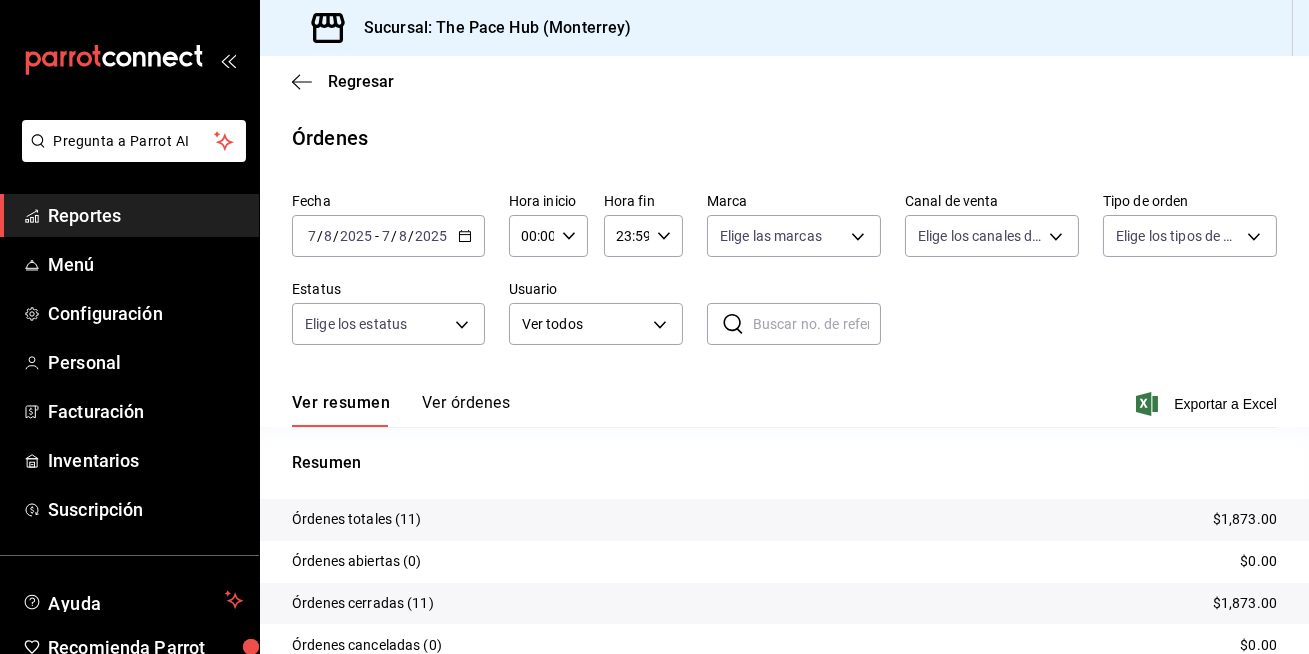 scroll, scrollTop: 130, scrollLeft: 0, axis: vertical 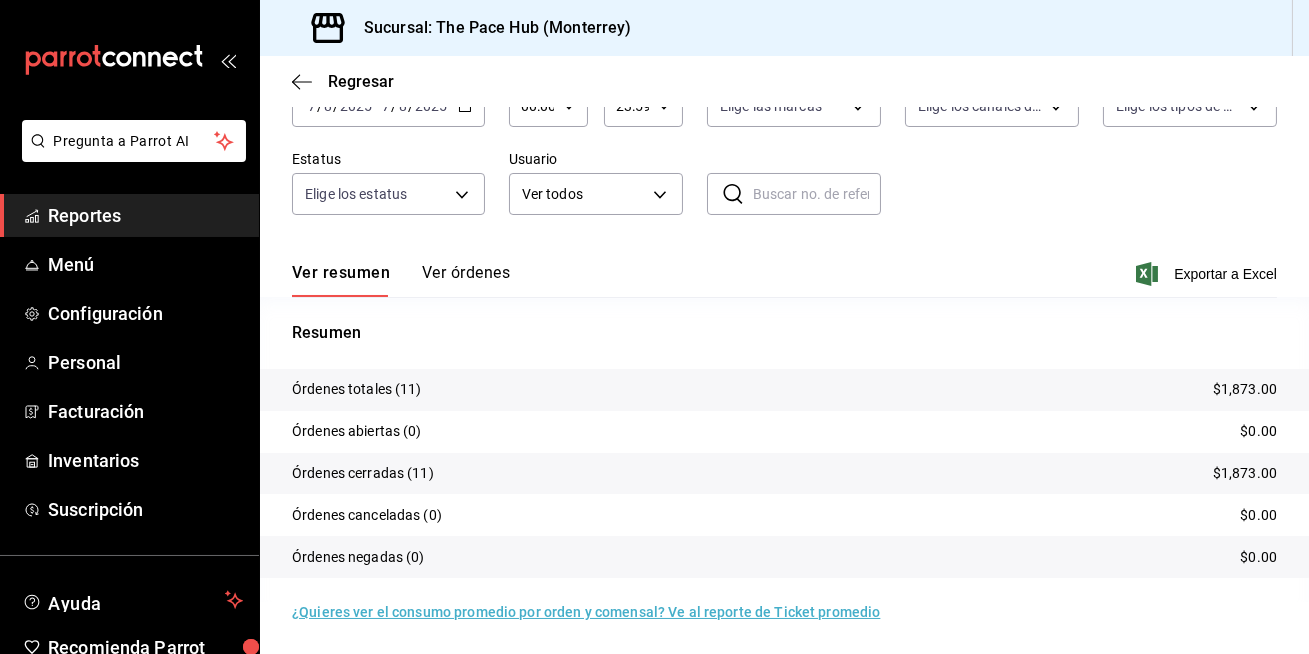 click on "Ver órdenes" at bounding box center (466, 280) 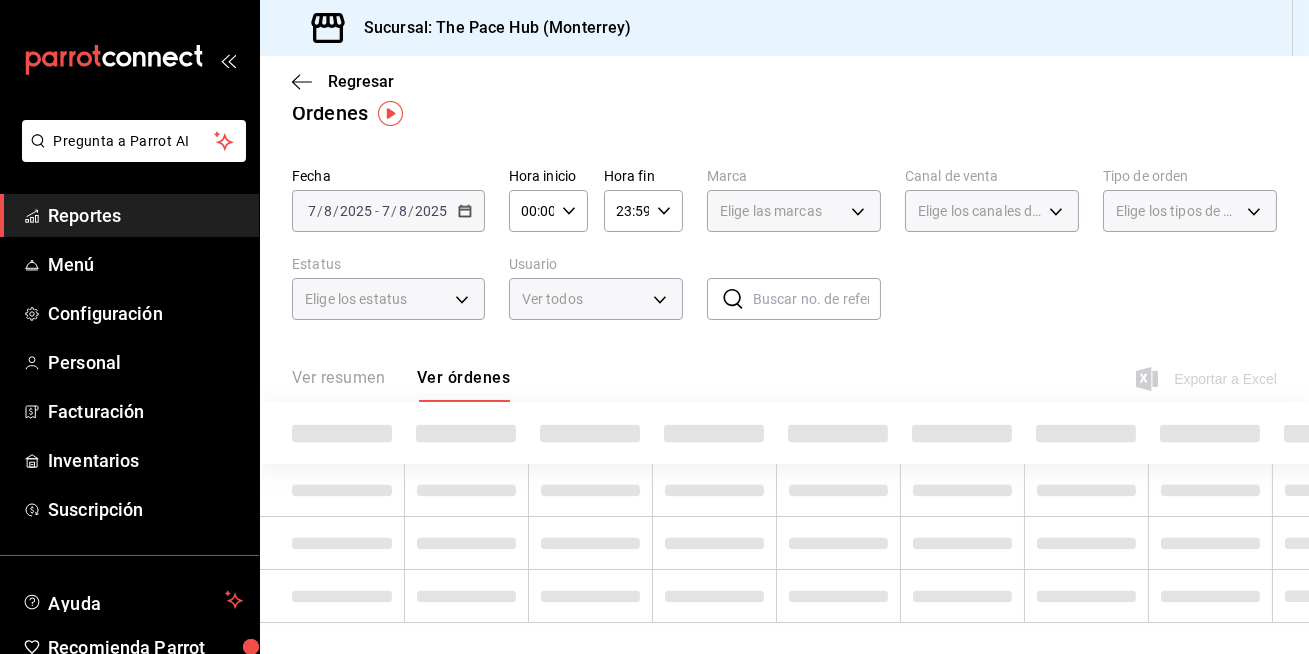 scroll, scrollTop: 130, scrollLeft: 0, axis: vertical 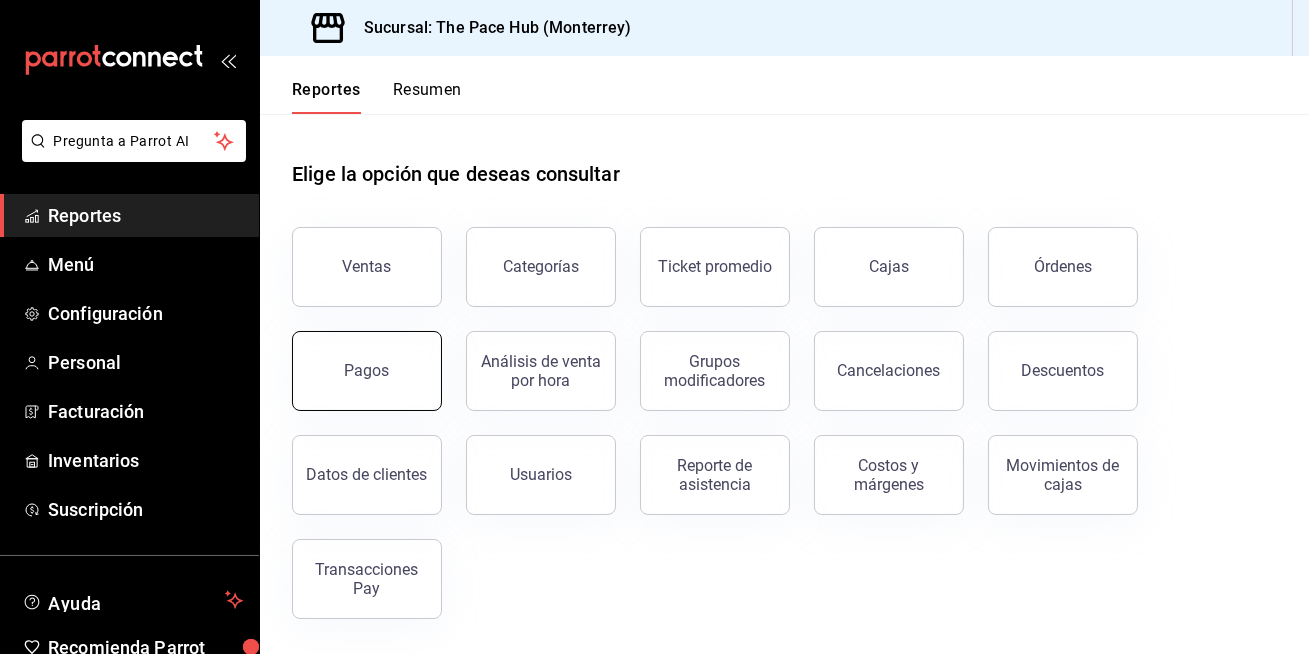 click on "Pagos" at bounding box center (367, 370) 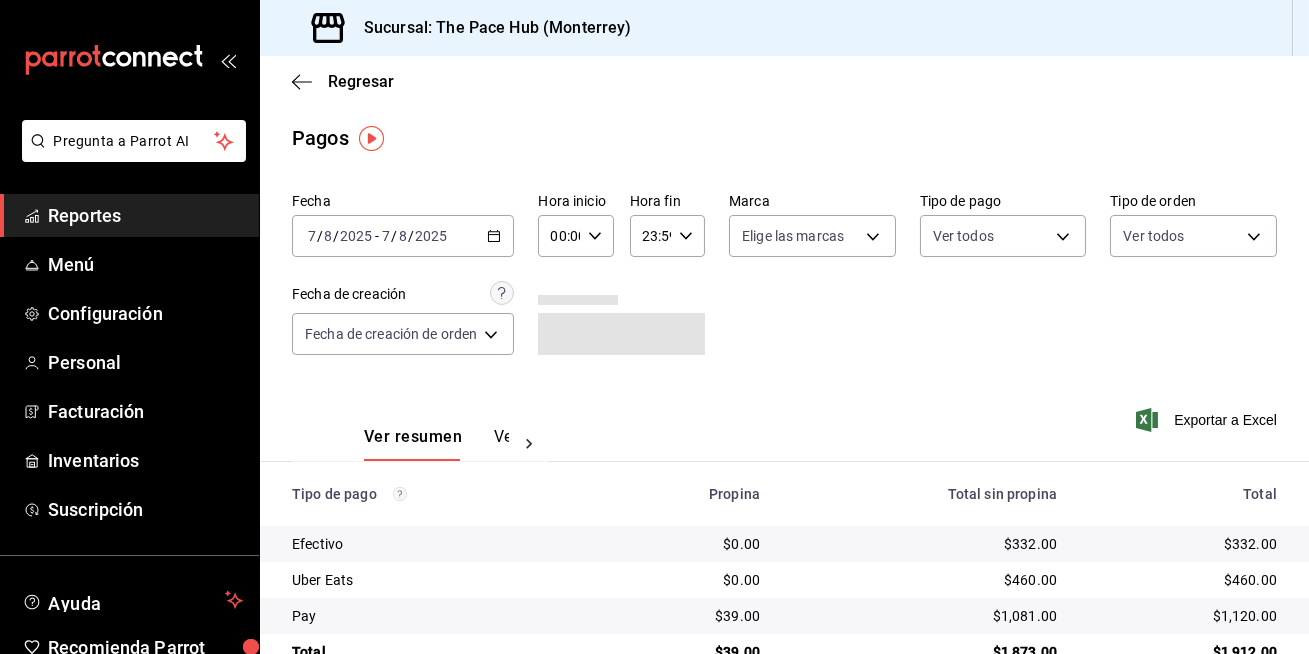 scroll, scrollTop: 48, scrollLeft: 0, axis: vertical 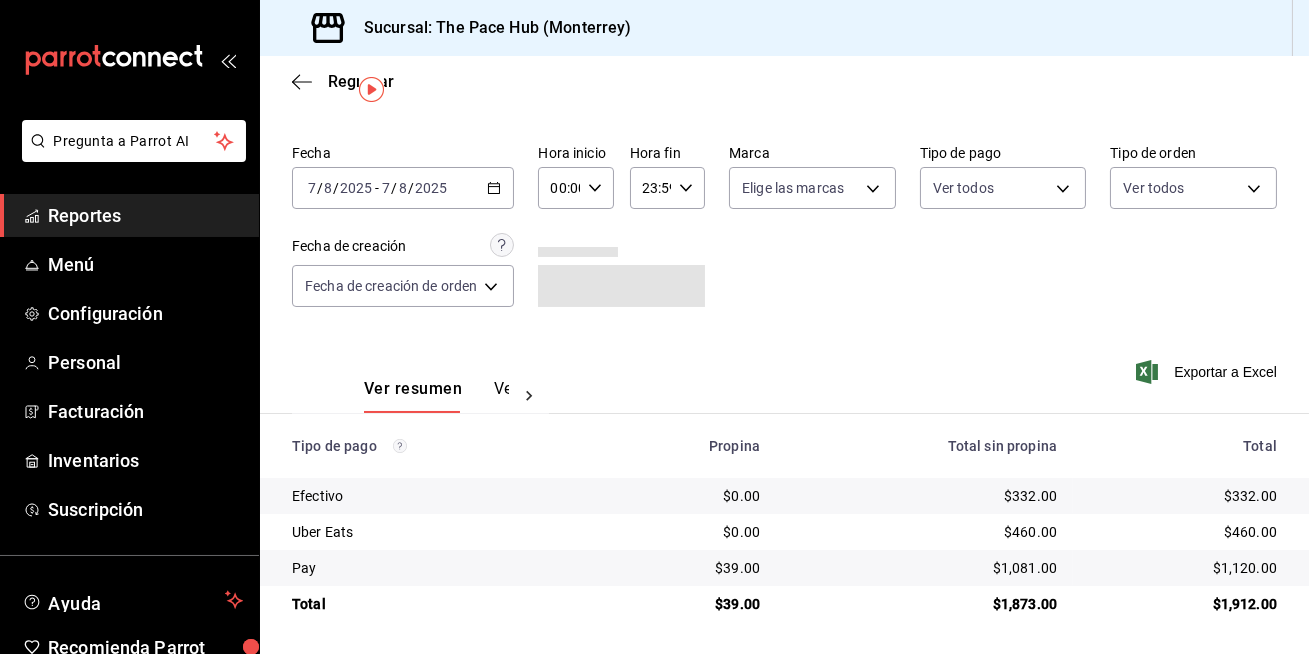 click 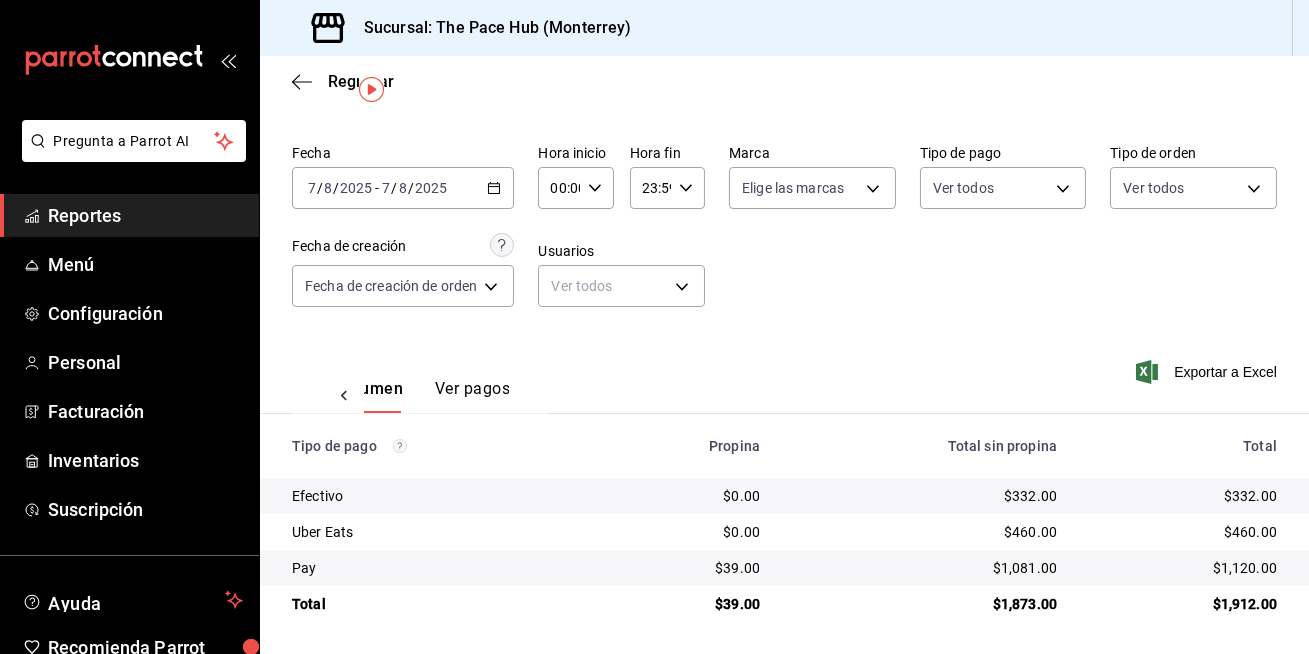click 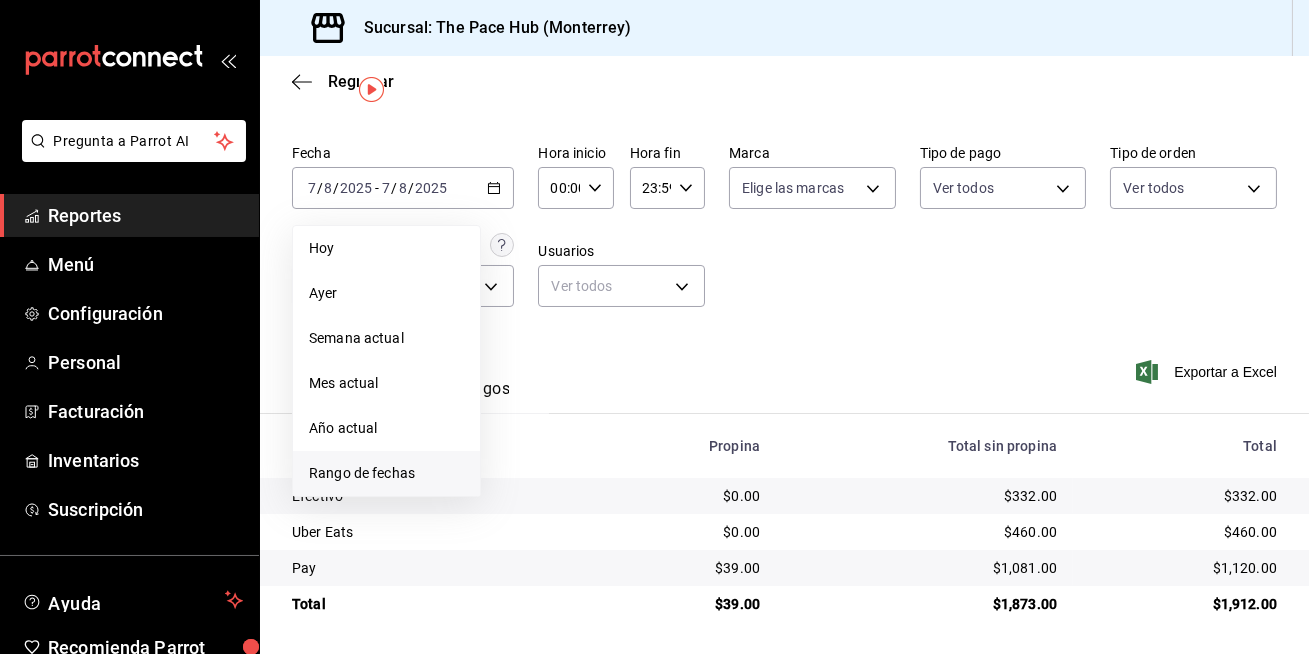 click on "Rango de fechas" at bounding box center [386, 473] 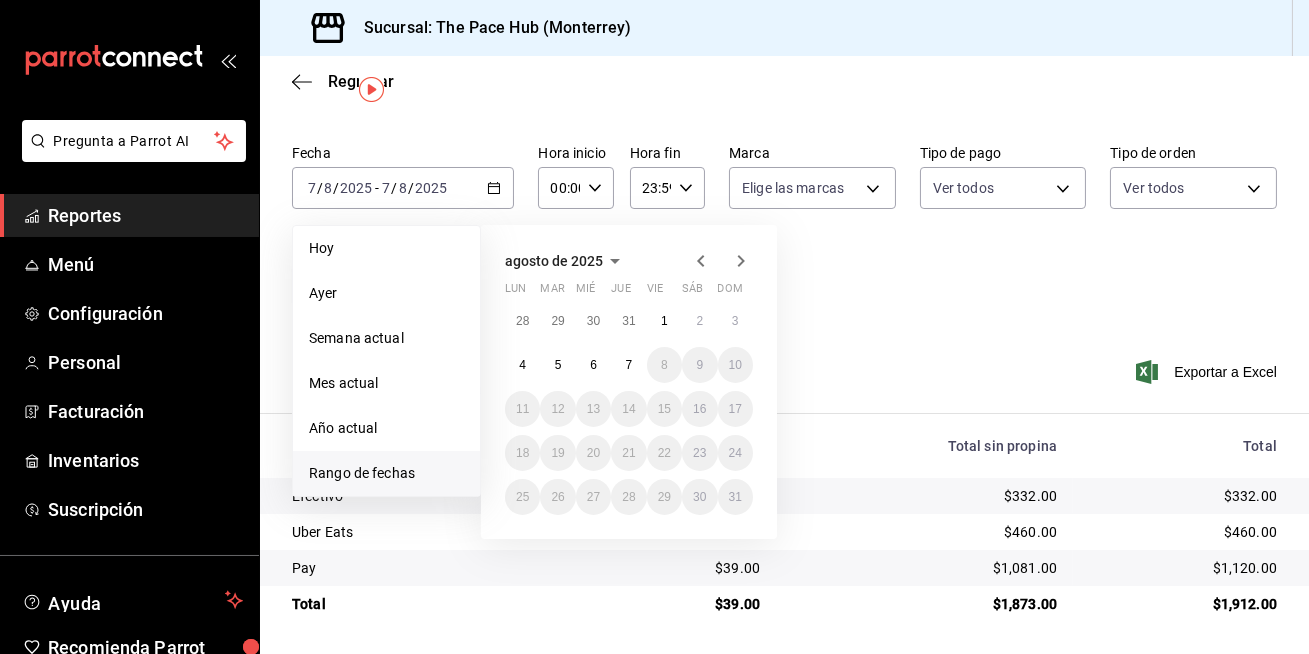 click 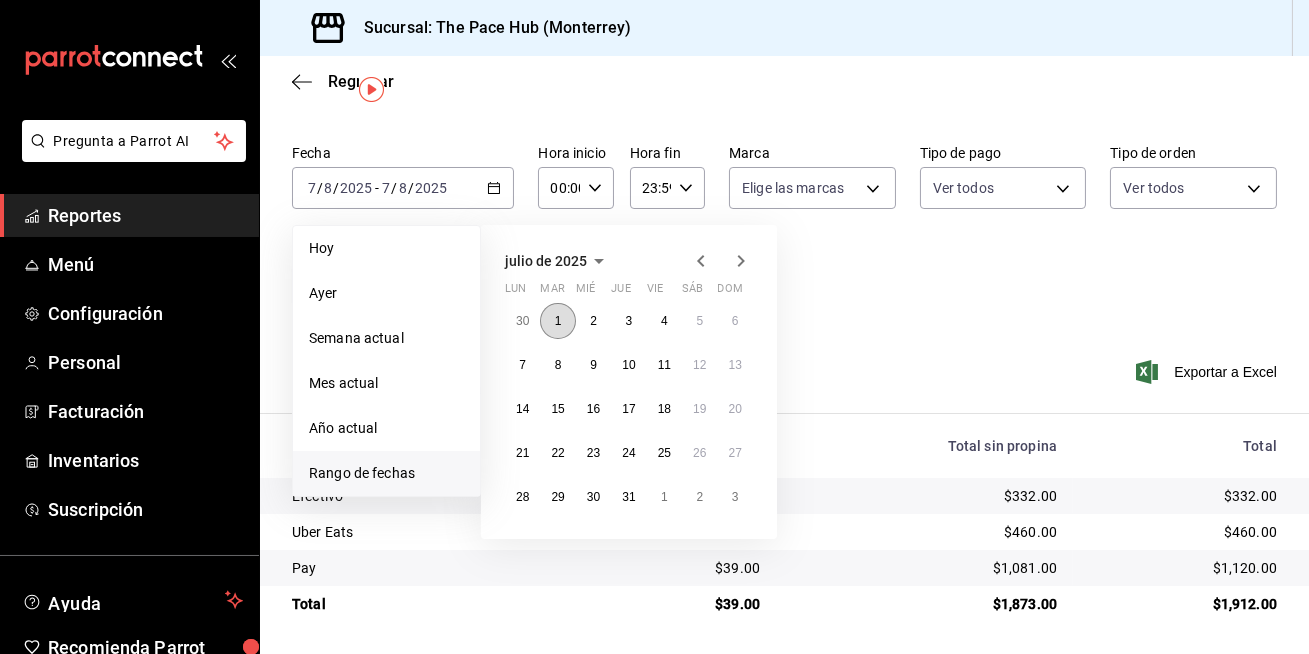 click on "1" at bounding box center [558, 321] 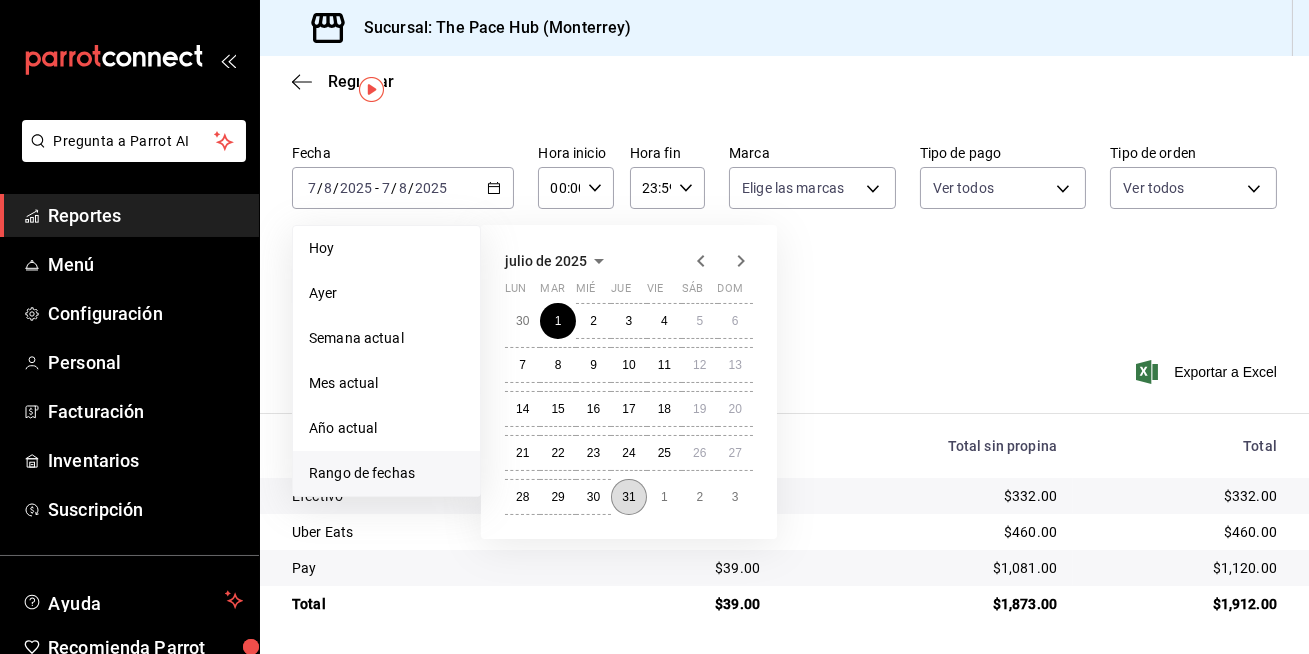 click on "31" at bounding box center [628, 497] 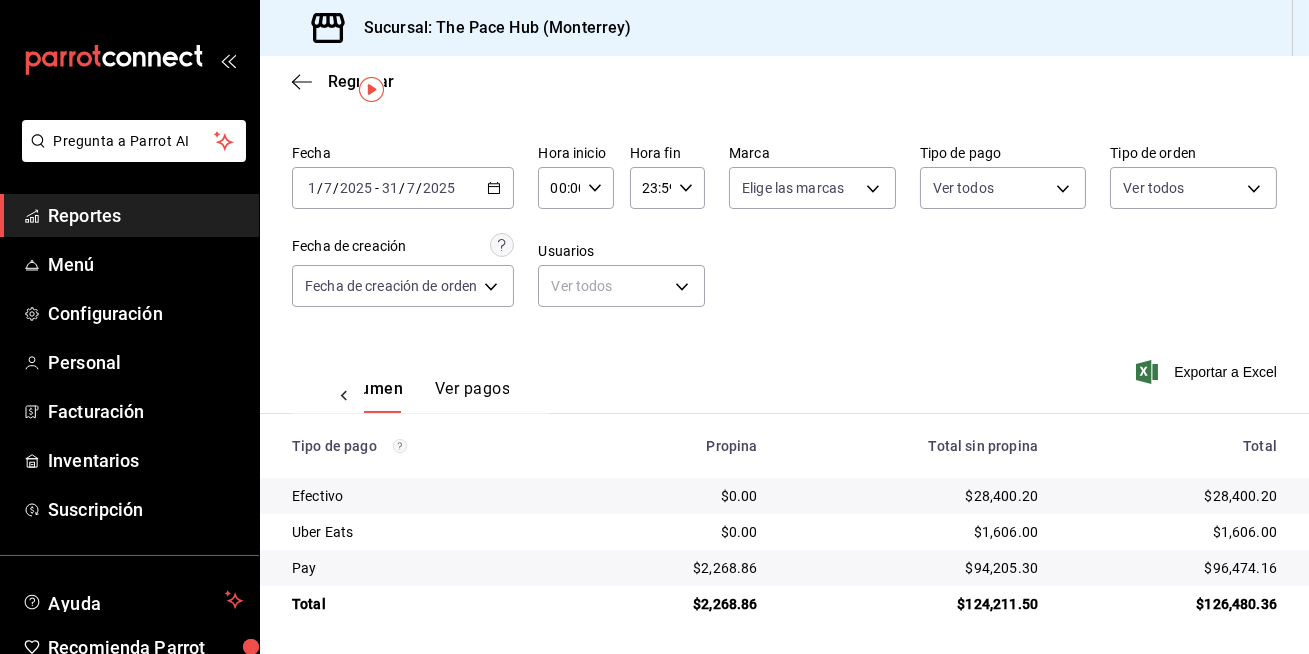 scroll, scrollTop: 48, scrollLeft: 0, axis: vertical 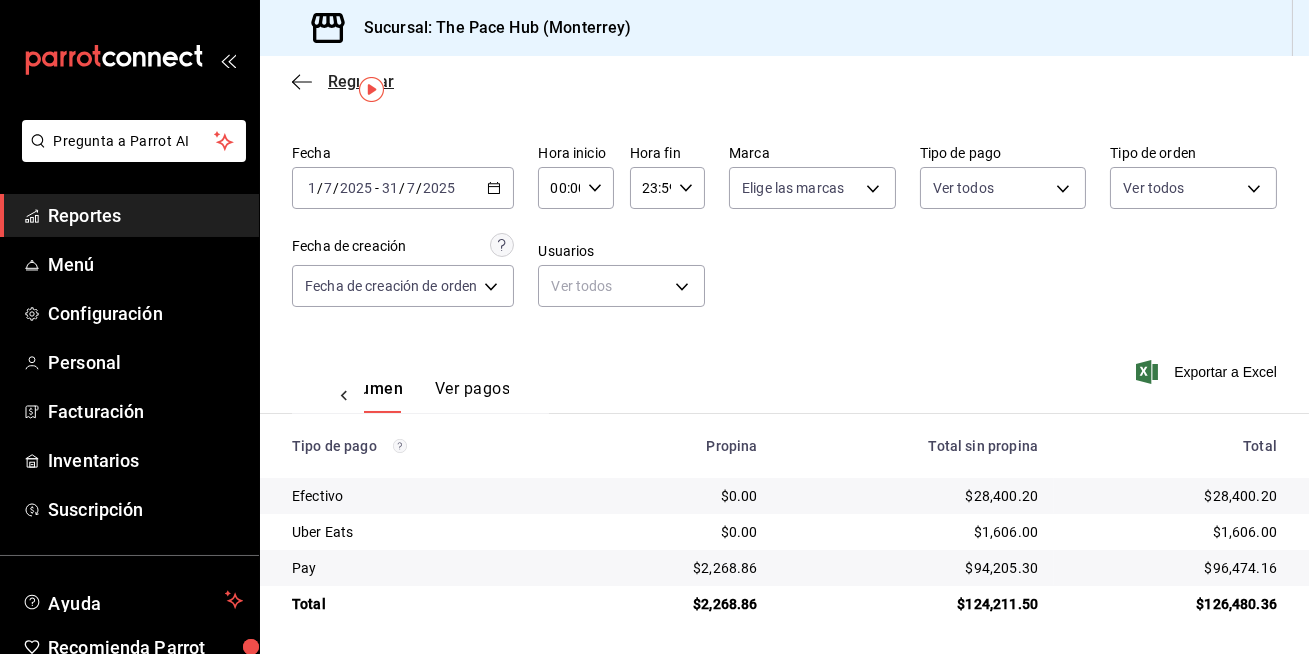 click on "Regresar" at bounding box center [343, 81] 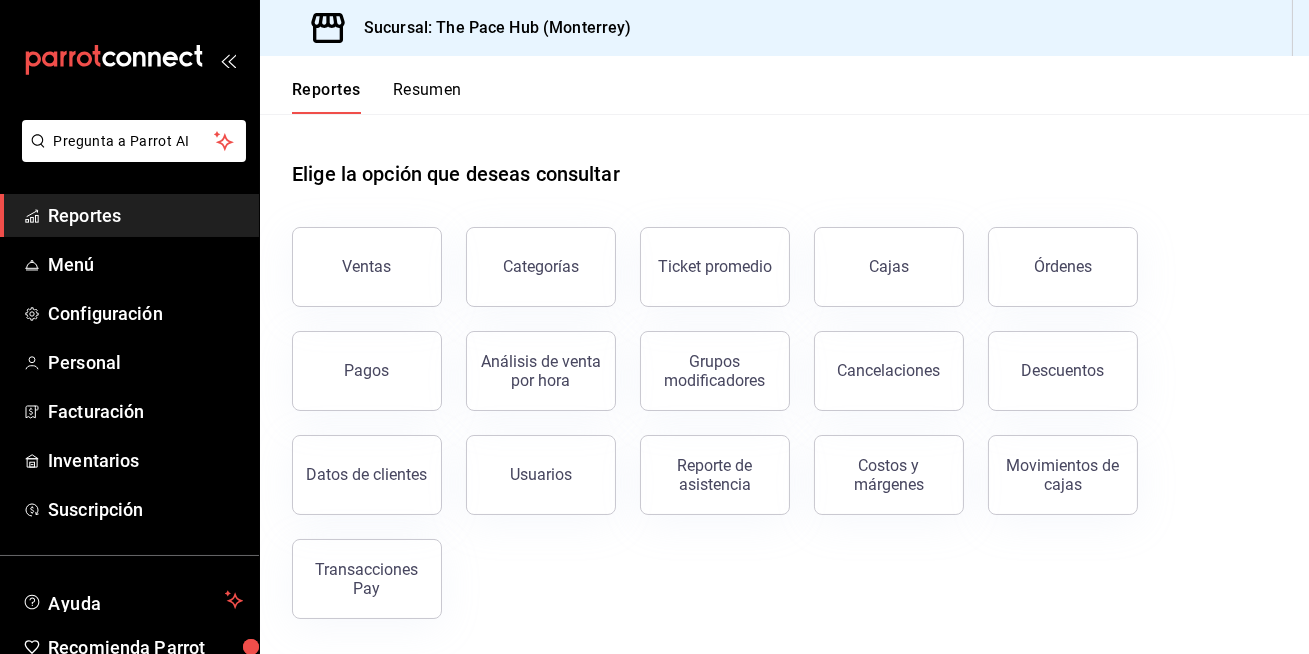 click on "Resumen" at bounding box center [427, 97] 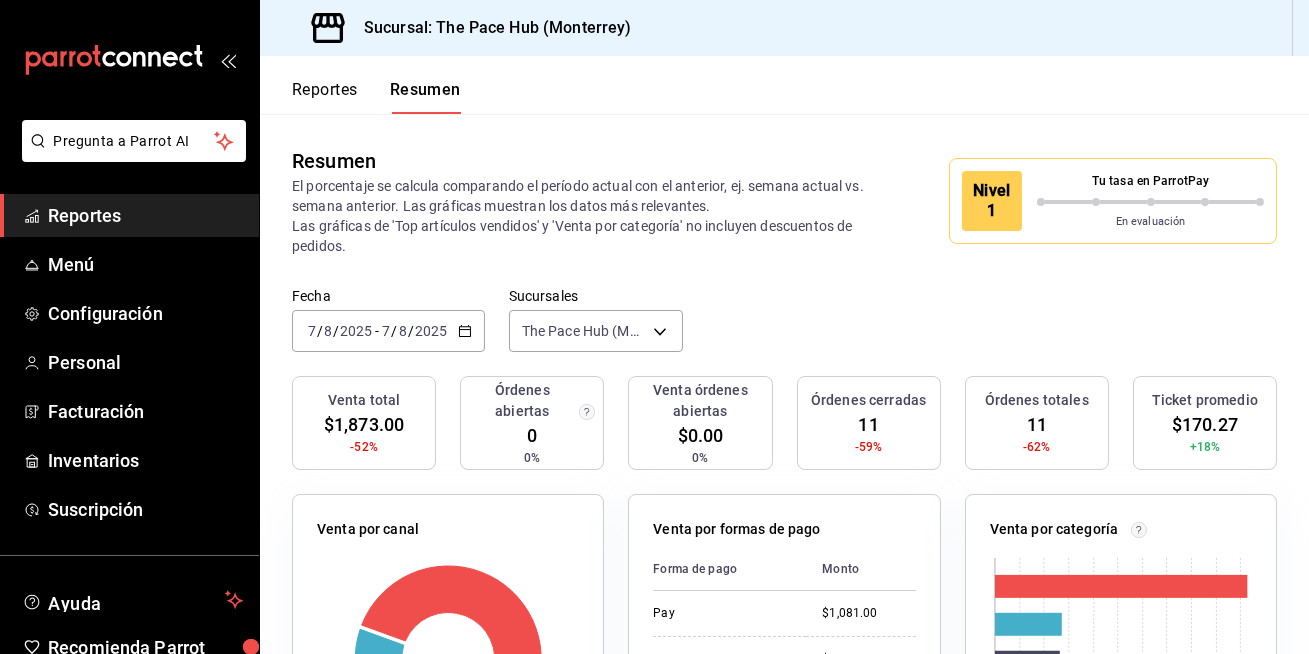 click 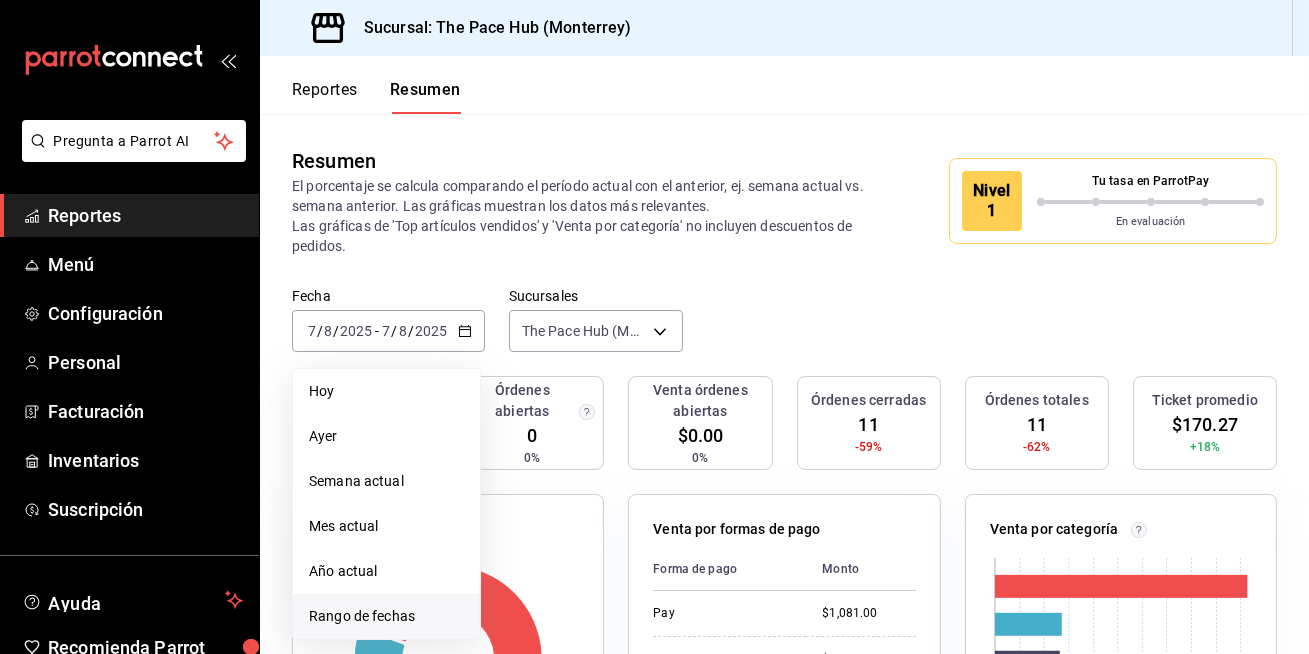 click on "Rango de fechas" at bounding box center [386, 616] 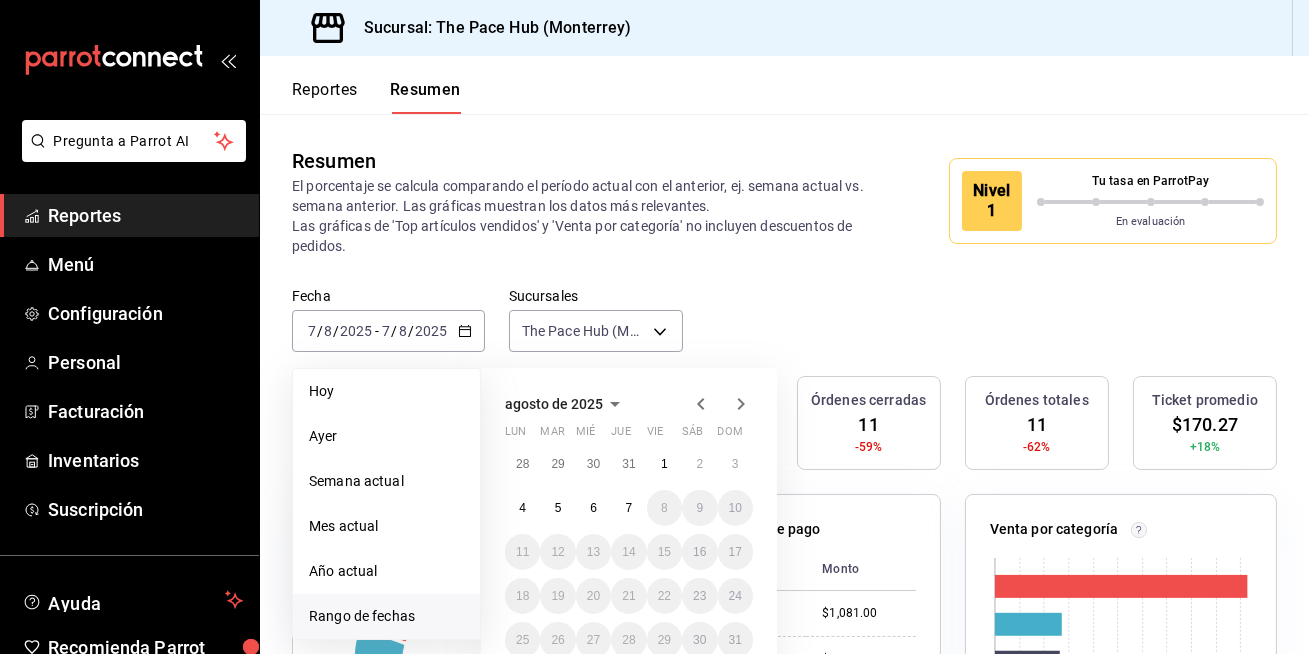 click on "Rango de fechas" at bounding box center (386, 616) 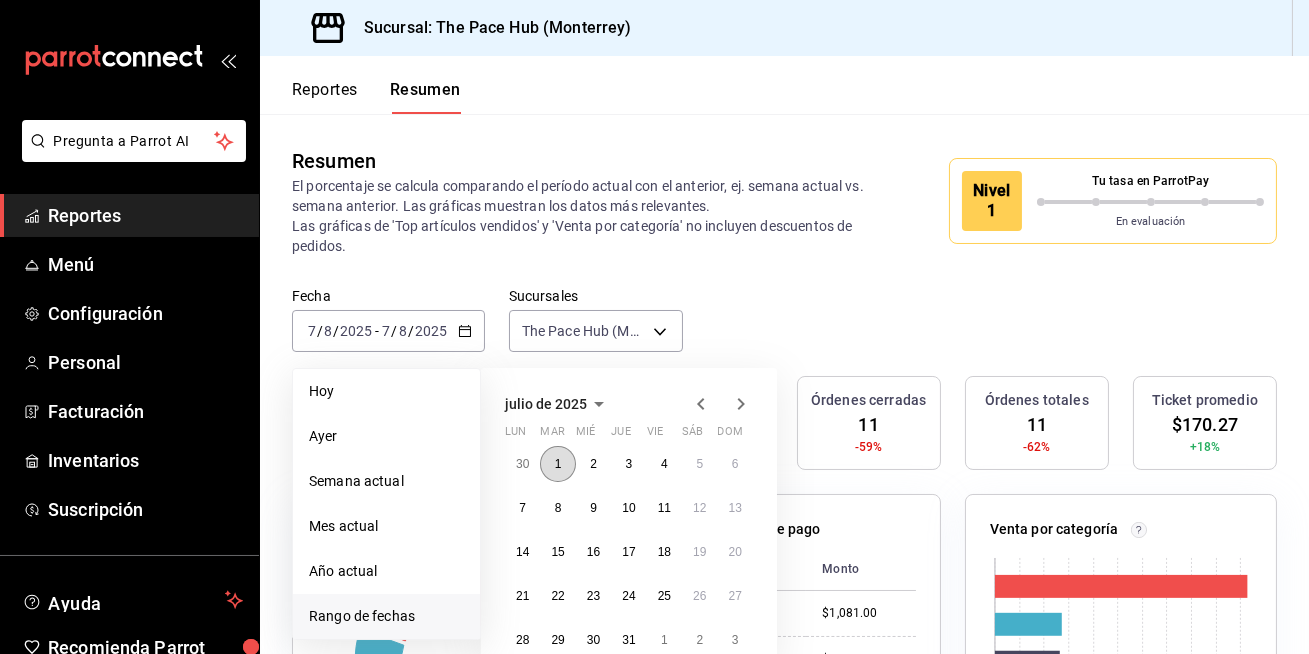 click on "1" at bounding box center [557, 464] 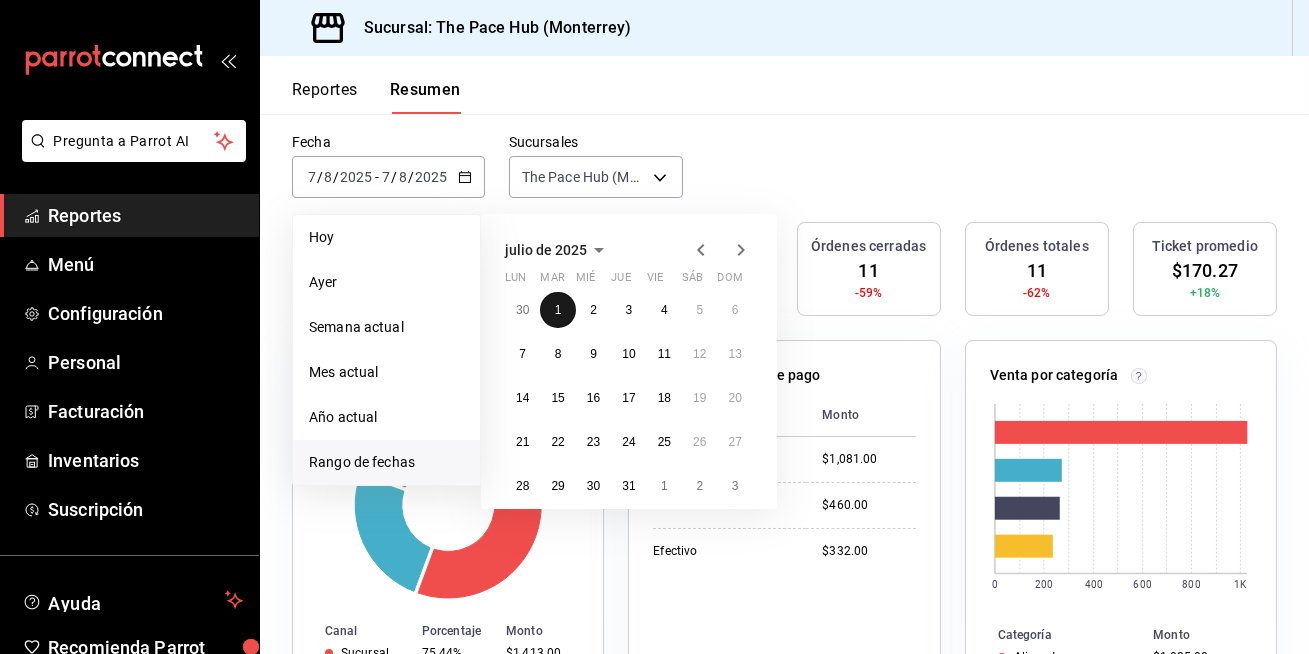 scroll, scrollTop: 180, scrollLeft: 0, axis: vertical 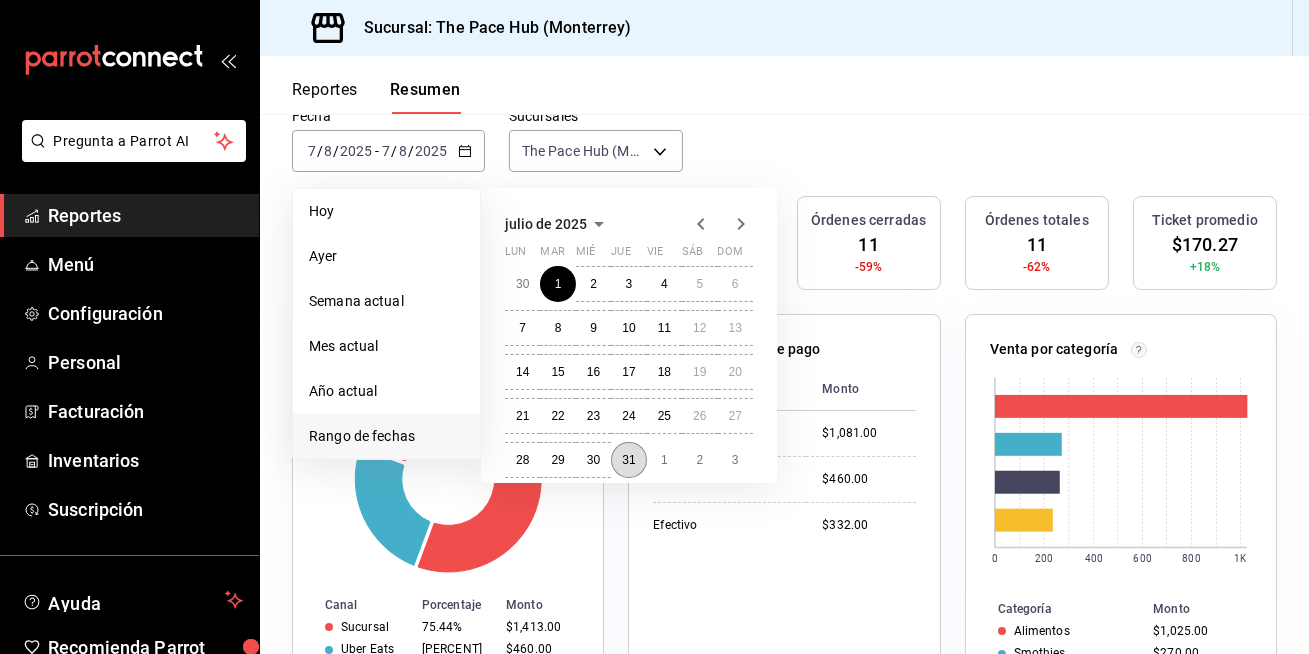 click on "31" at bounding box center (628, 460) 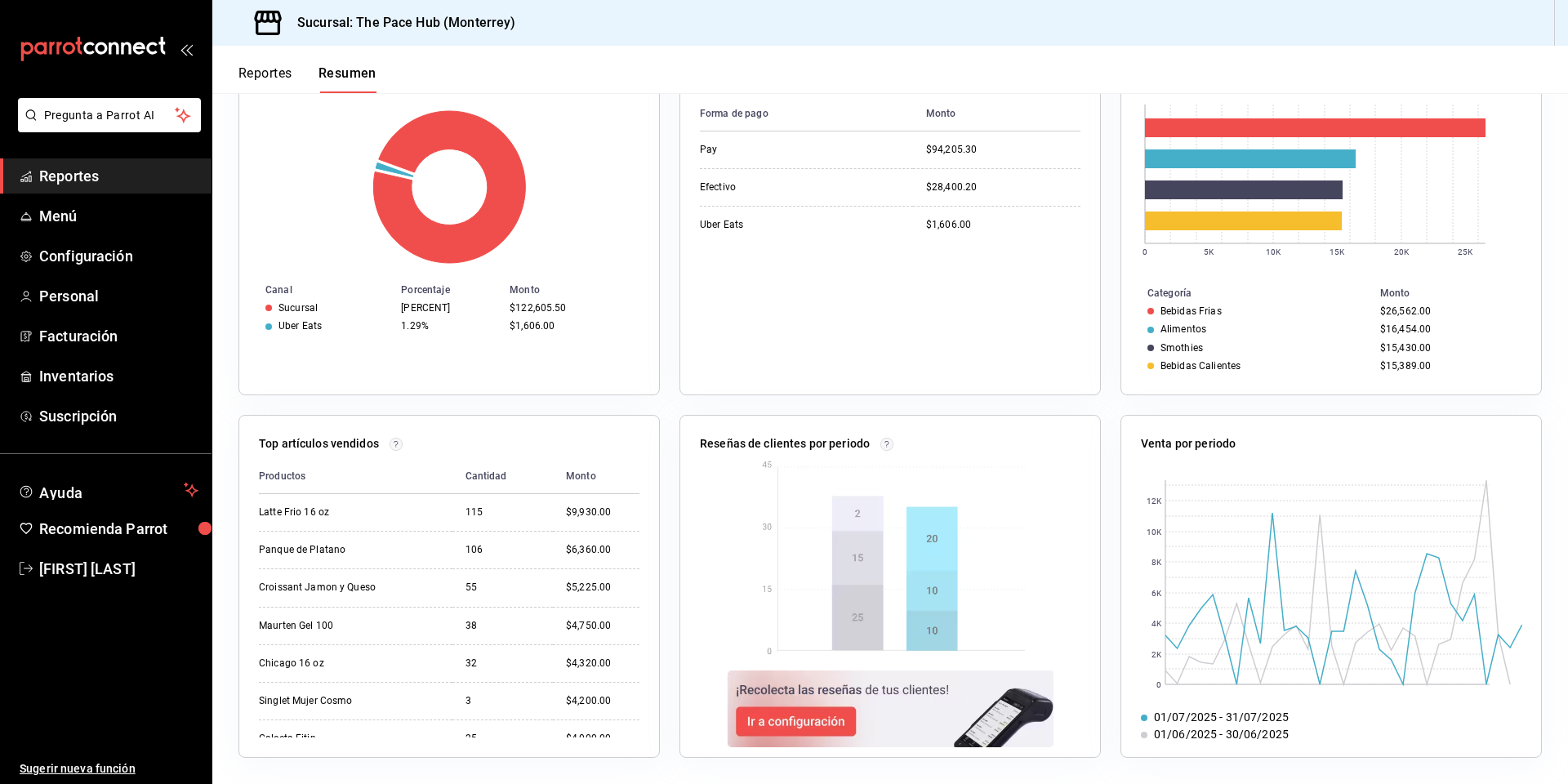 scroll, scrollTop: 335, scrollLeft: 0, axis: vertical 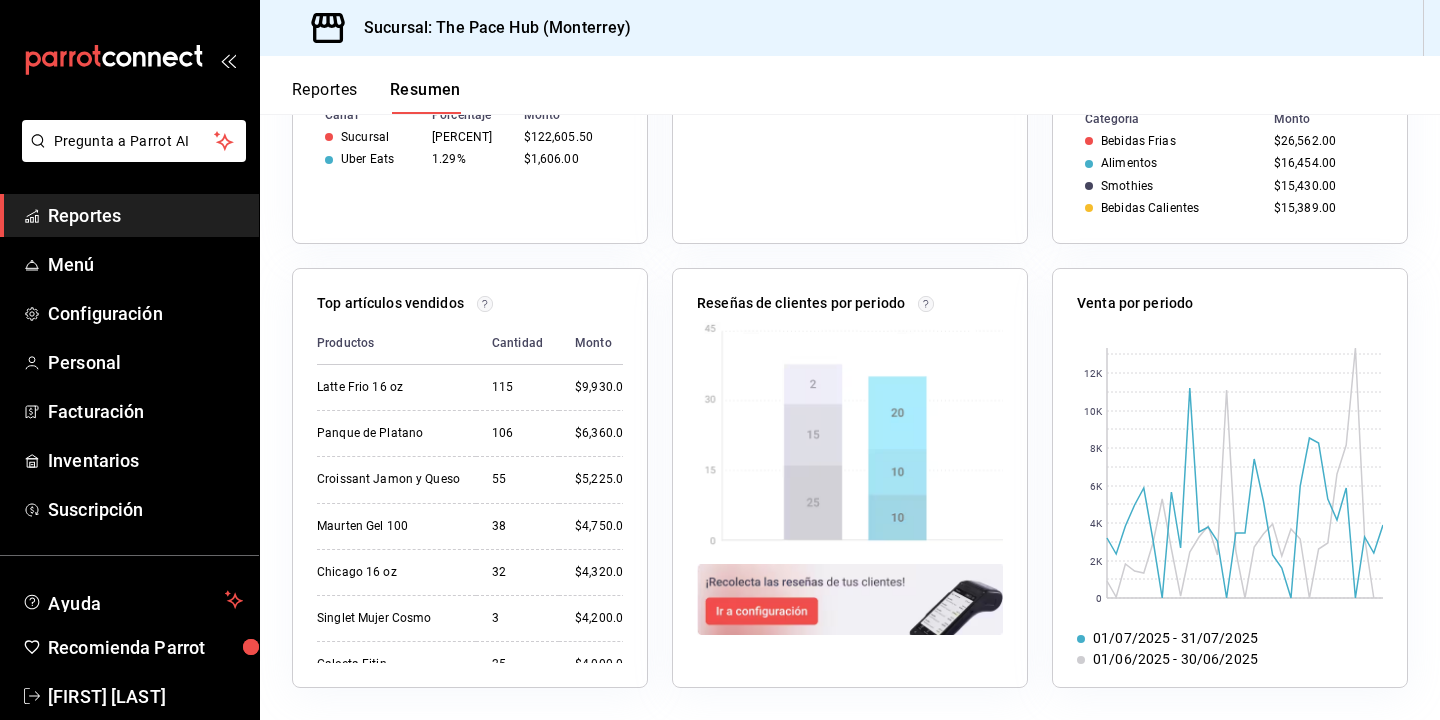click on "Reseñas de clientes por periodo" at bounding box center (838, 466) 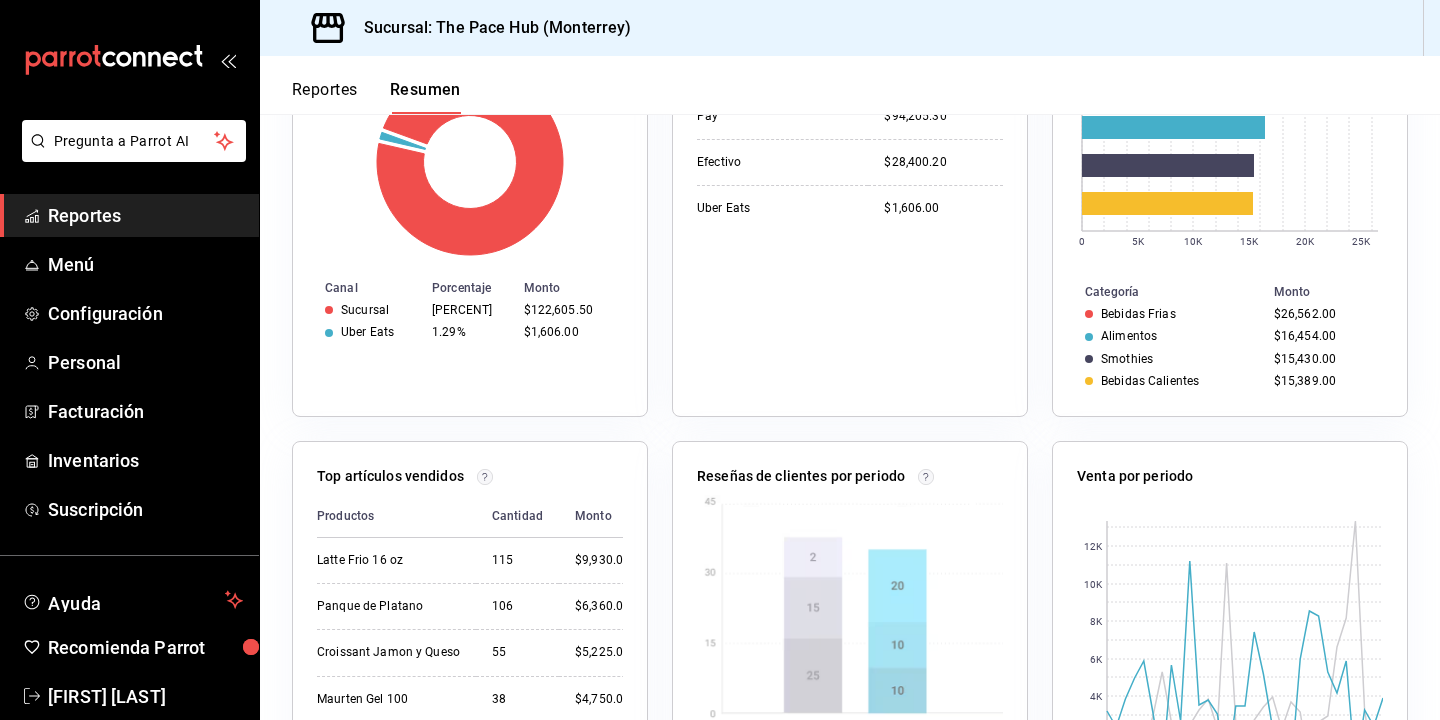 scroll, scrollTop: 511, scrollLeft: 0, axis: vertical 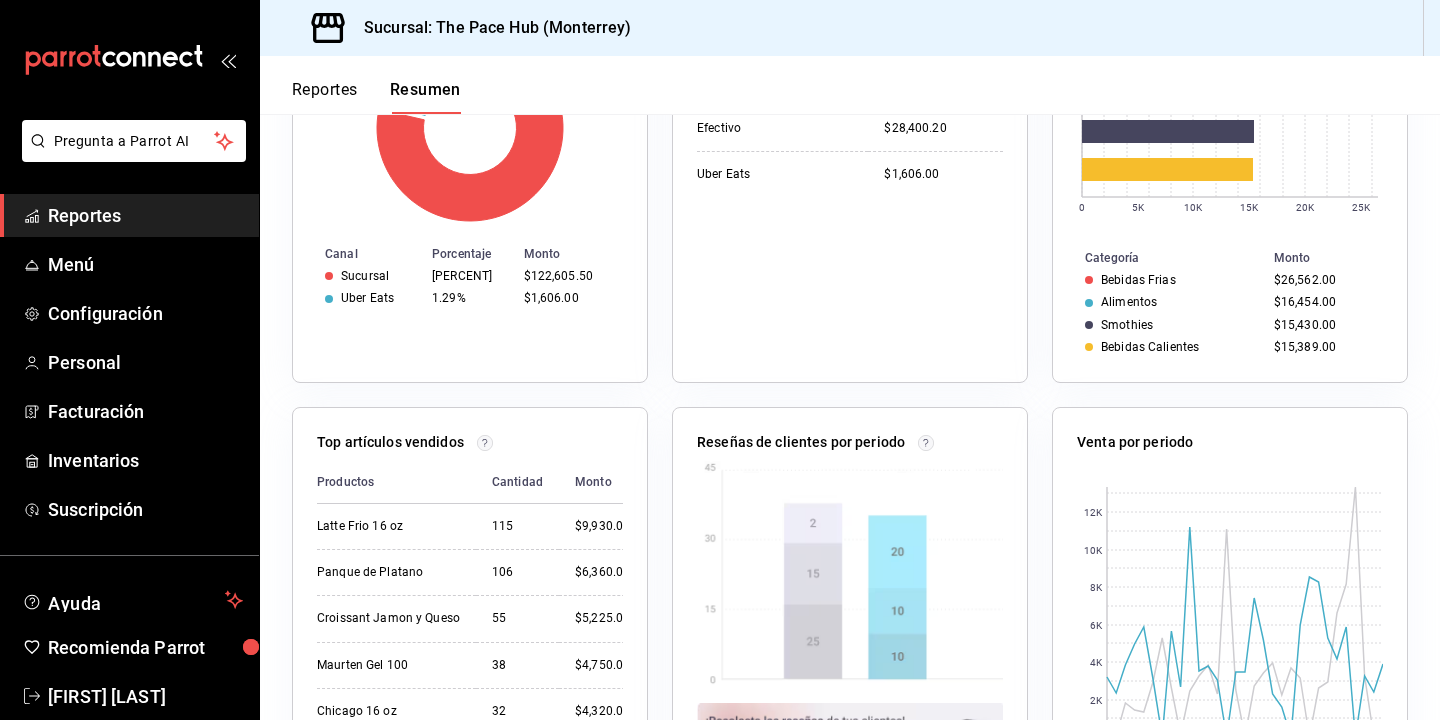 click 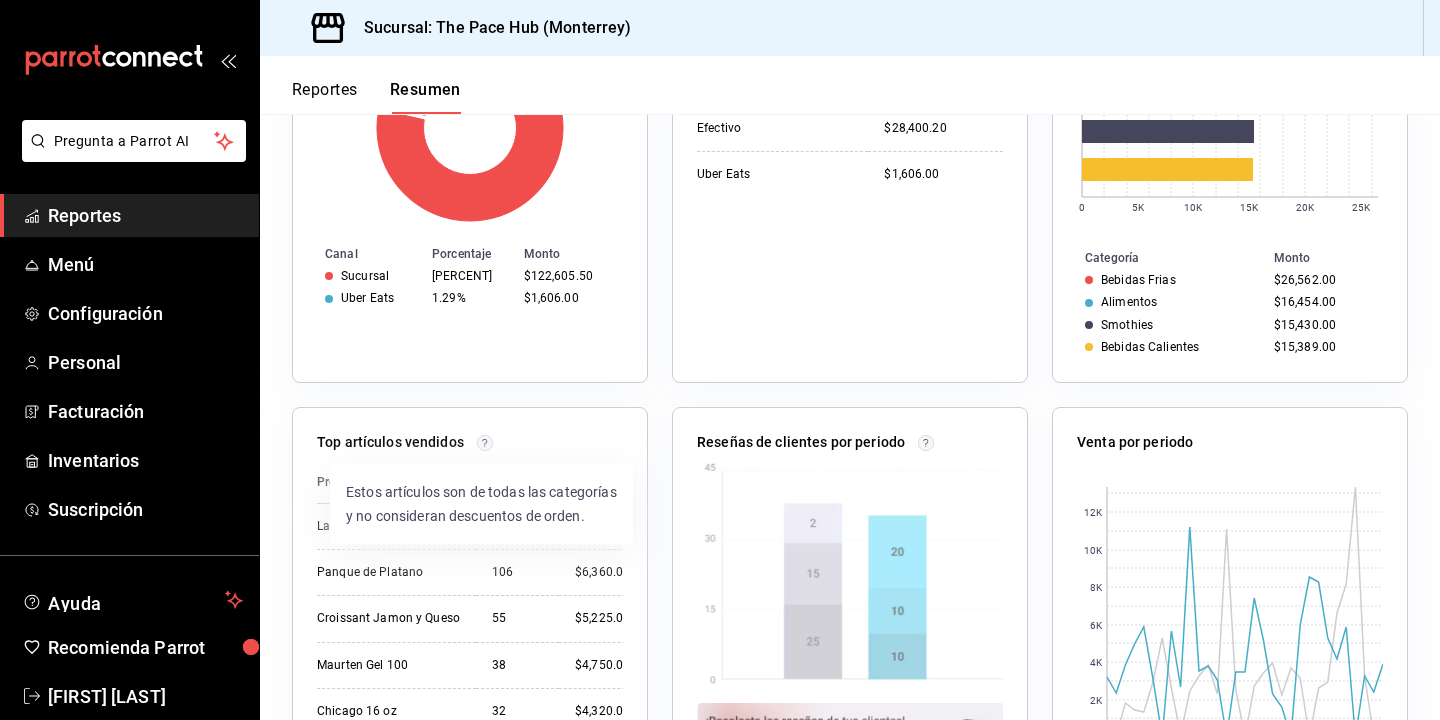 click 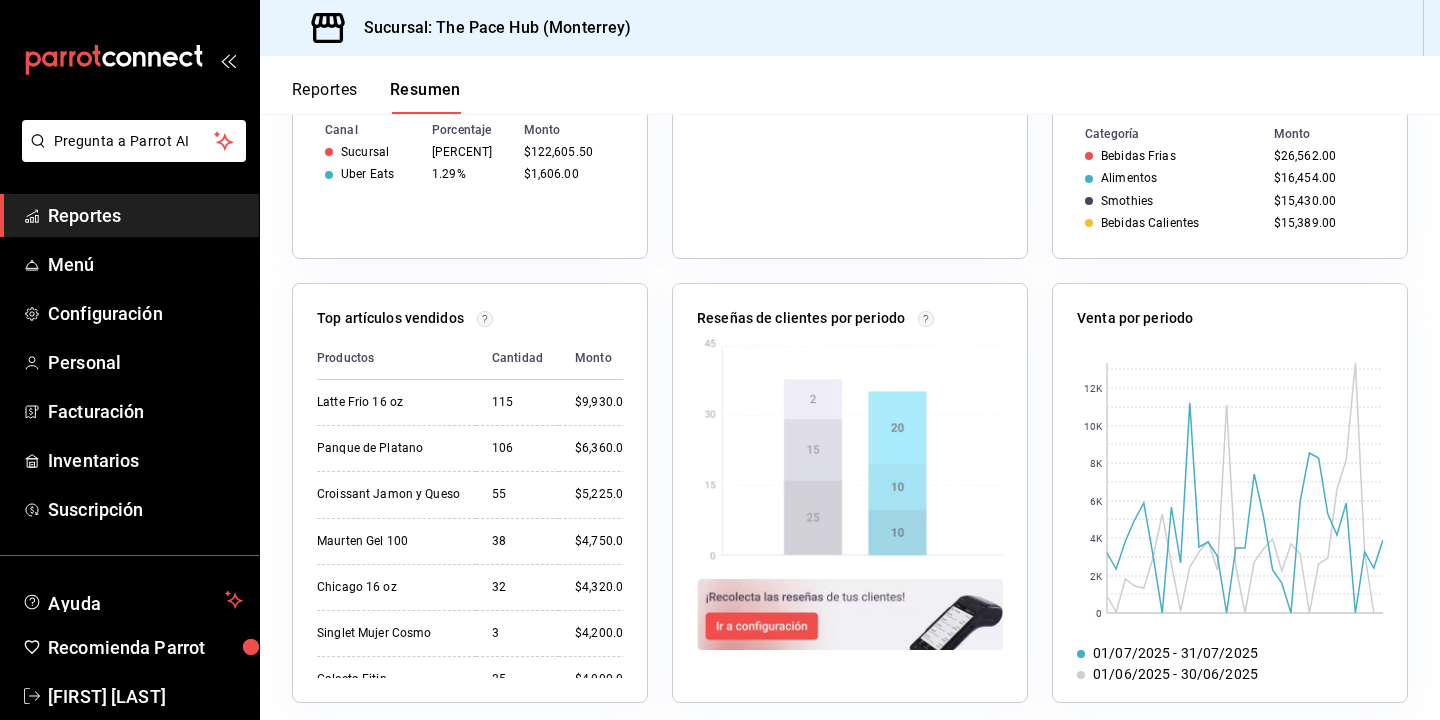 scroll, scrollTop: 650, scrollLeft: 0, axis: vertical 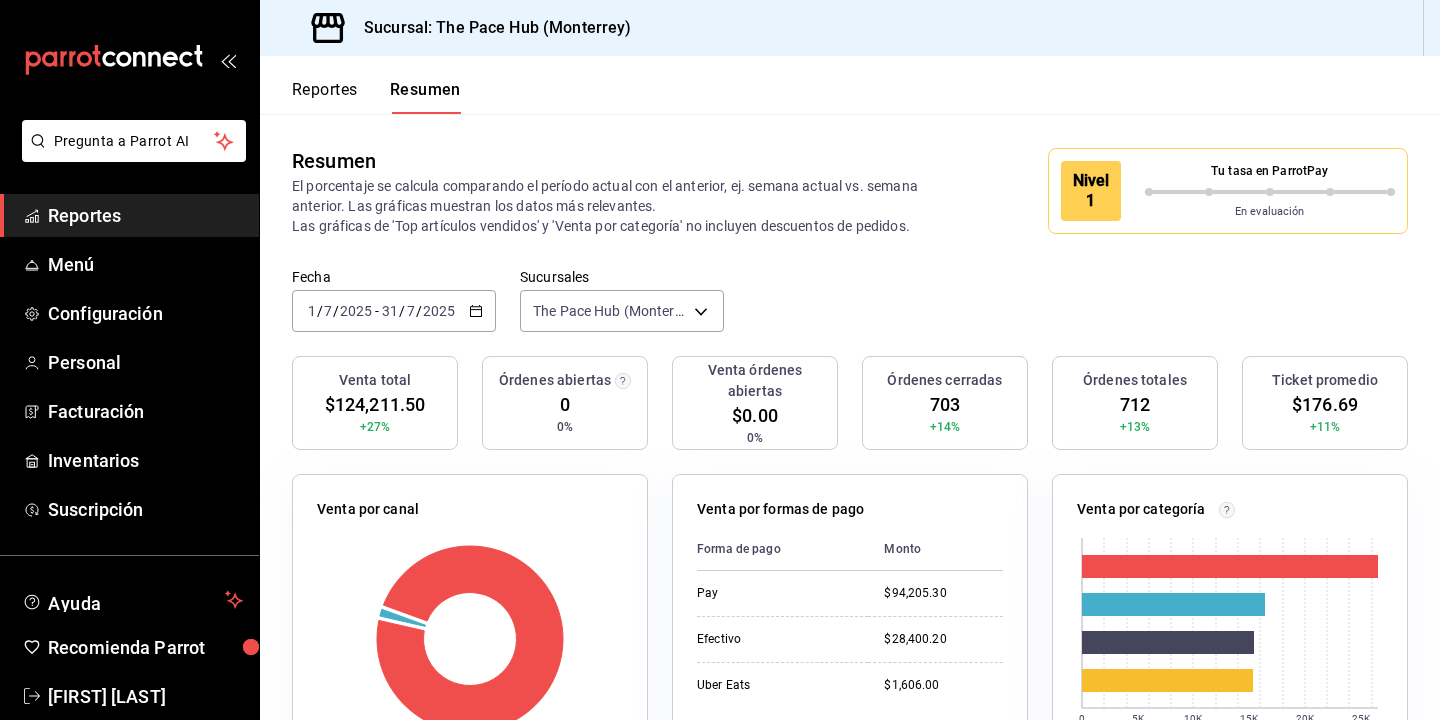 click on "Reportes" at bounding box center [325, 97] 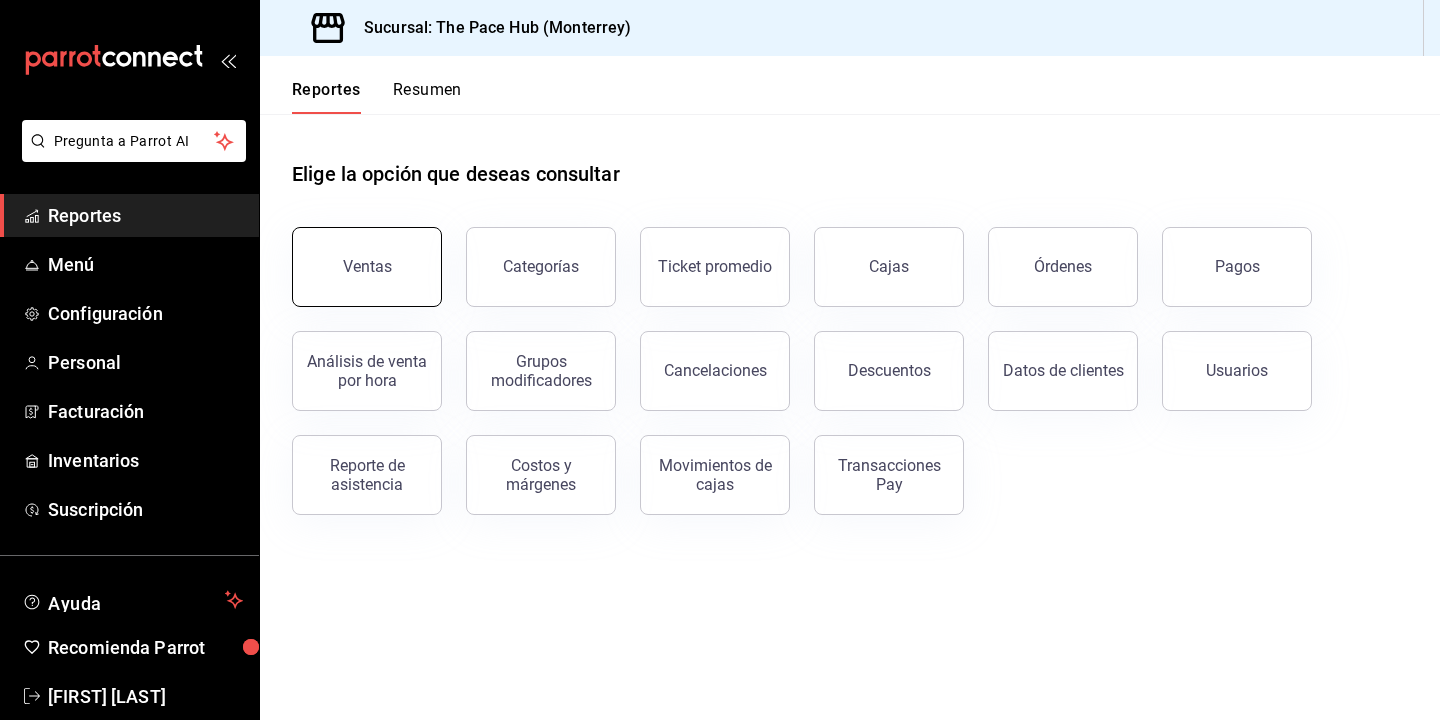 click on "Ventas" at bounding box center [367, 267] 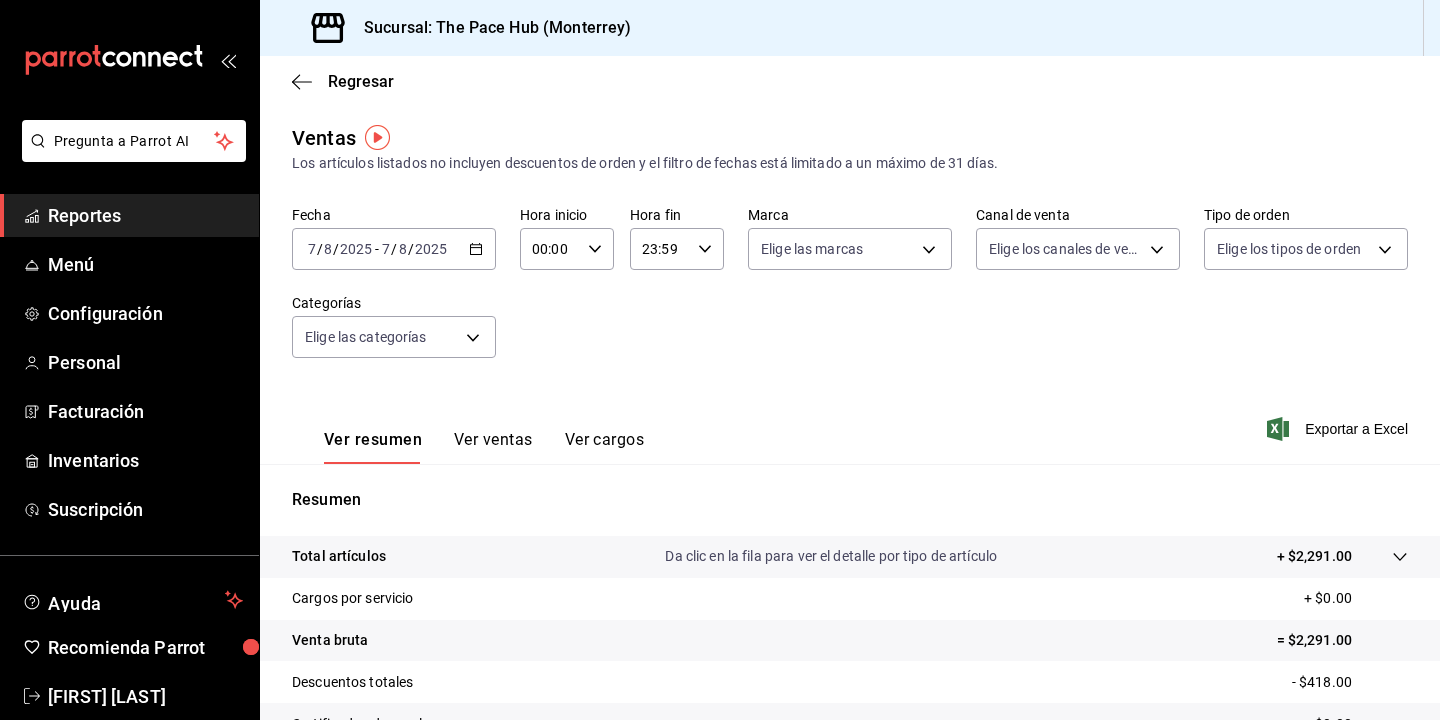 click on "Ver ventas" at bounding box center (493, 447) 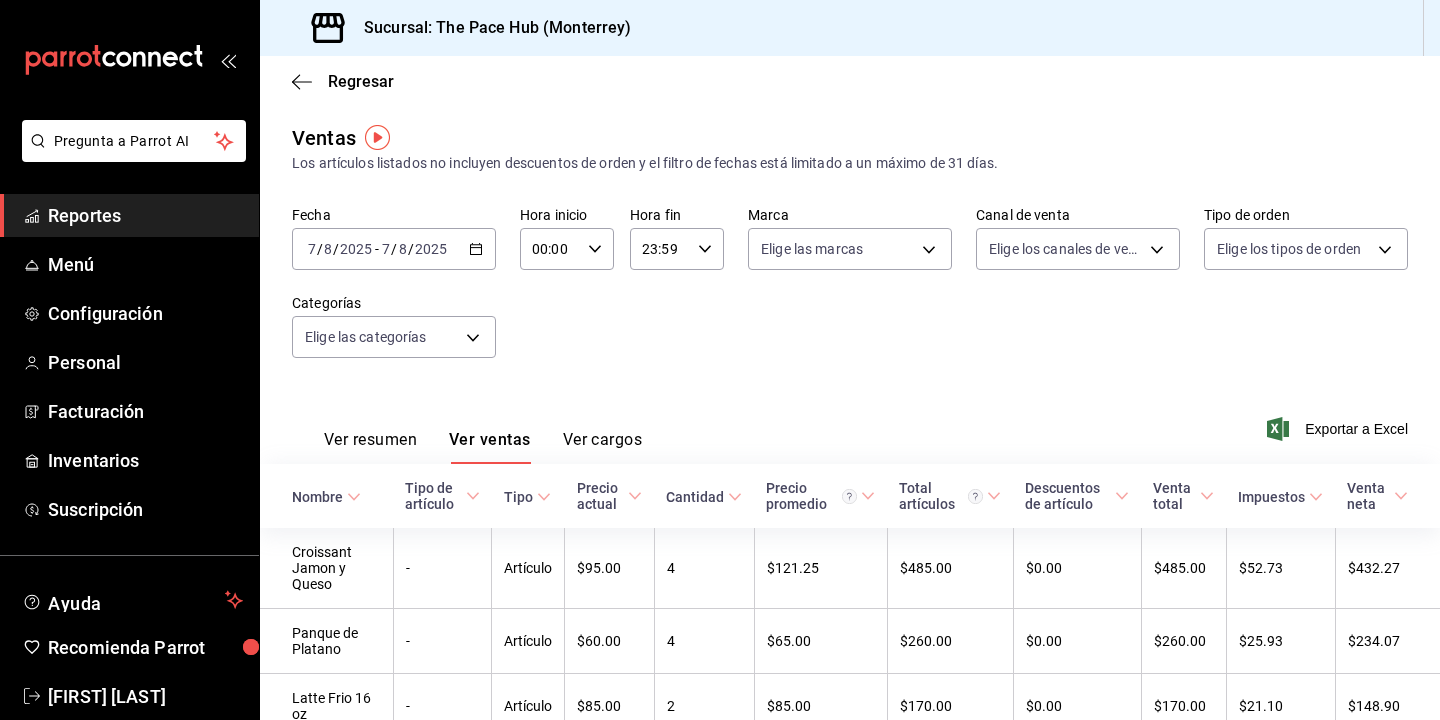 click on "Ver cargos" at bounding box center [603, 447] 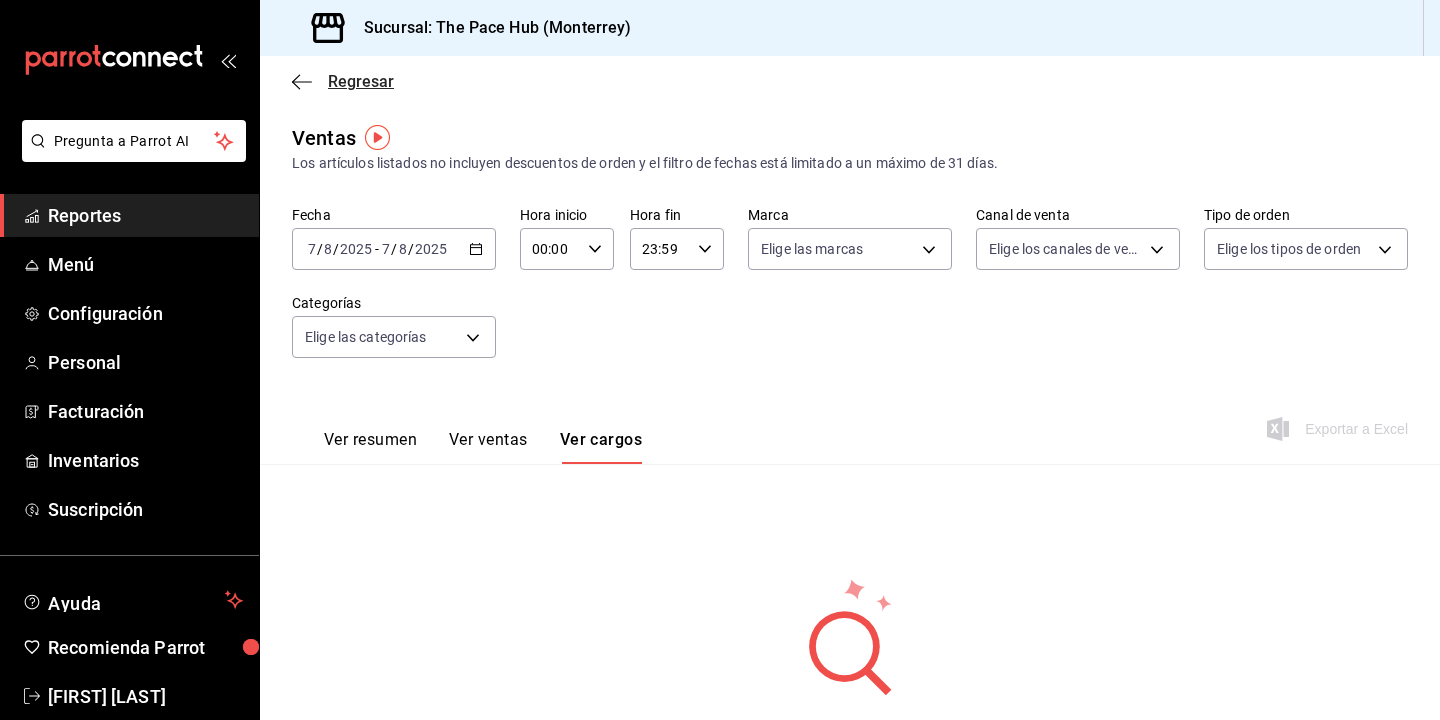 click 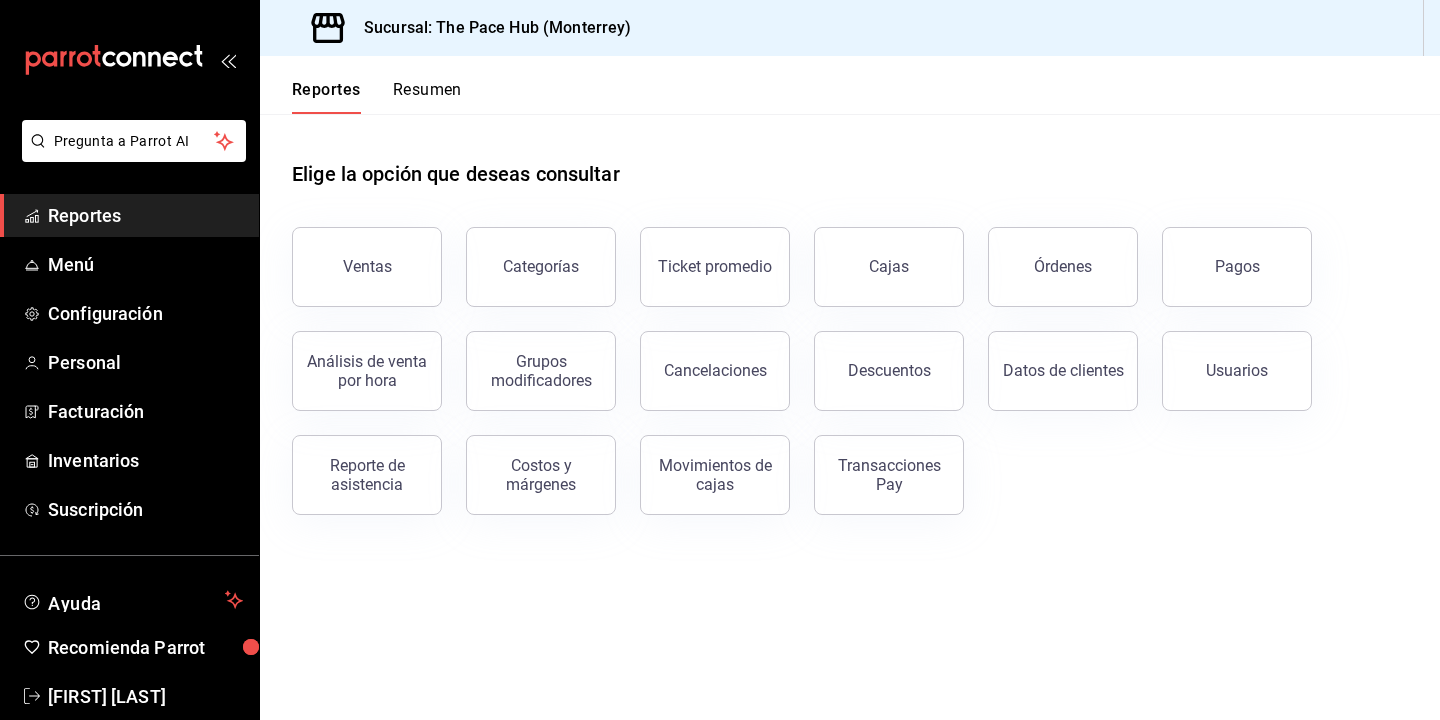 click on "Resumen" at bounding box center (427, 97) 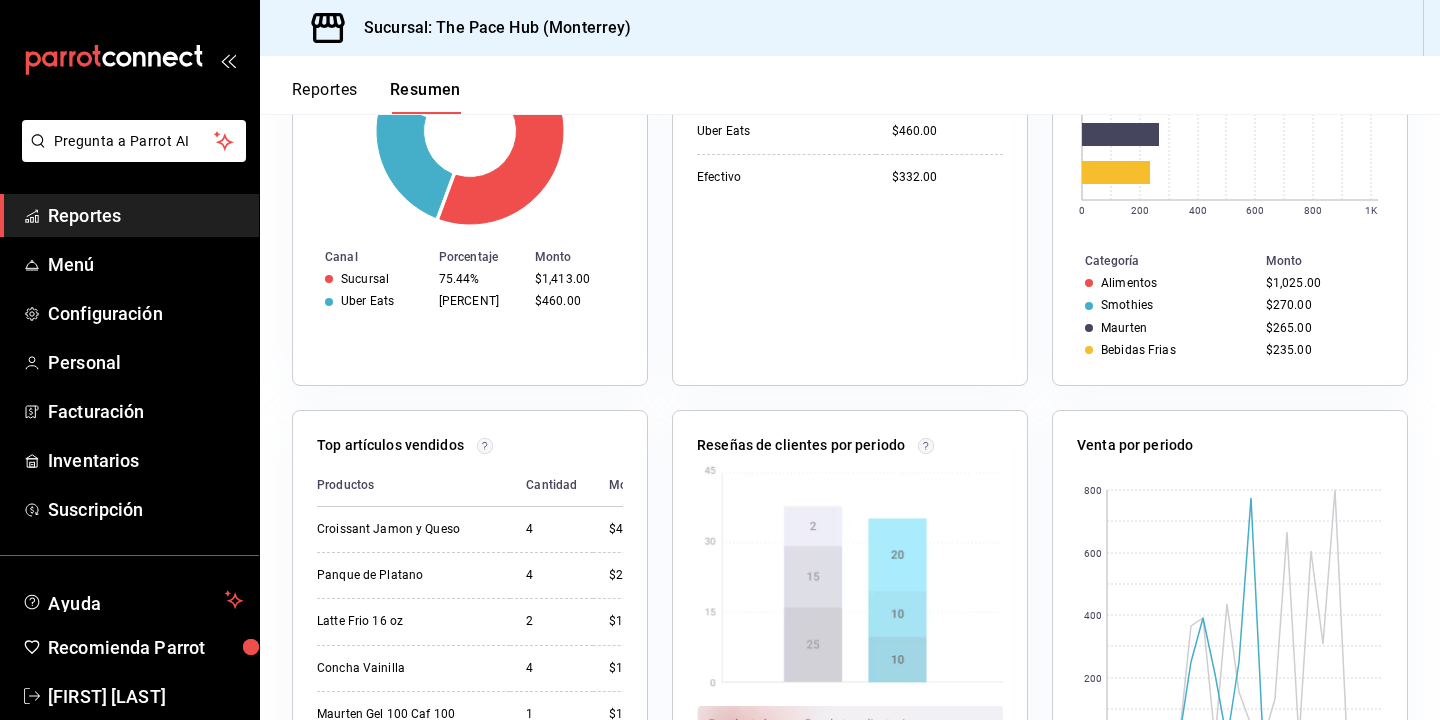 scroll, scrollTop: 589, scrollLeft: 0, axis: vertical 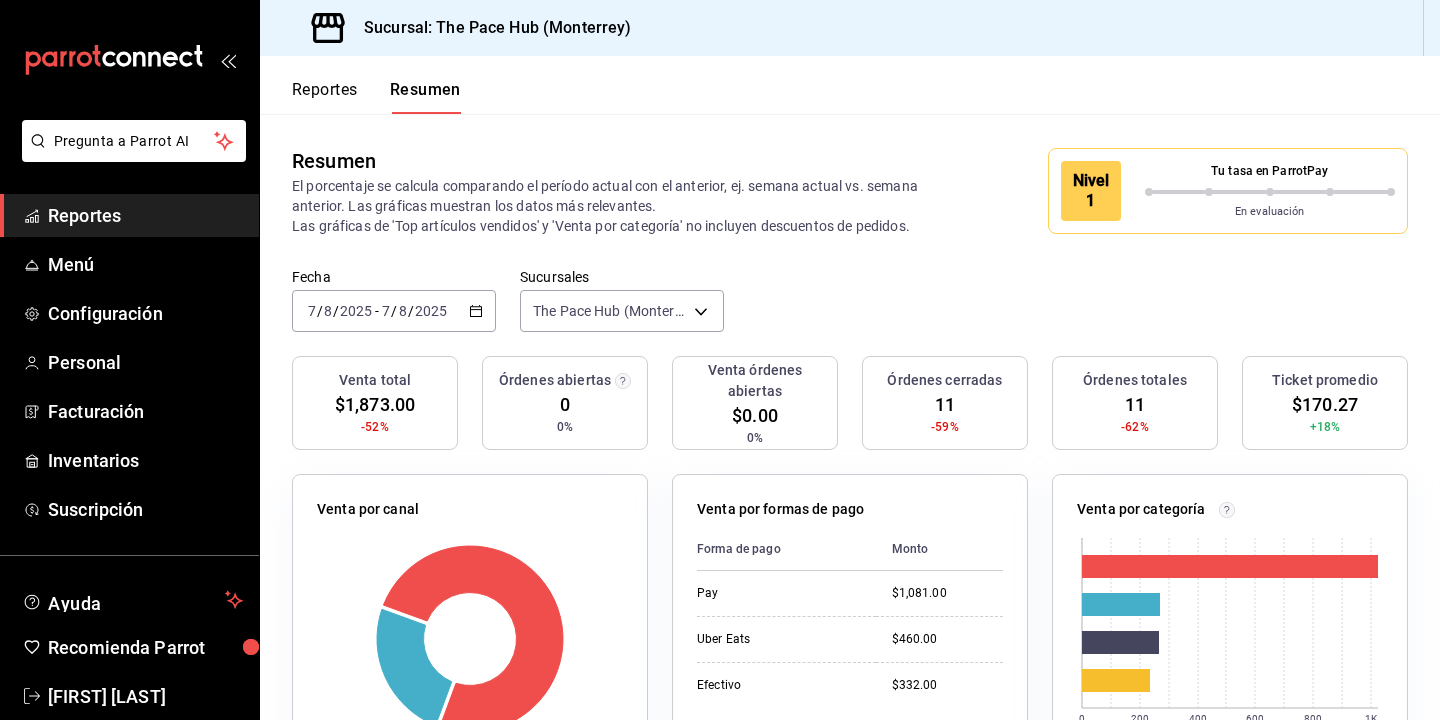 click on "2025-08-07 7 / 8 / 2025 - 2025-08-07 7 / 8 / 2025" at bounding box center (394, 311) 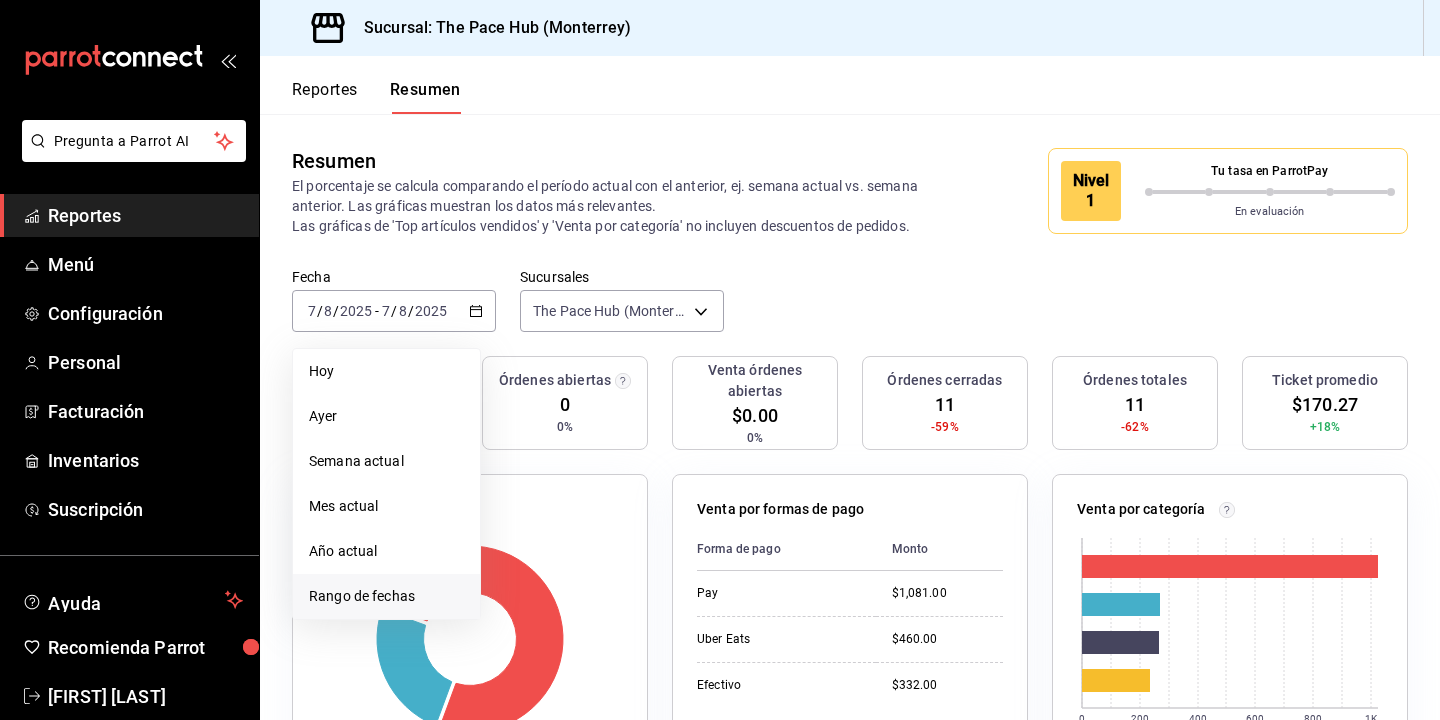 click on "Rango de fechas" at bounding box center (386, 596) 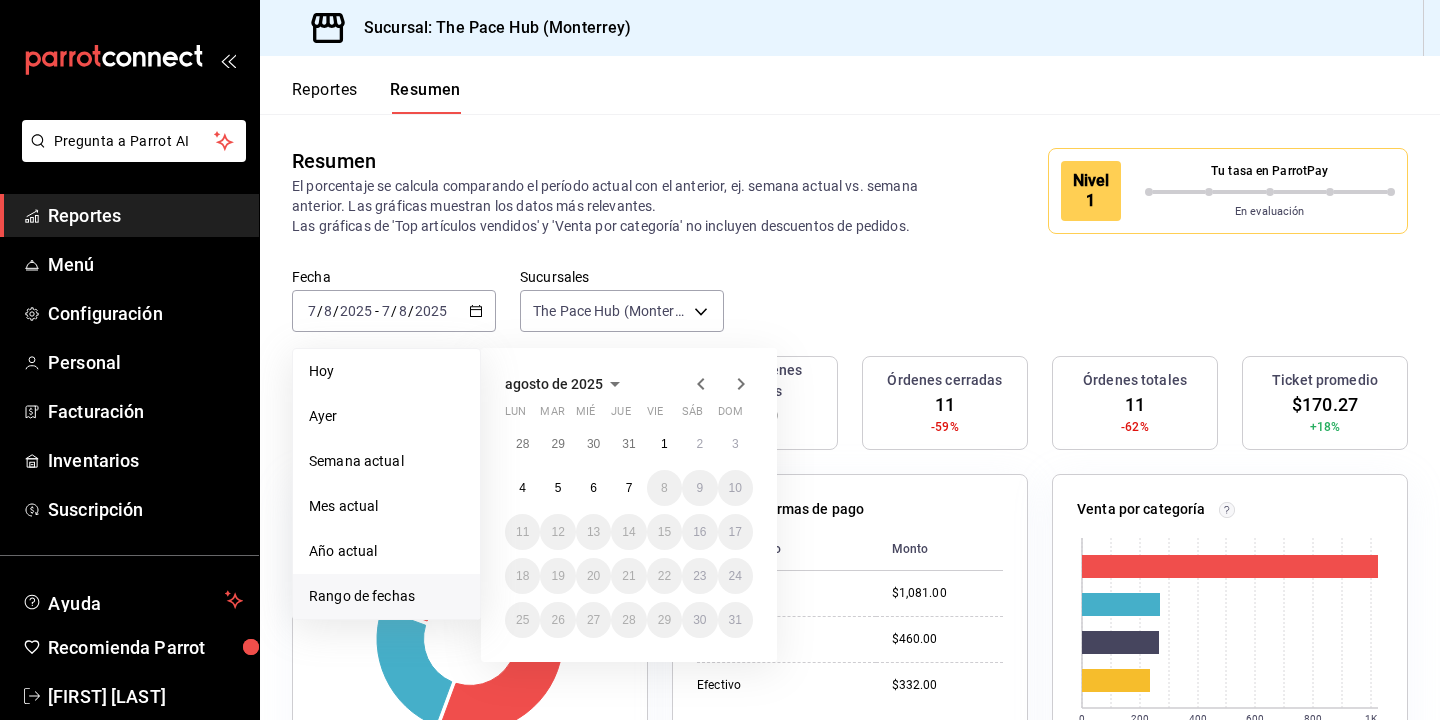 click 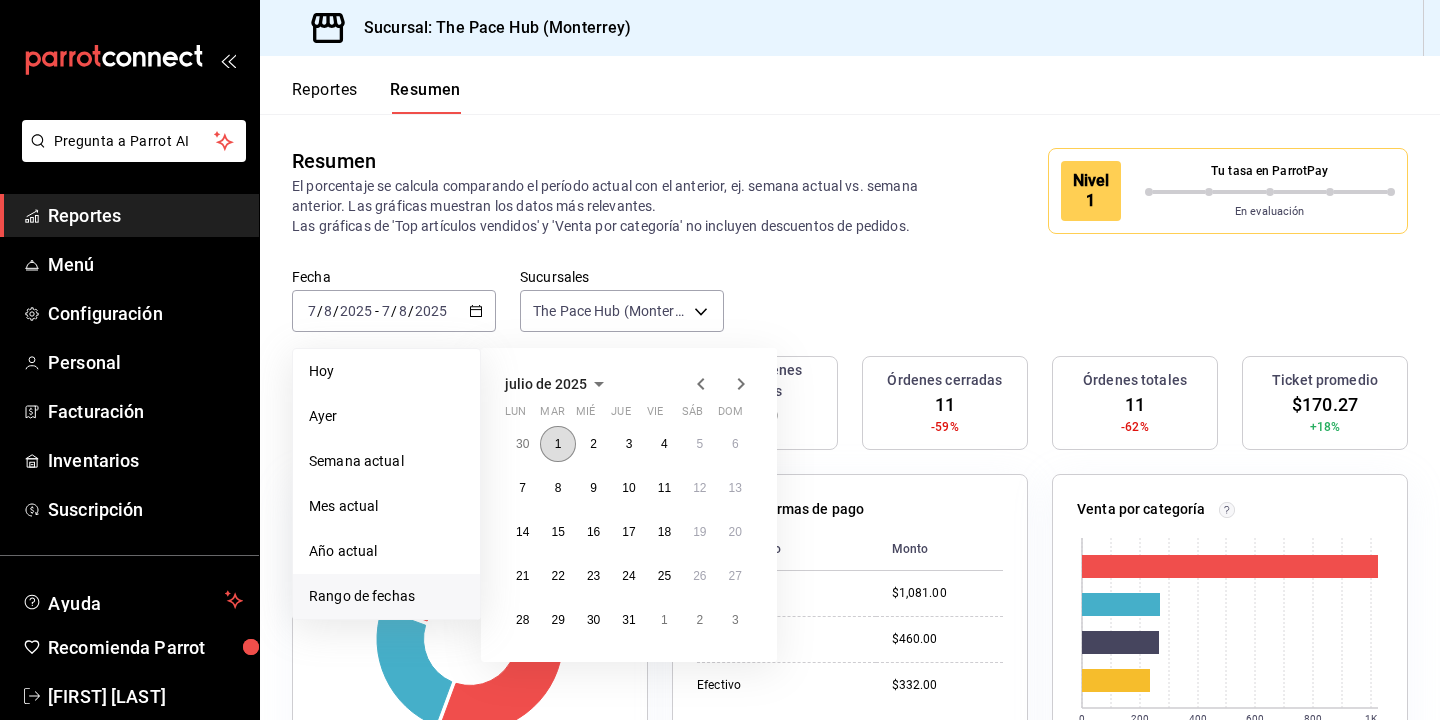 click on "1" at bounding box center [558, 444] 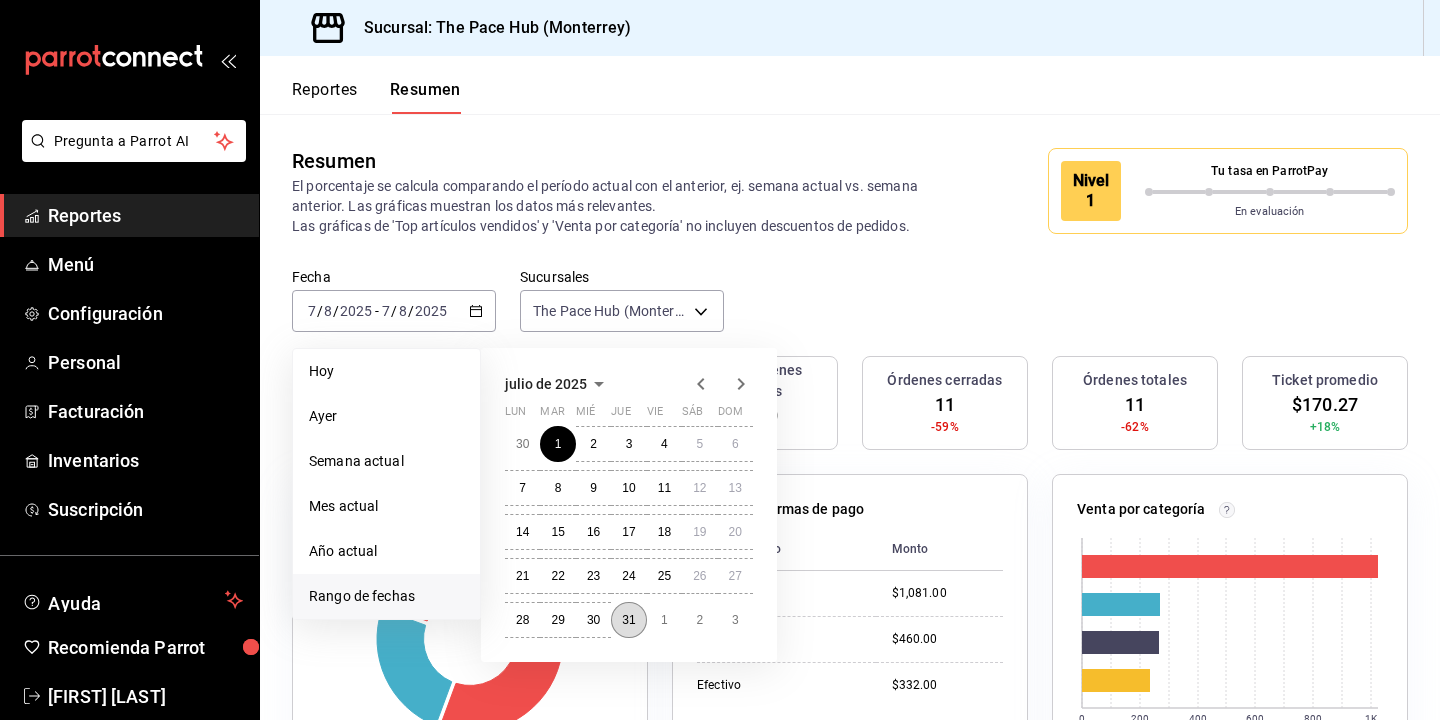 click on "31" at bounding box center (628, 620) 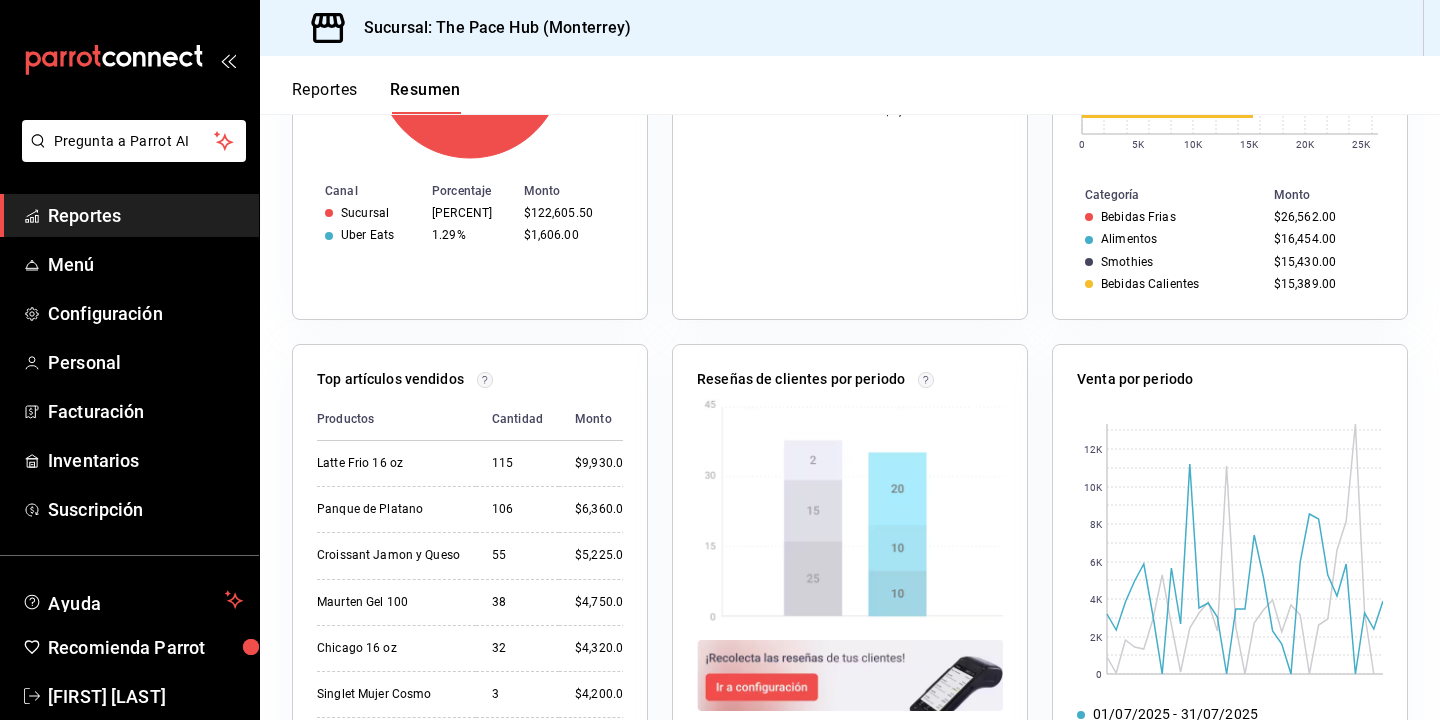 scroll, scrollTop: 650, scrollLeft: 0, axis: vertical 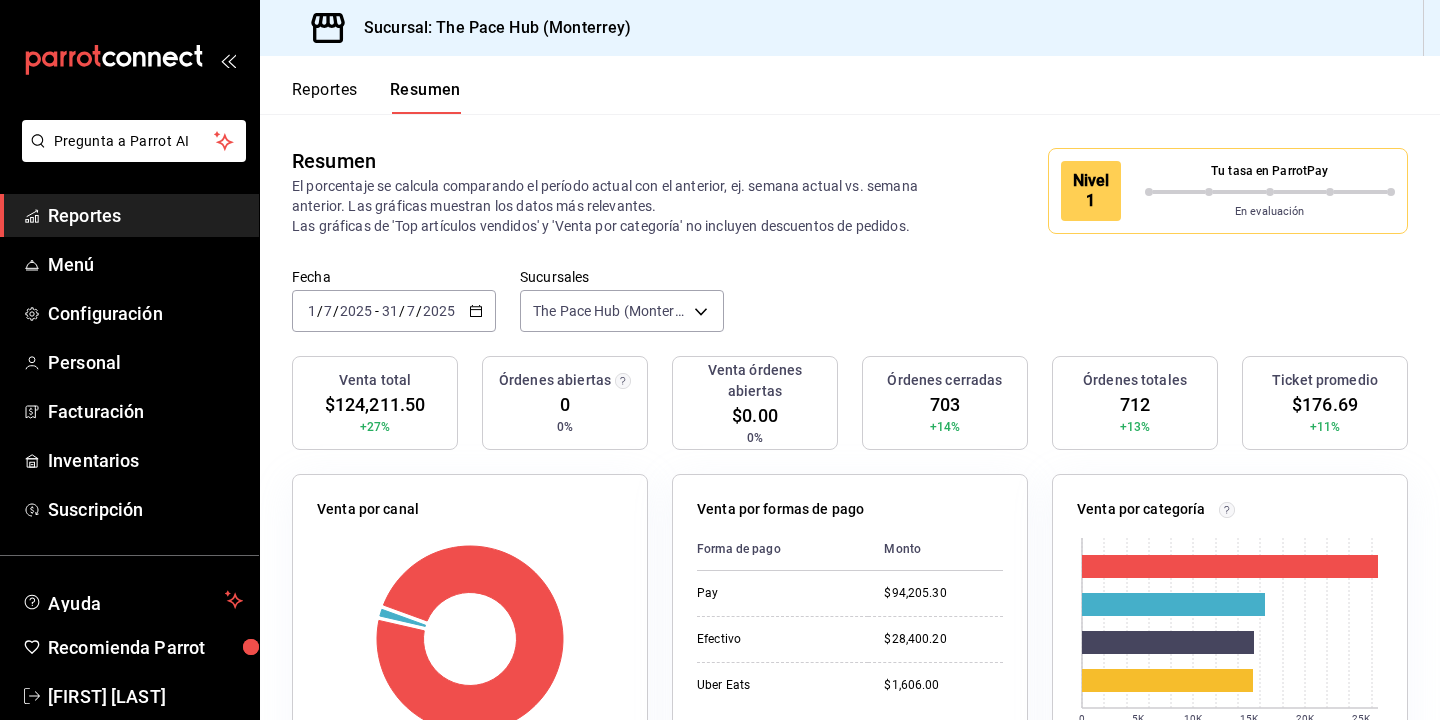 click on "Reportes" at bounding box center [325, 97] 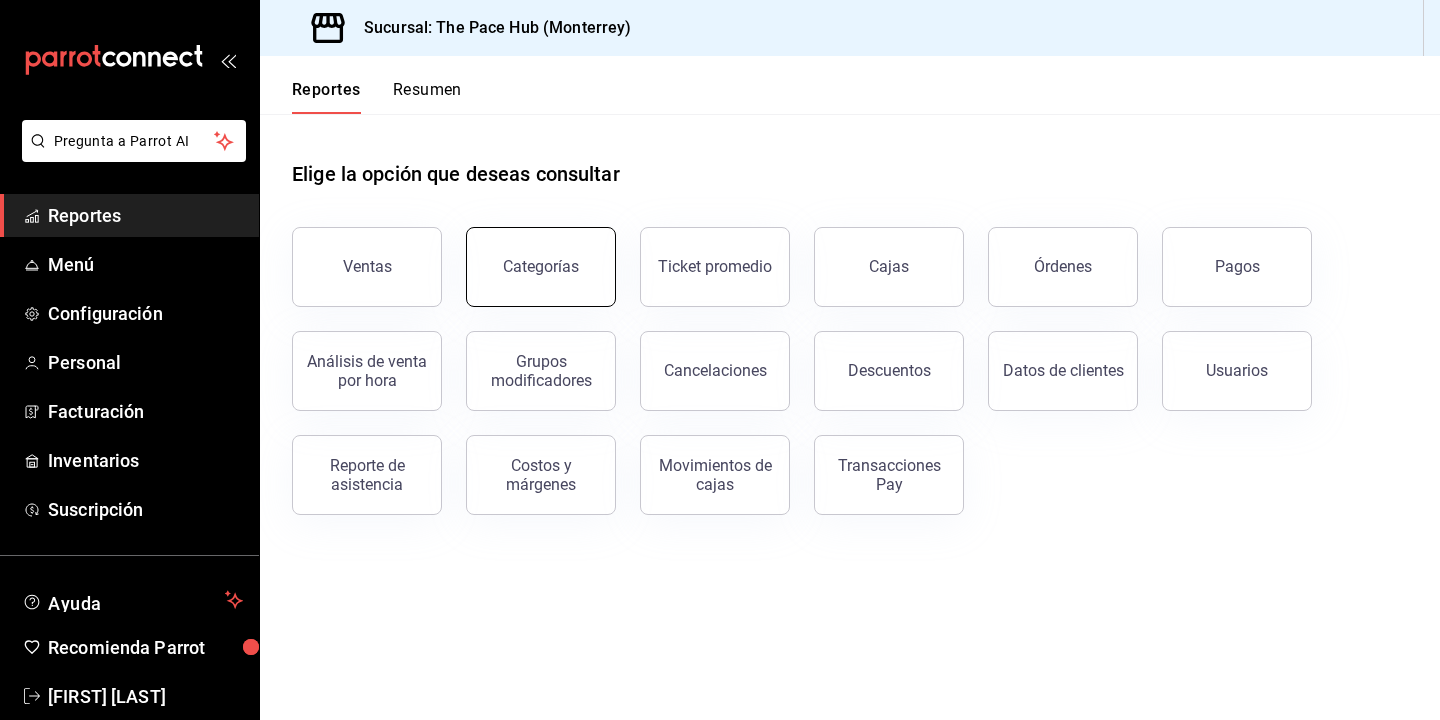 click on "Categorías" at bounding box center [541, 267] 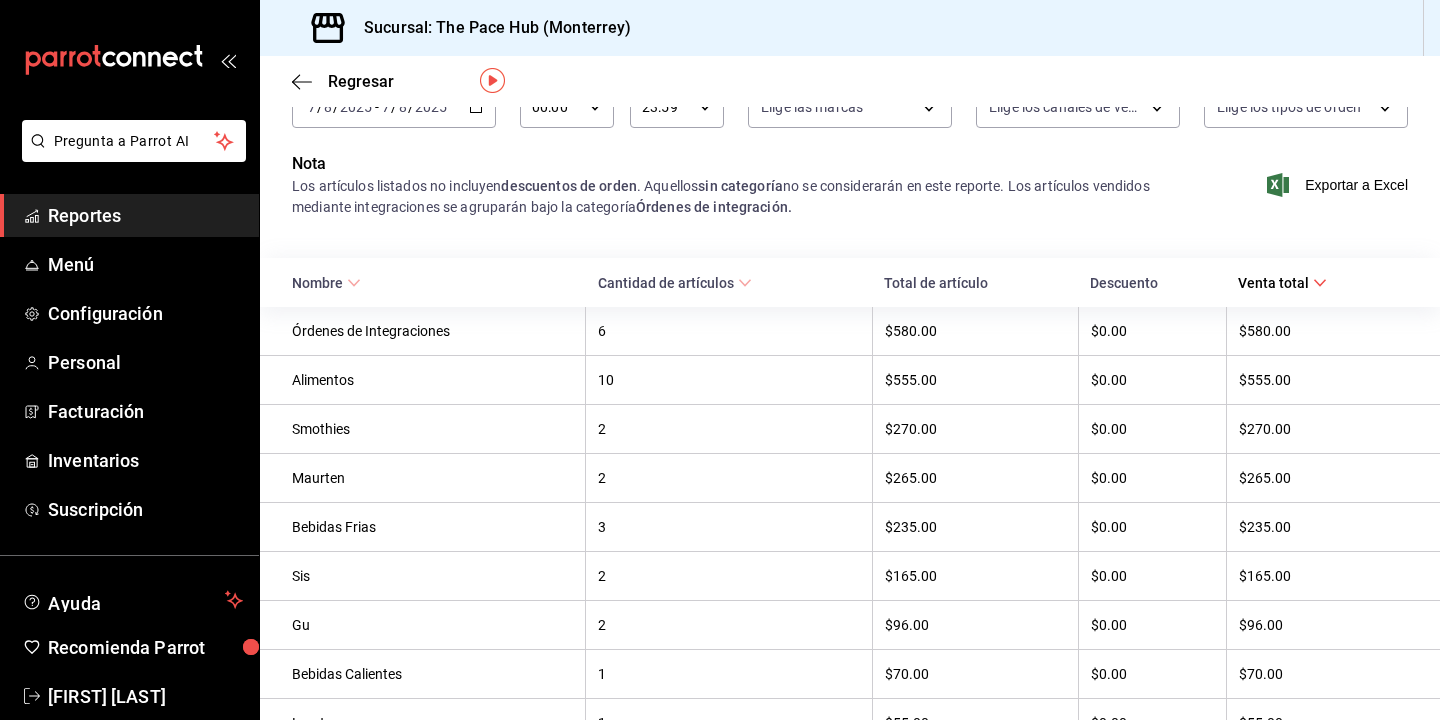 scroll, scrollTop: 0, scrollLeft: 0, axis: both 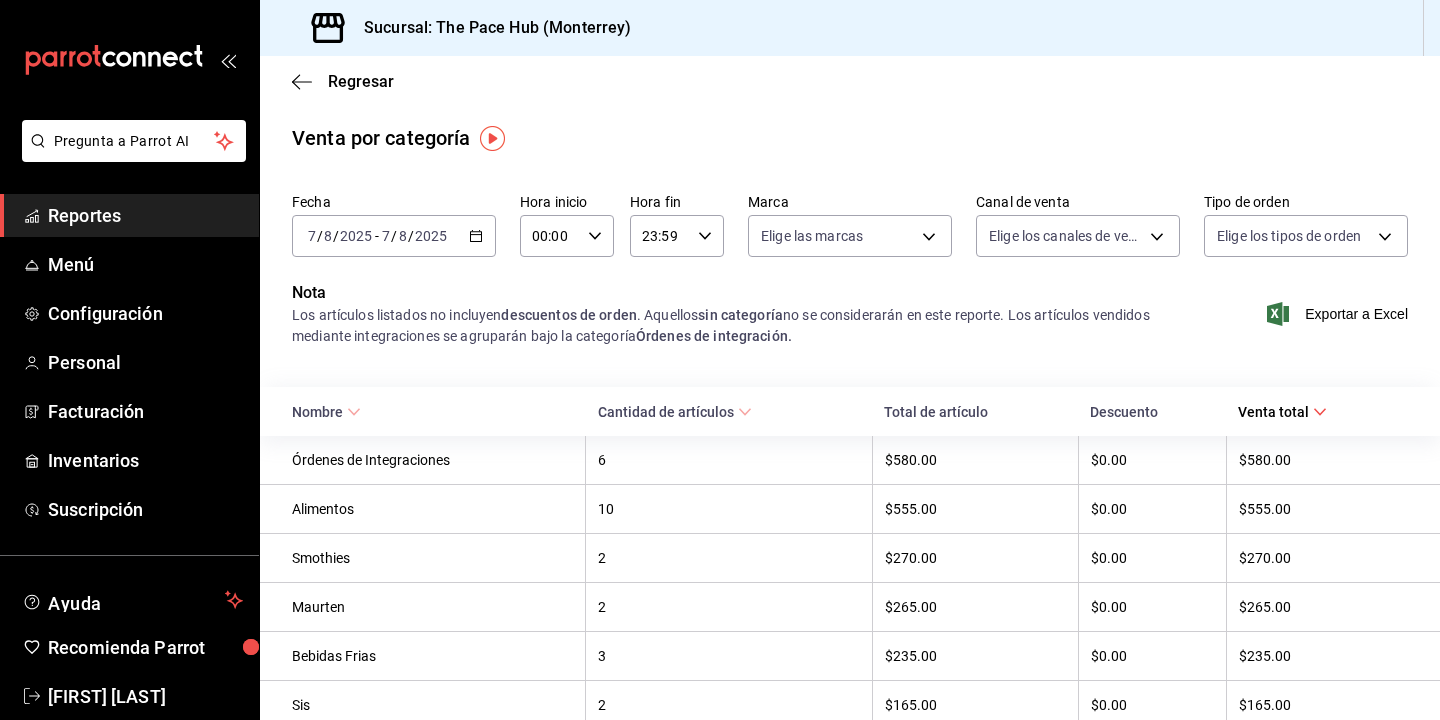 click on "2025-08-07 7 / 8 / 2025 - 2025-08-07 7 / 8 / 2025" at bounding box center [394, 236] 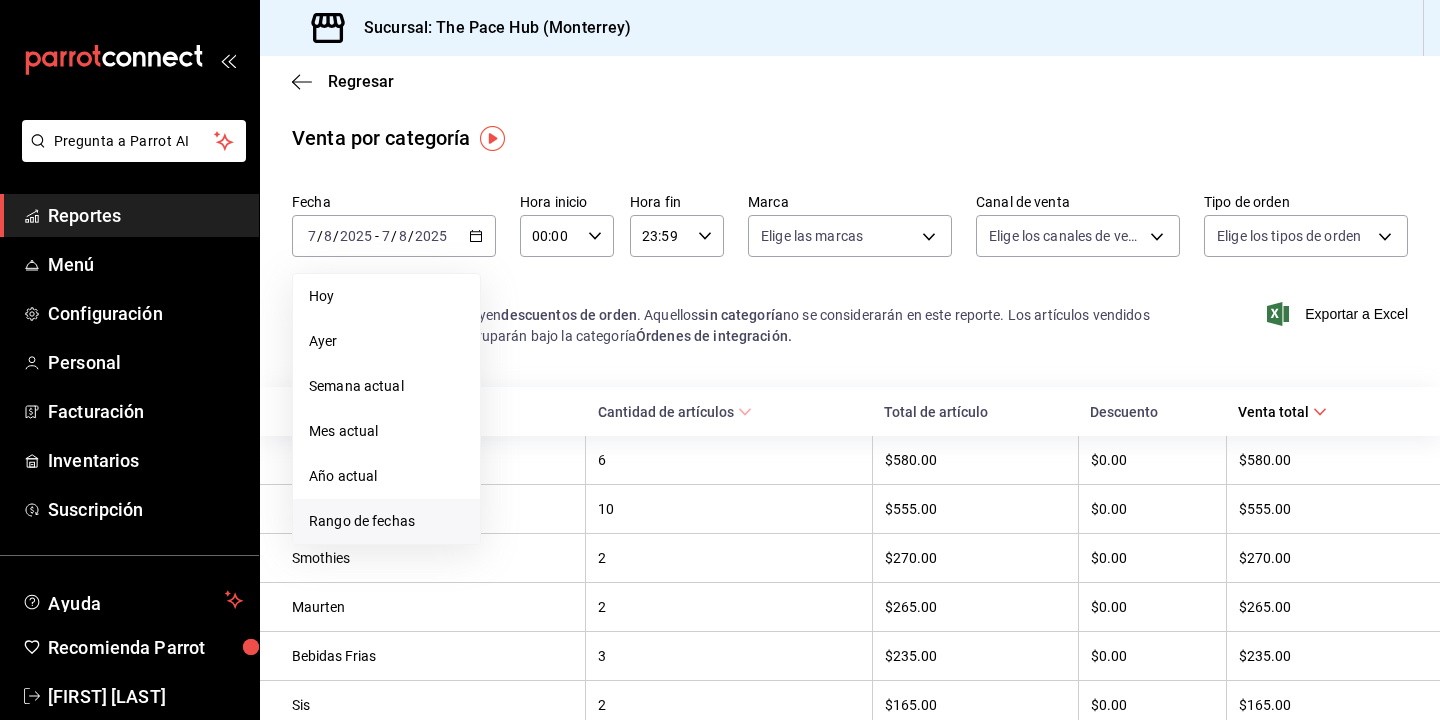 click on "Rango de fechas" at bounding box center (386, 521) 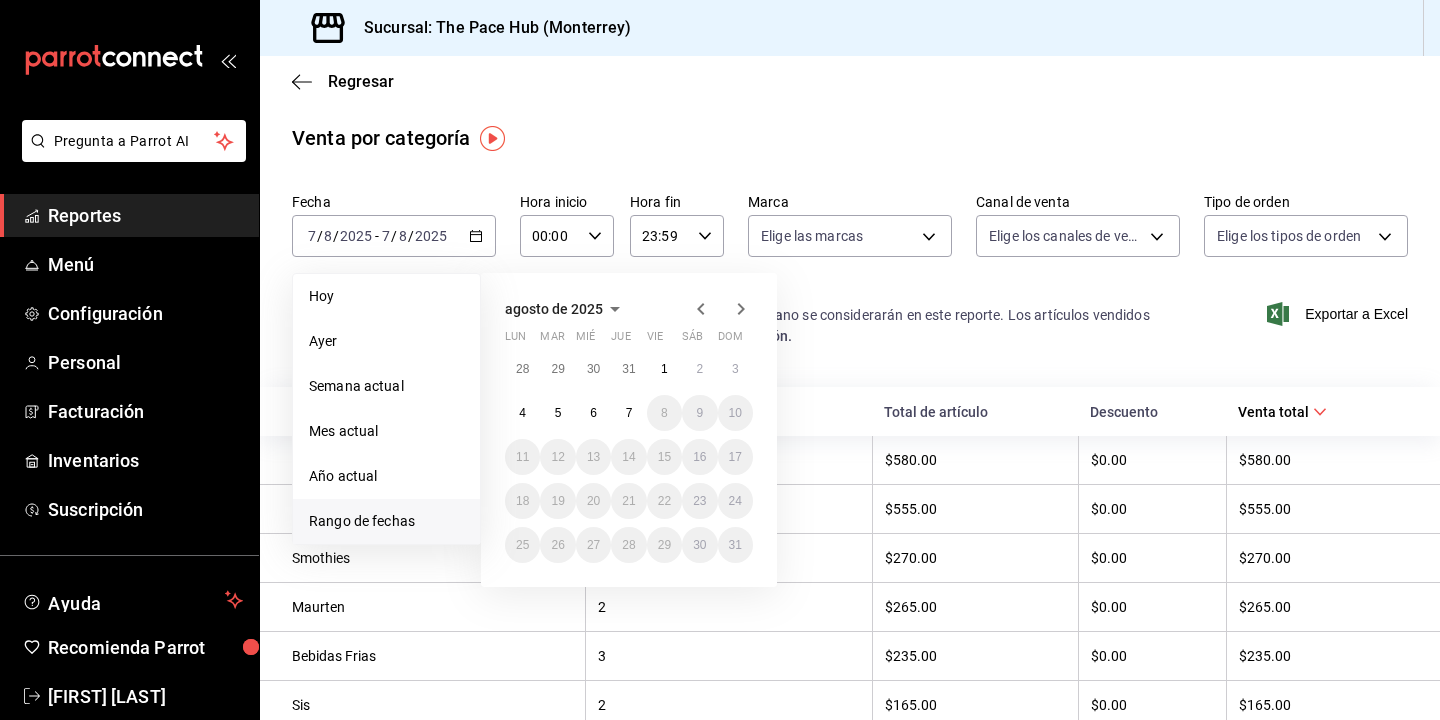 click 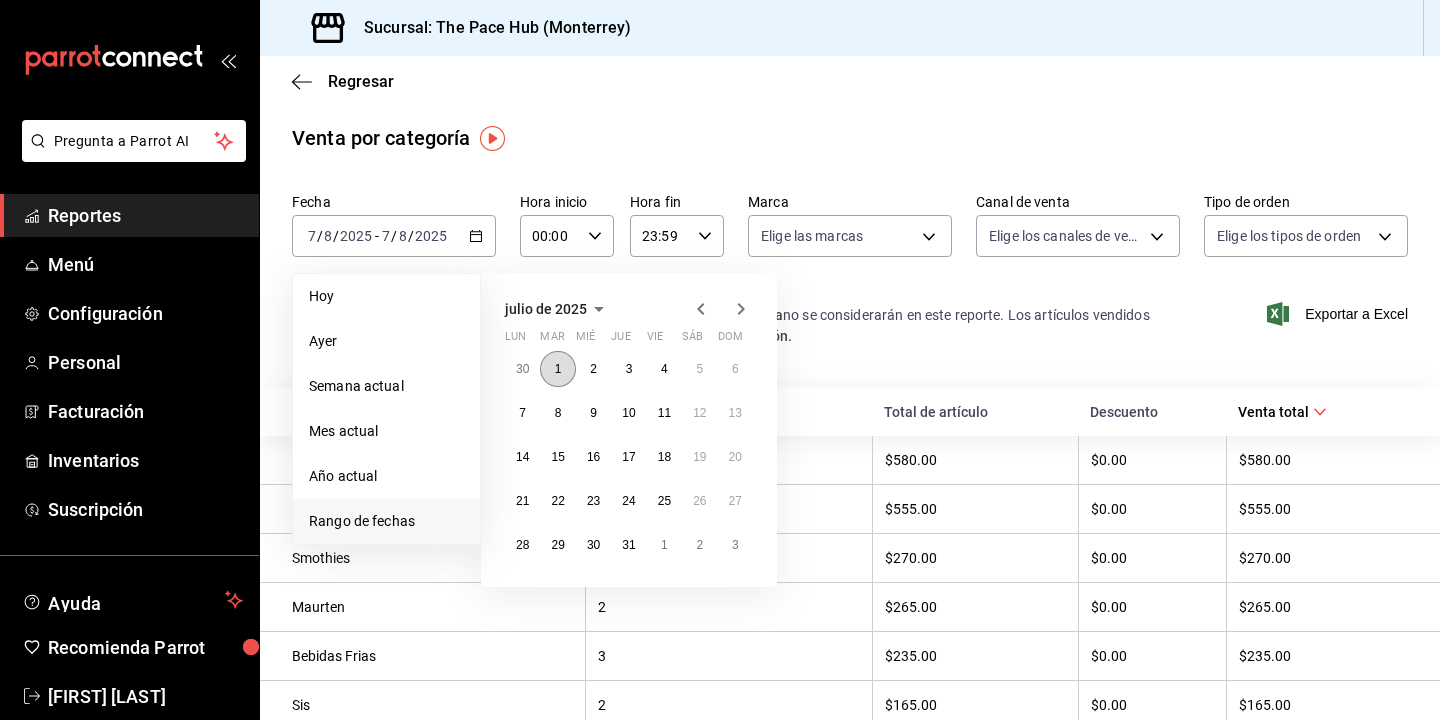 click on "1" at bounding box center (557, 369) 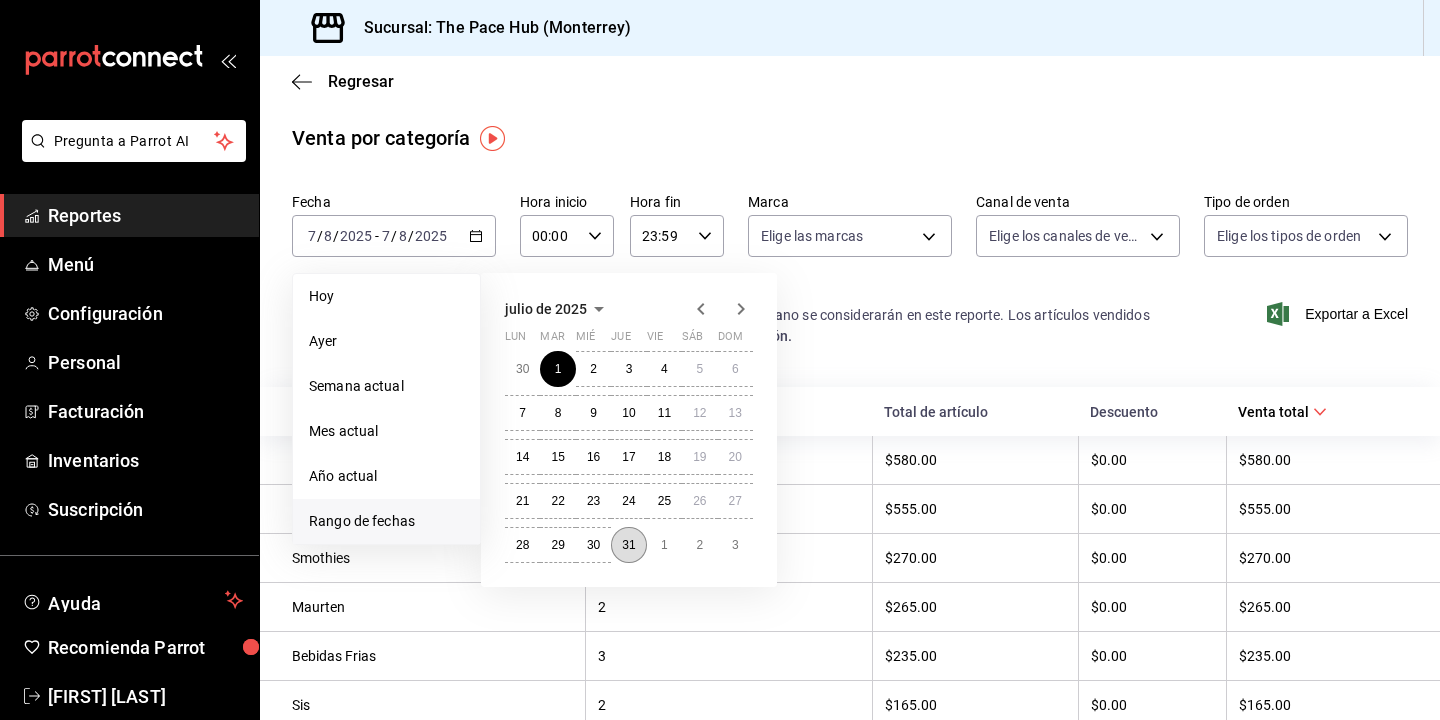 click on "31" at bounding box center (628, 545) 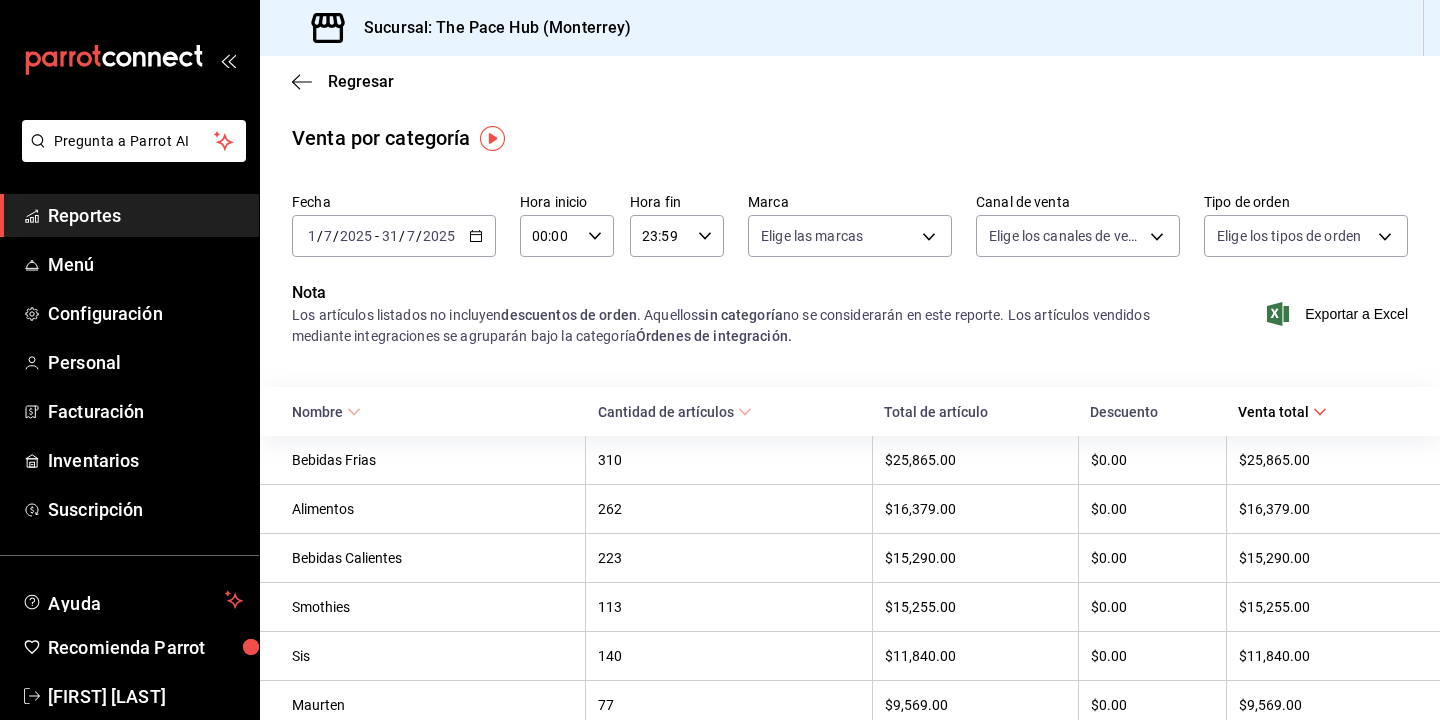 click 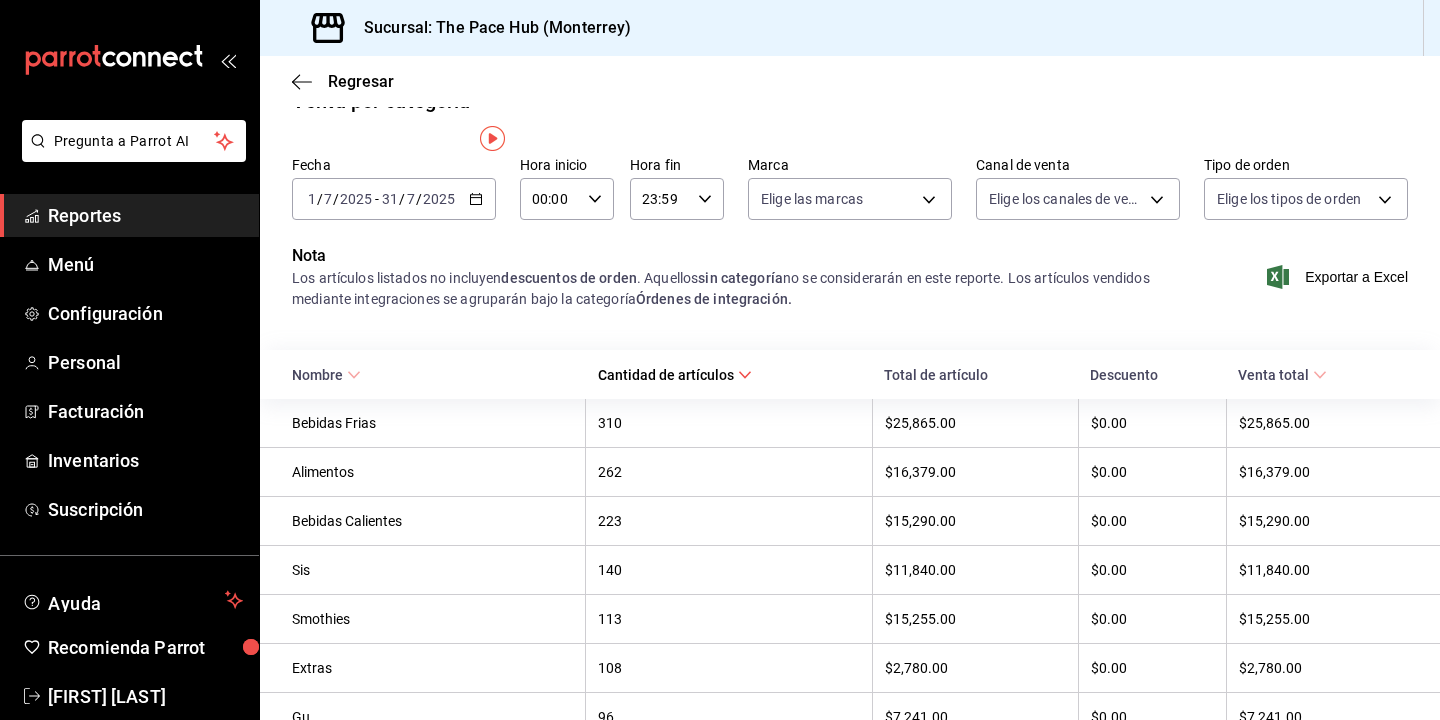 scroll, scrollTop: 0, scrollLeft: 0, axis: both 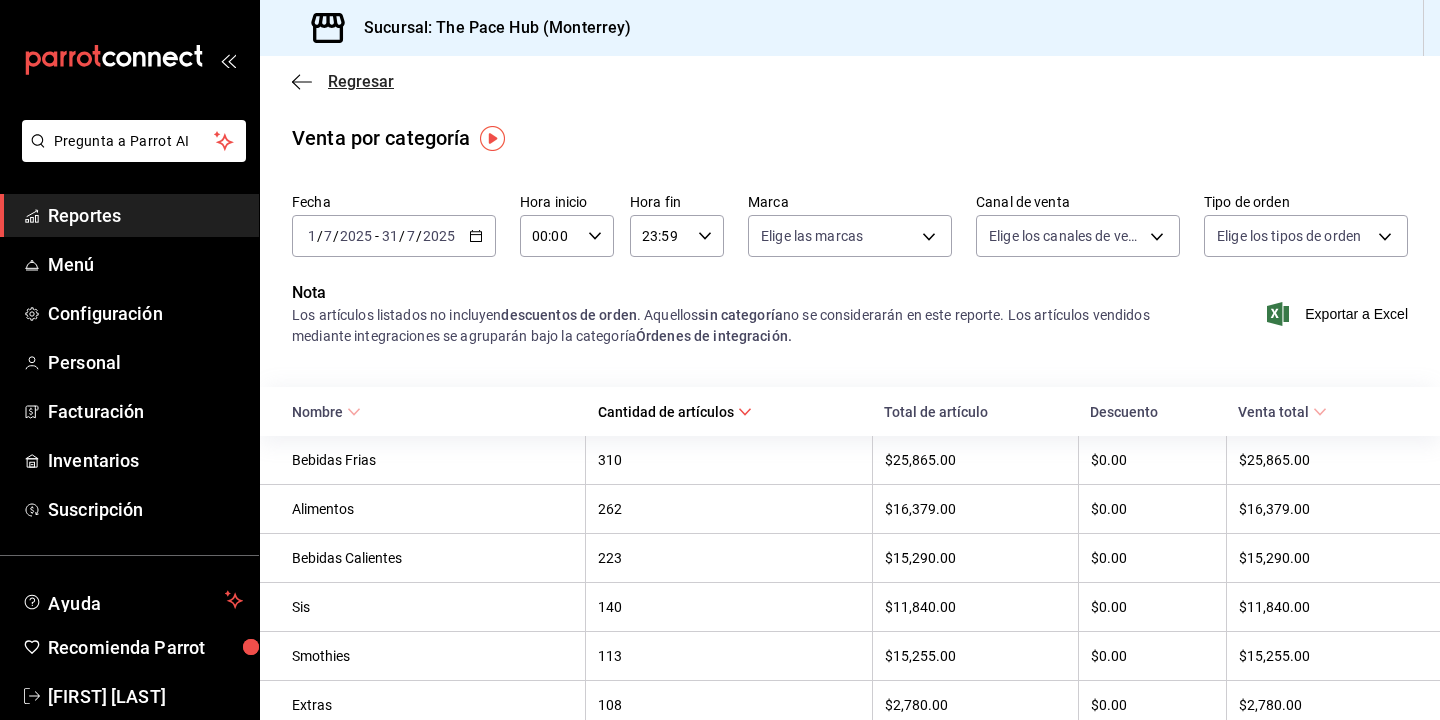 click on "Regresar" at bounding box center (343, 81) 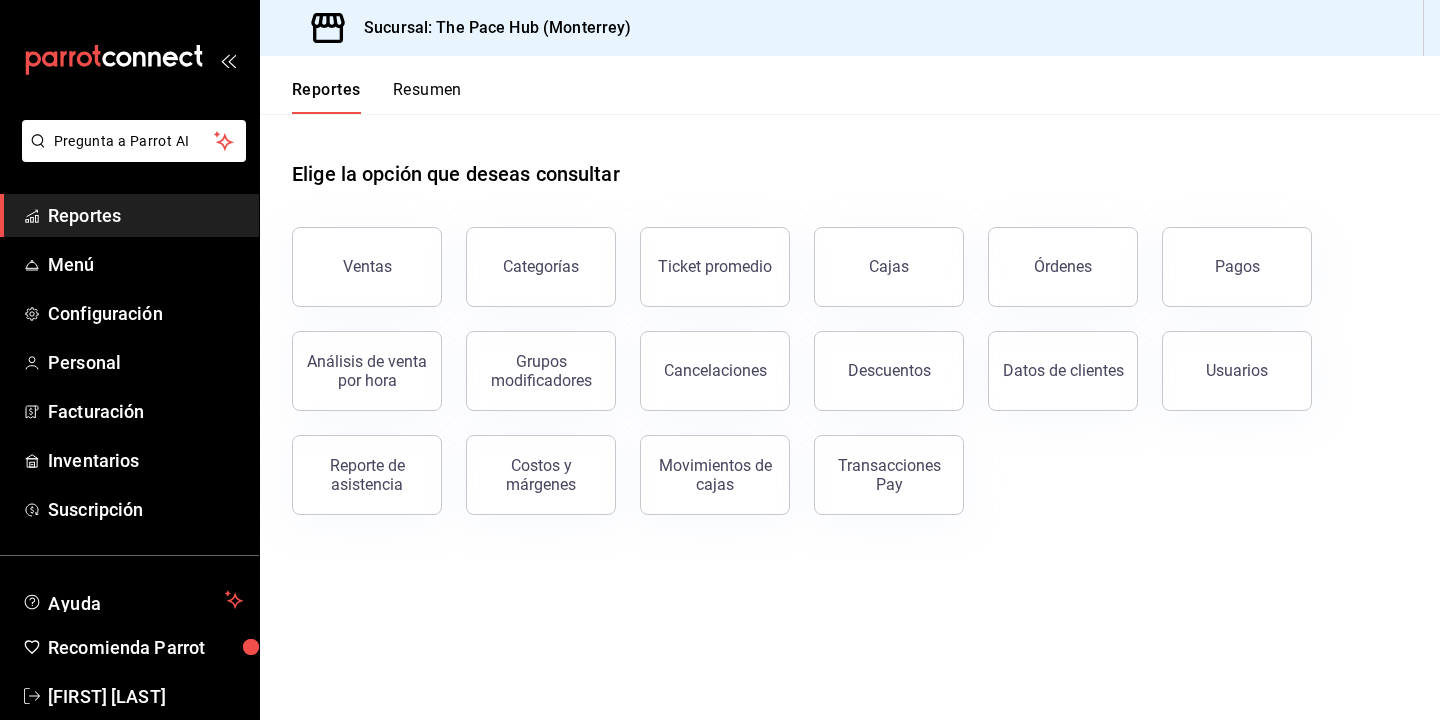 click on "Cancelaciones" at bounding box center (703, 359) 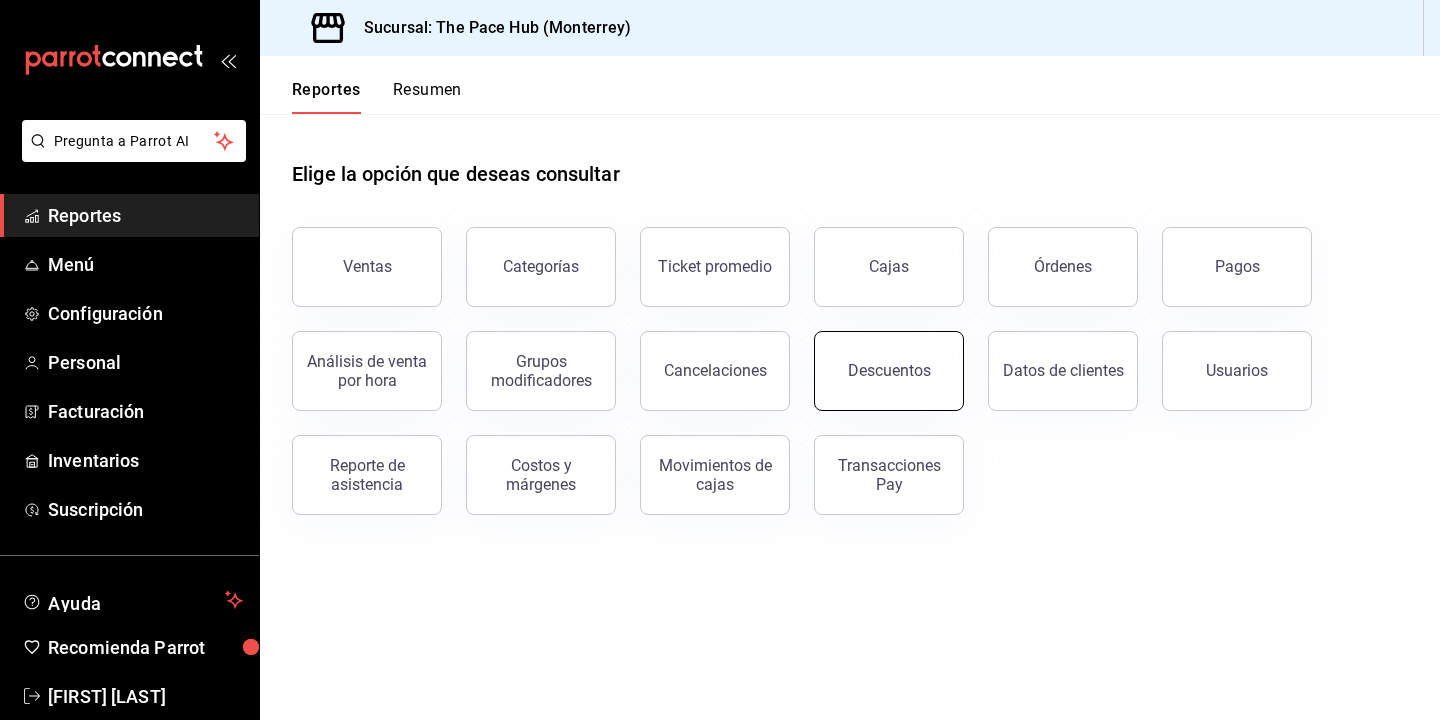 click on "Descuentos" at bounding box center (889, 370) 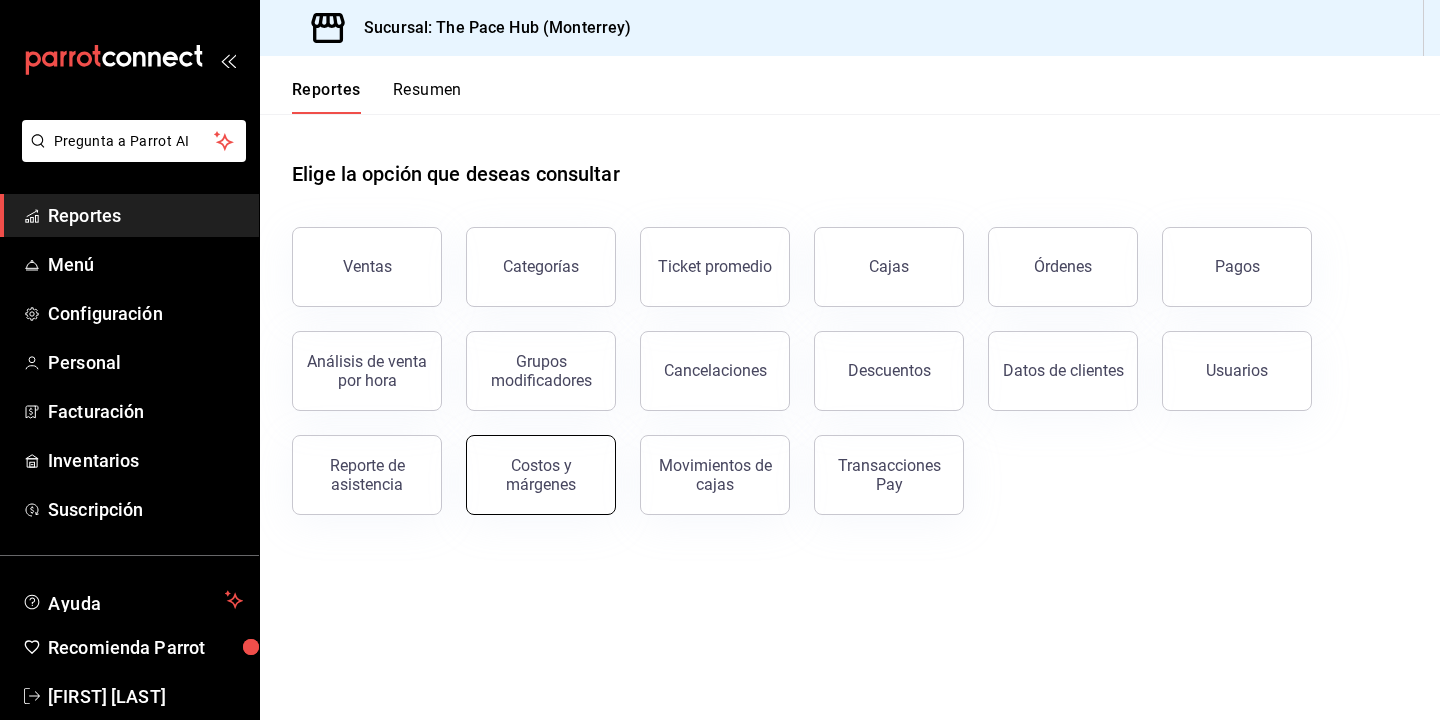 click on "Costos y márgenes" at bounding box center (541, 475) 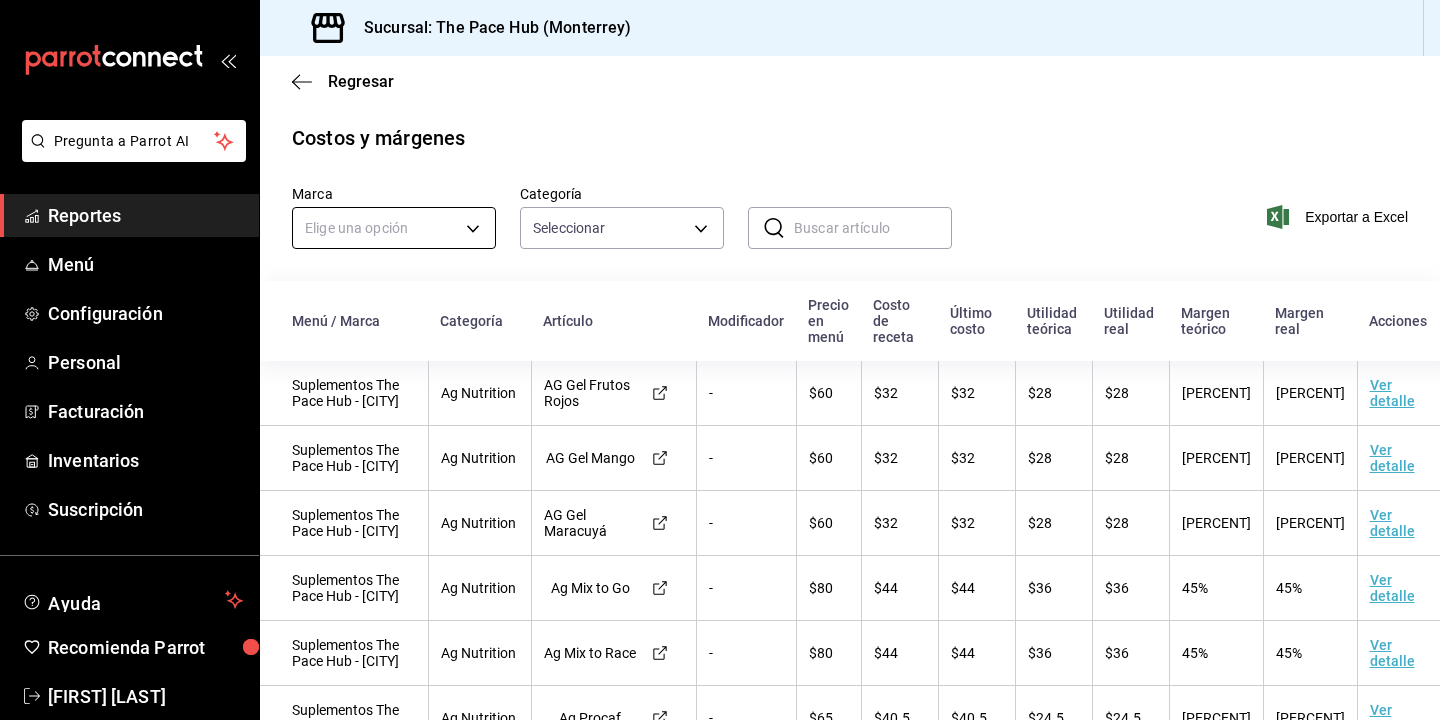 click on "Pregunta a Parrot AI Reportes Menú Configuración Personal Facturación Inventarios Suscripción Ayuda Recomienda Parrot Max Rueda Sugerir nueva función Sucursal: The Pace Hub ([CITY]) Regresar Costos y márgenes Marca Elige una opción Categoría Seleccionar Exportar a Excel Menú / Marca Categoría Artículo Modificador Precio en menú Costo de receta Último costo Utilidad teórica Utilidad real Margen teórico Margen real Acciones Suplementos The Pace Hub - [CITY] Ag Nutrition AG Gel Frutos Rojos - $60 $32 $32 $28 $28 [PERCENT] [PERCENT] Ver detalle Suplementos The Pace Hub - [CITY] Ag Nutrition AG Gel Mango - $60 $32 $32 $28 $28 [PERCENT] [PERCENT] Ver detalle Suplementos The Pace Hub - [CITY] Ag Nutrition AG Gel Maracuyá - $60 $32 $32 $28 $28 [PERCENT] [PERCENT] Ver detalle Suplementos The Pace Hub - [CITY] Ag Nutrition Ag Mix to Go - $80 $44 $44 $36 $36 [PERCENT] [PERCENT] Ver detalle Suplementos The Pace Hub - [CITY] - $80 -" at bounding box center (720, 360) 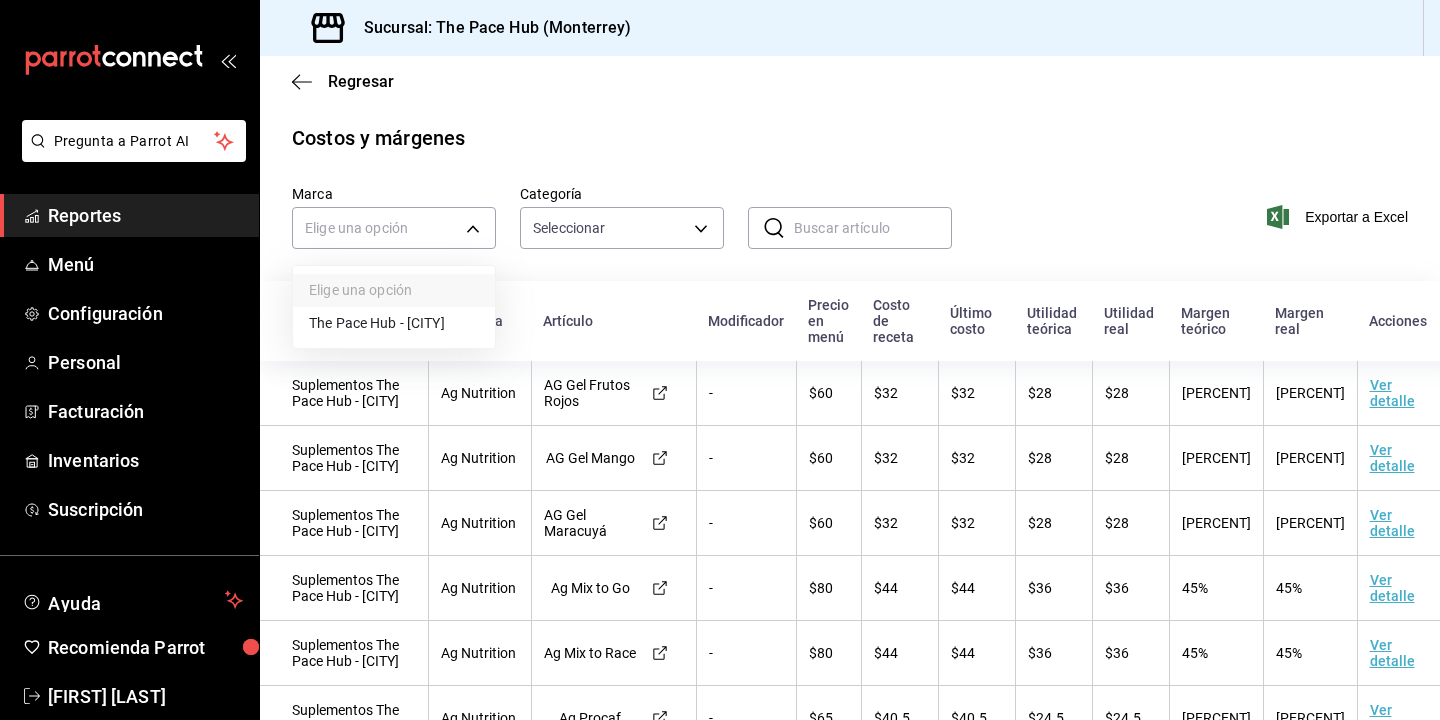 click at bounding box center (720, 360) 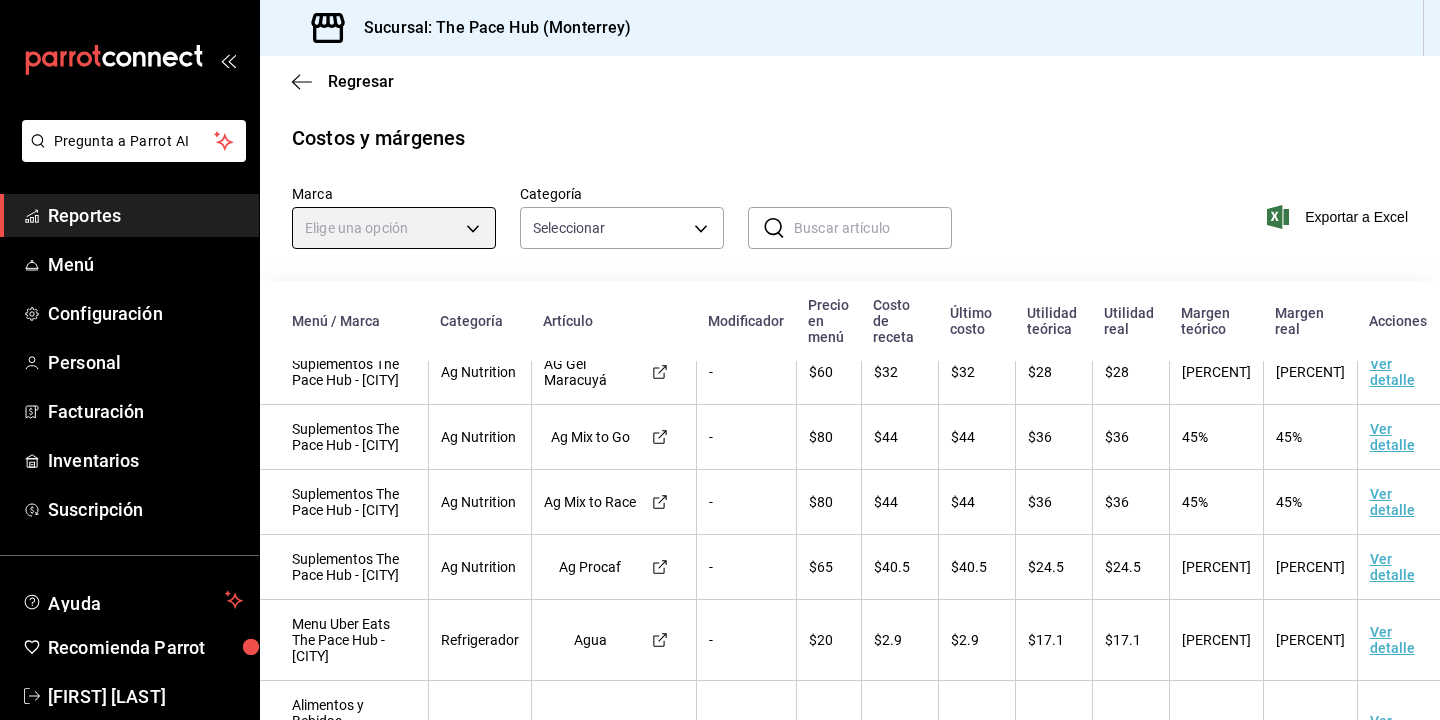 scroll, scrollTop: 0, scrollLeft: 0, axis: both 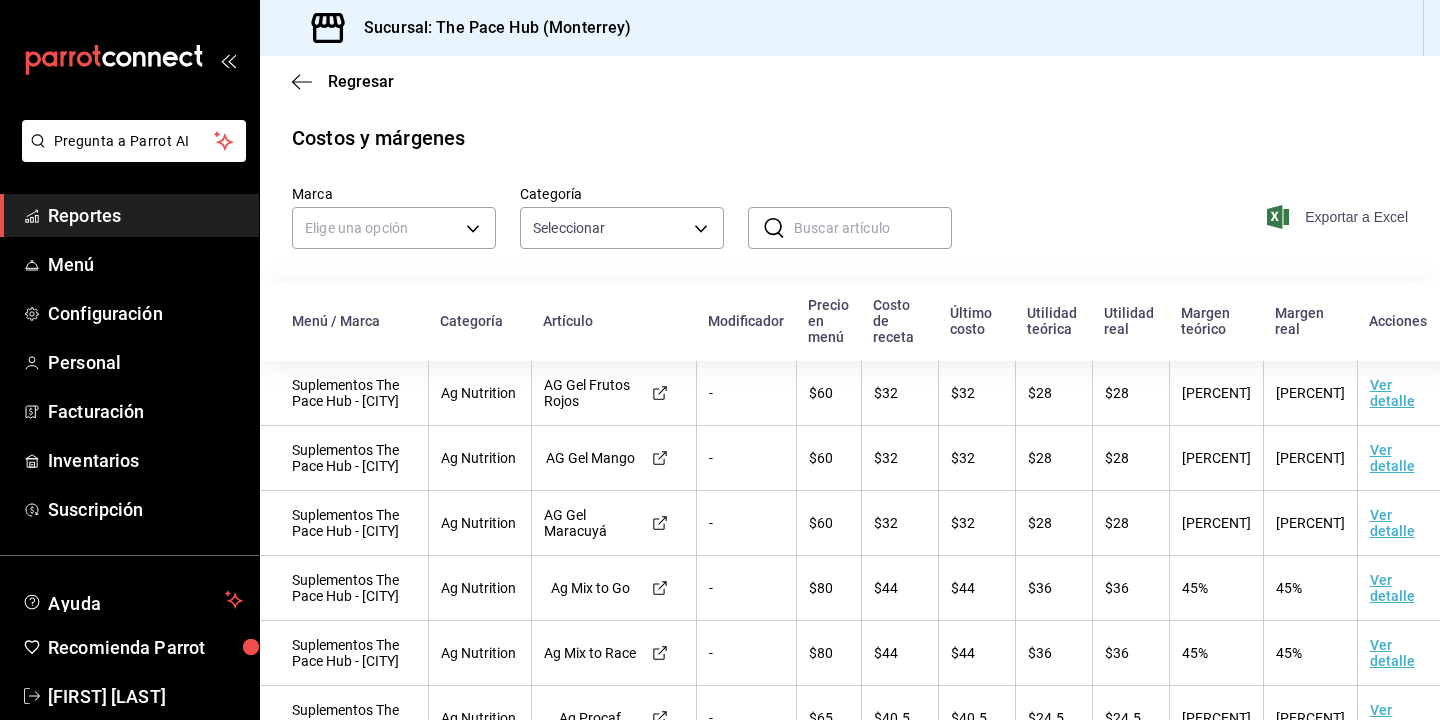 click on "Exportar a Excel" at bounding box center (1339, 217) 